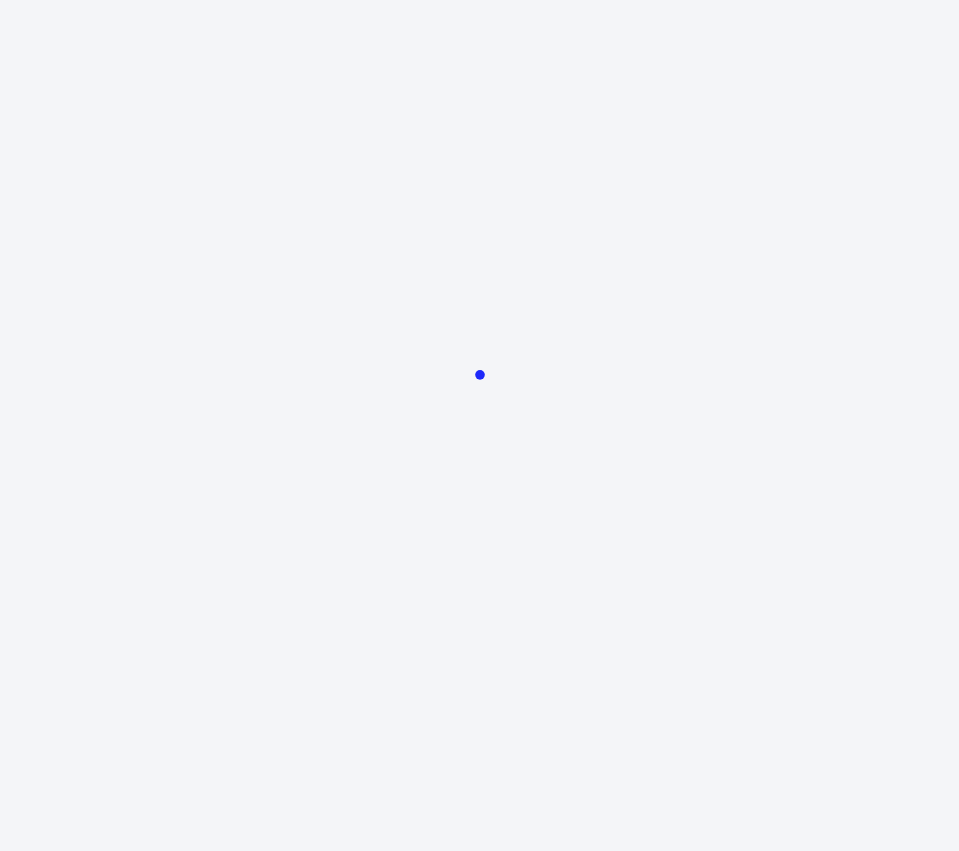 scroll, scrollTop: 0, scrollLeft: 0, axis: both 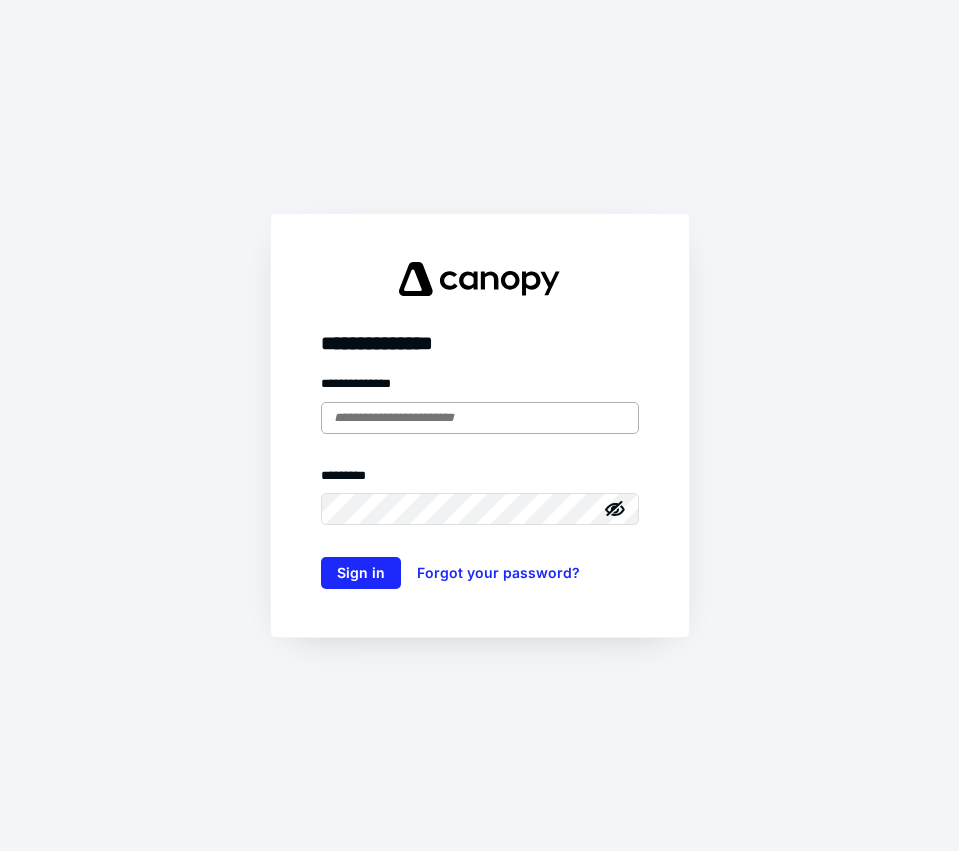 click at bounding box center (480, 418) 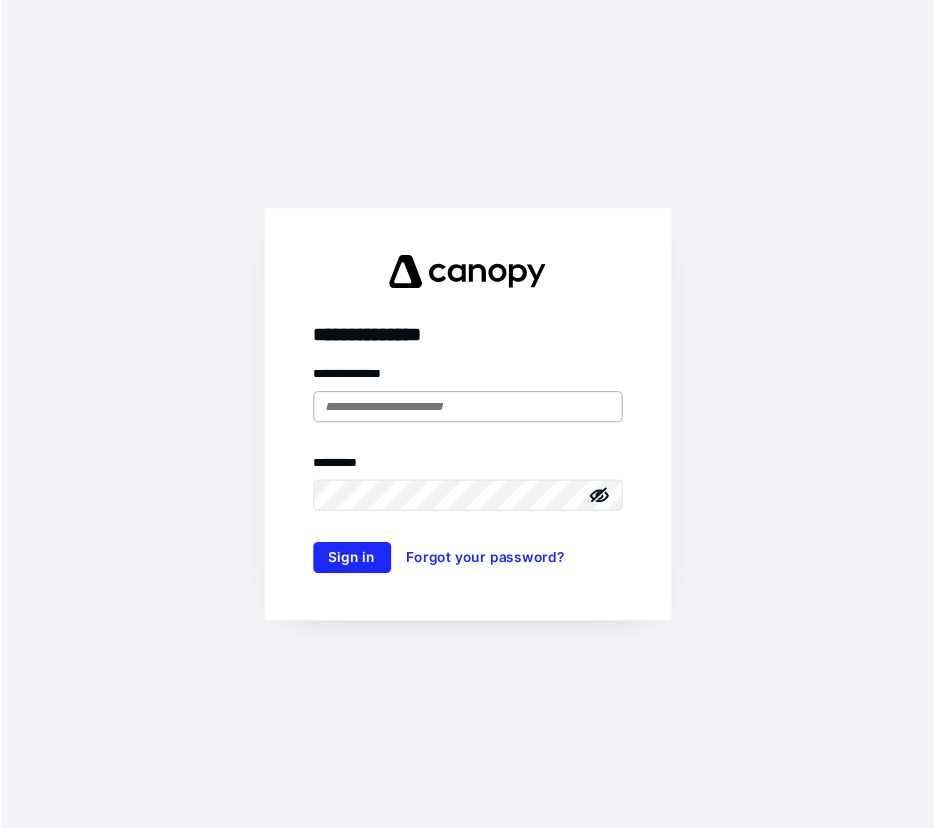 scroll, scrollTop: 0, scrollLeft: 0, axis: both 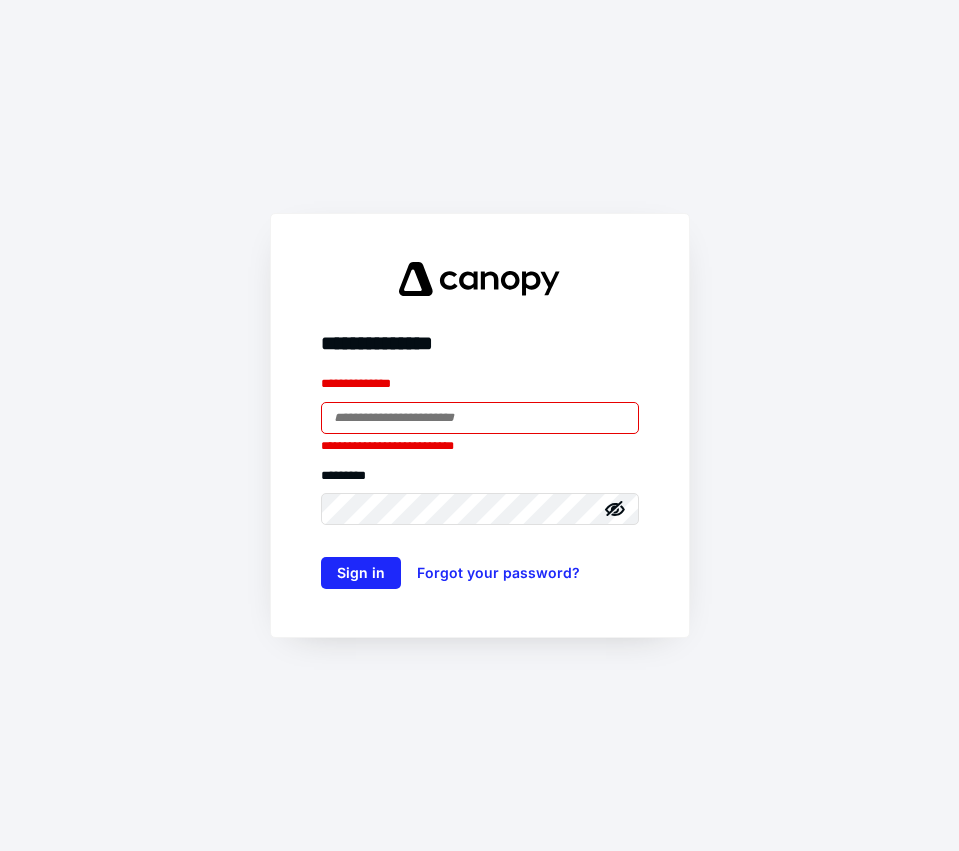 type on "**********" 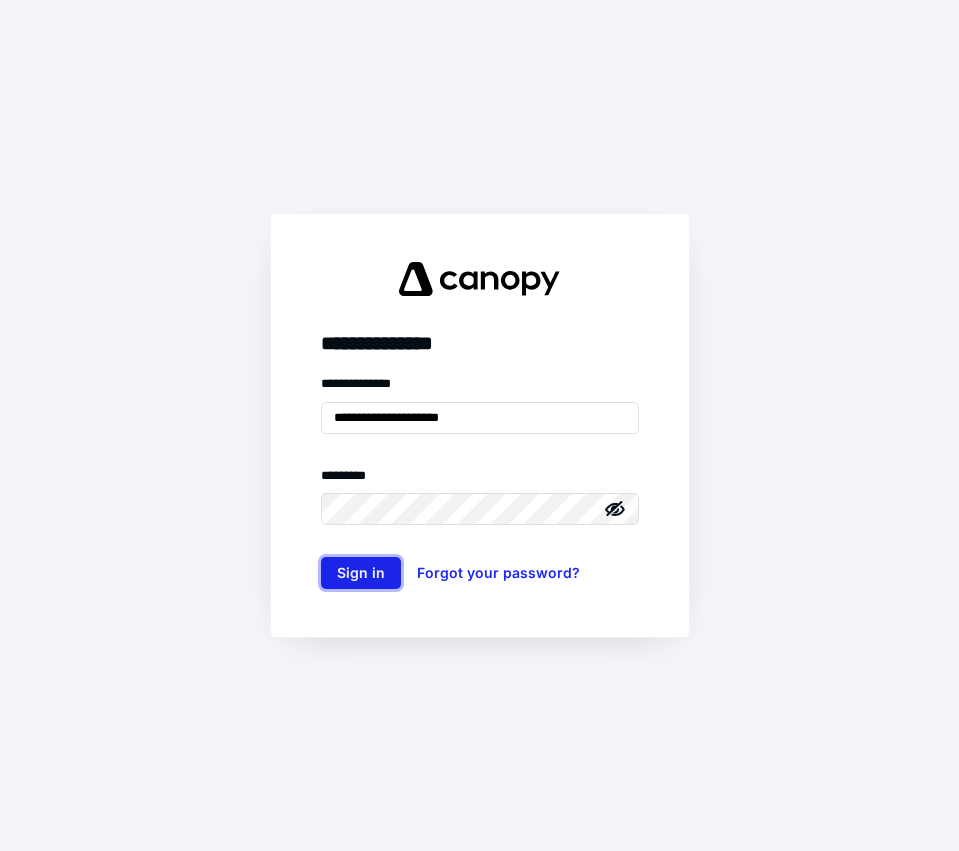 click on "Sign in" at bounding box center (361, 573) 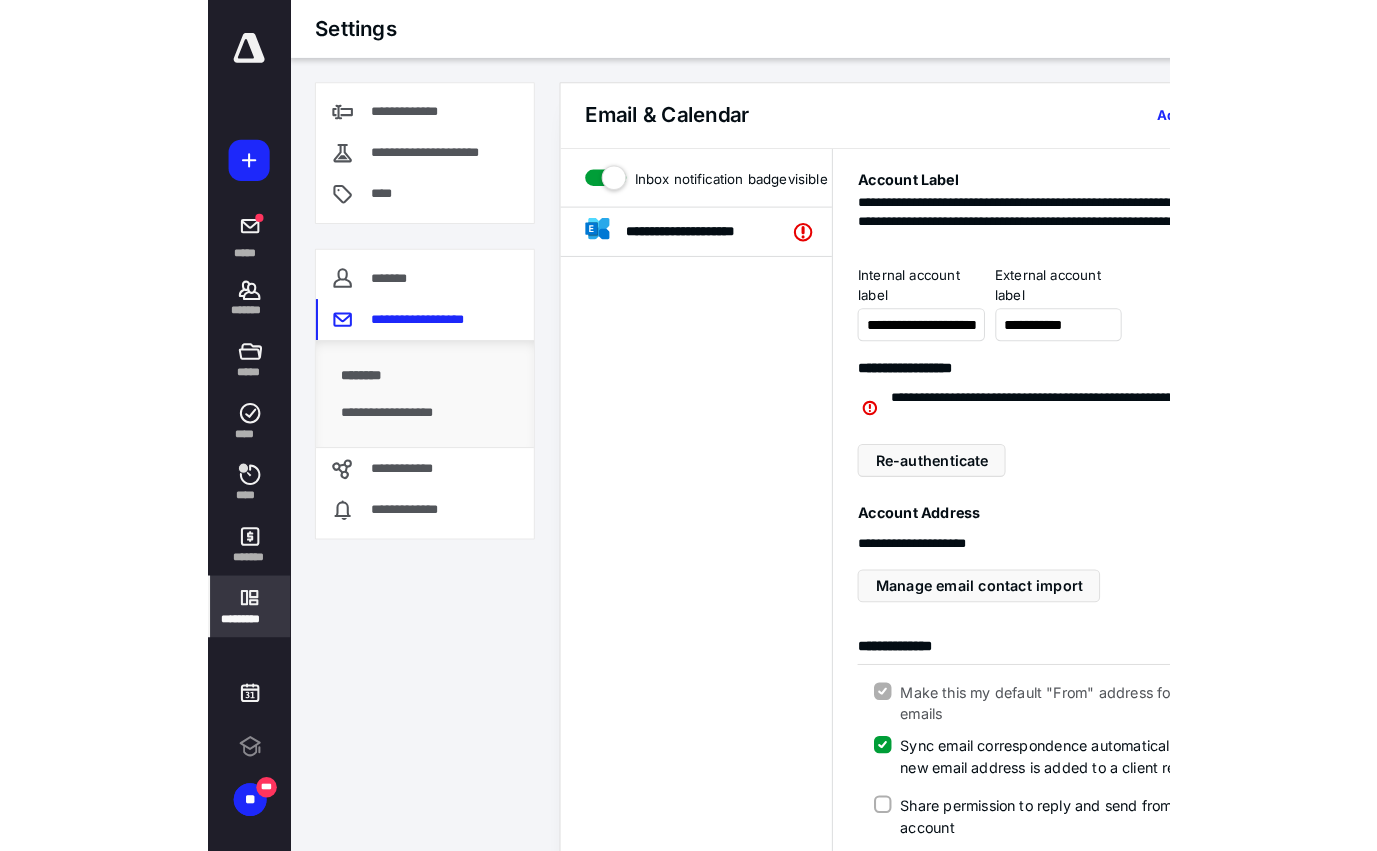 scroll, scrollTop: 0, scrollLeft: 0, axis: both 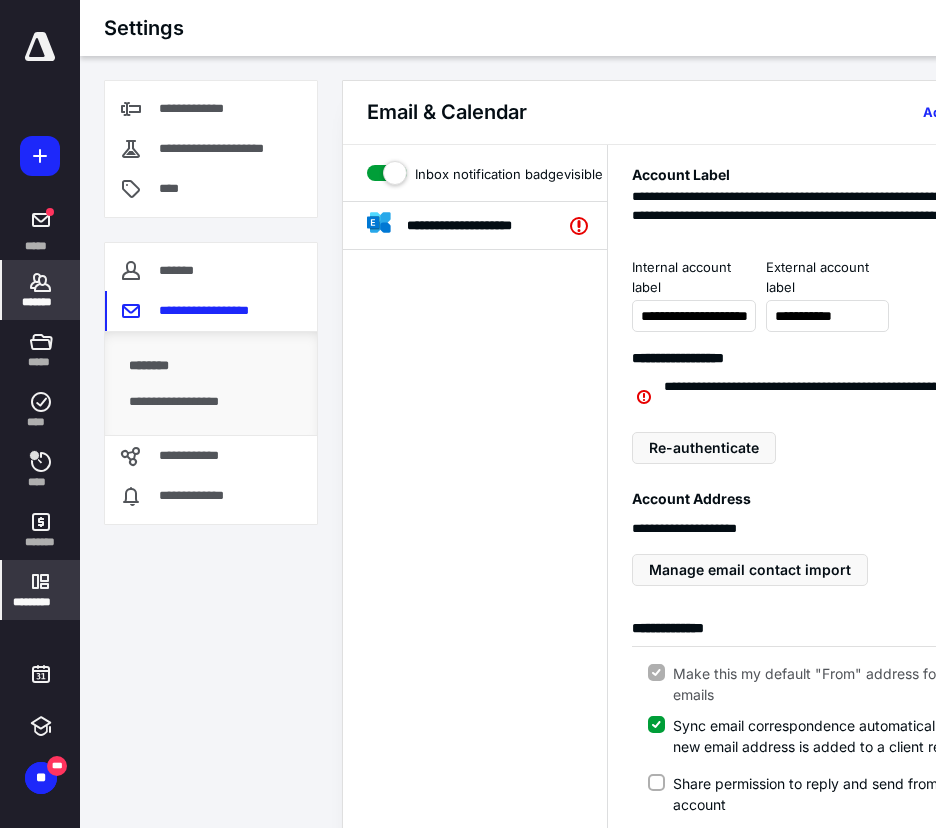 click on "*******" at bounding box center [41, 302] 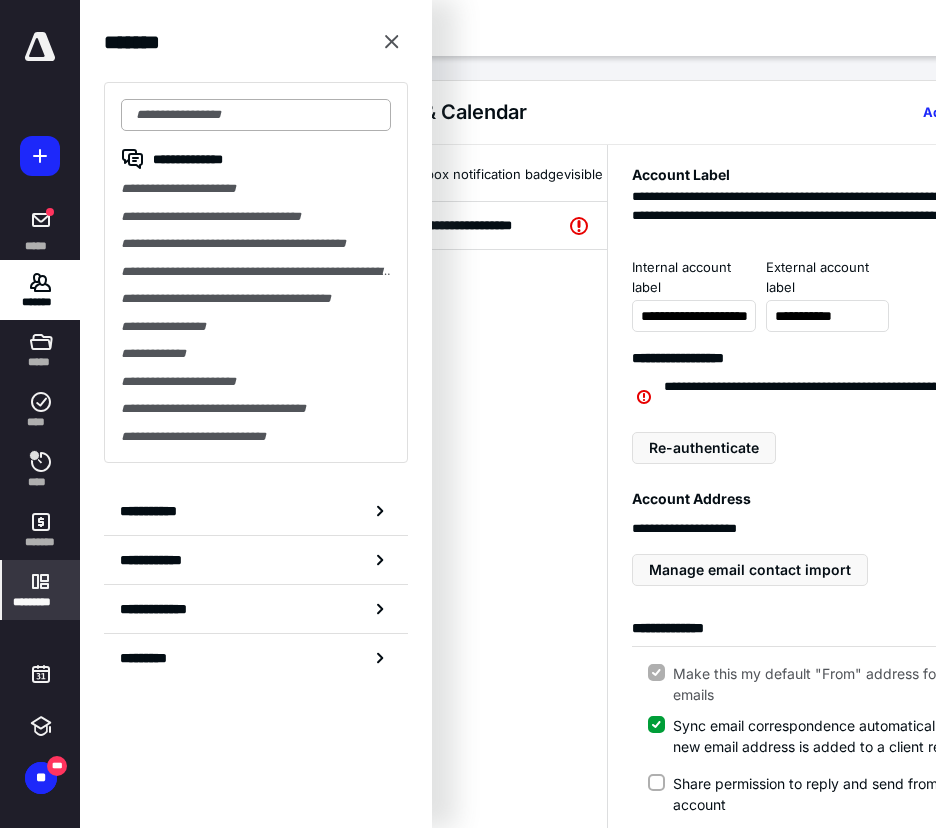 click at bounding box center [256, 115] 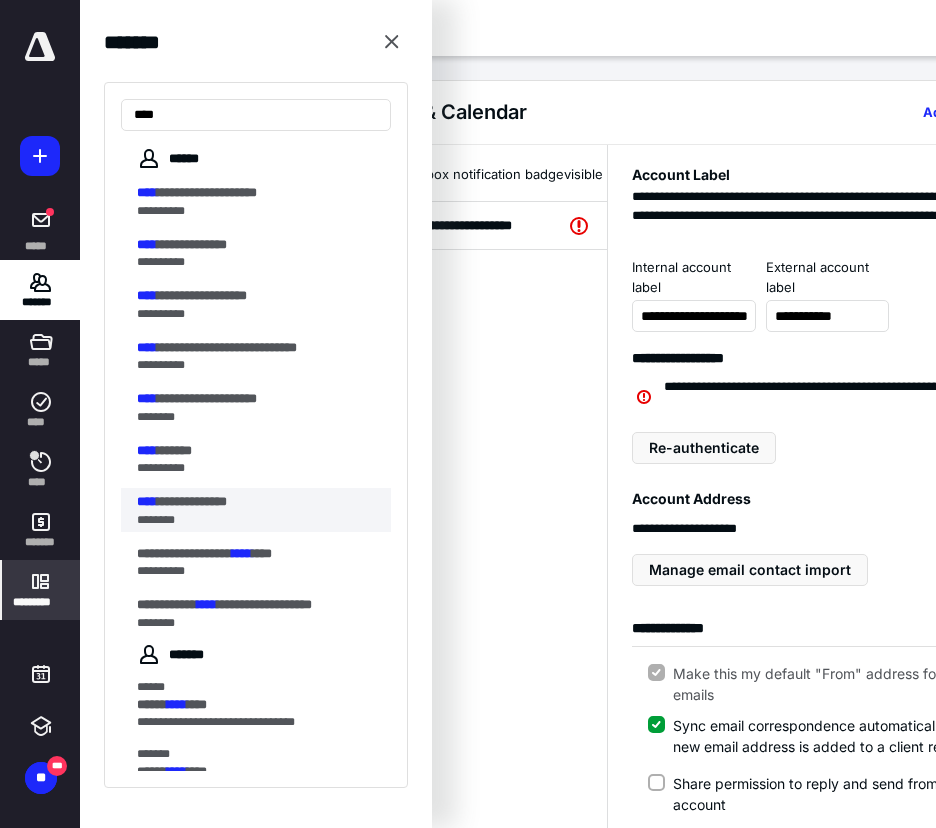 type on "****" 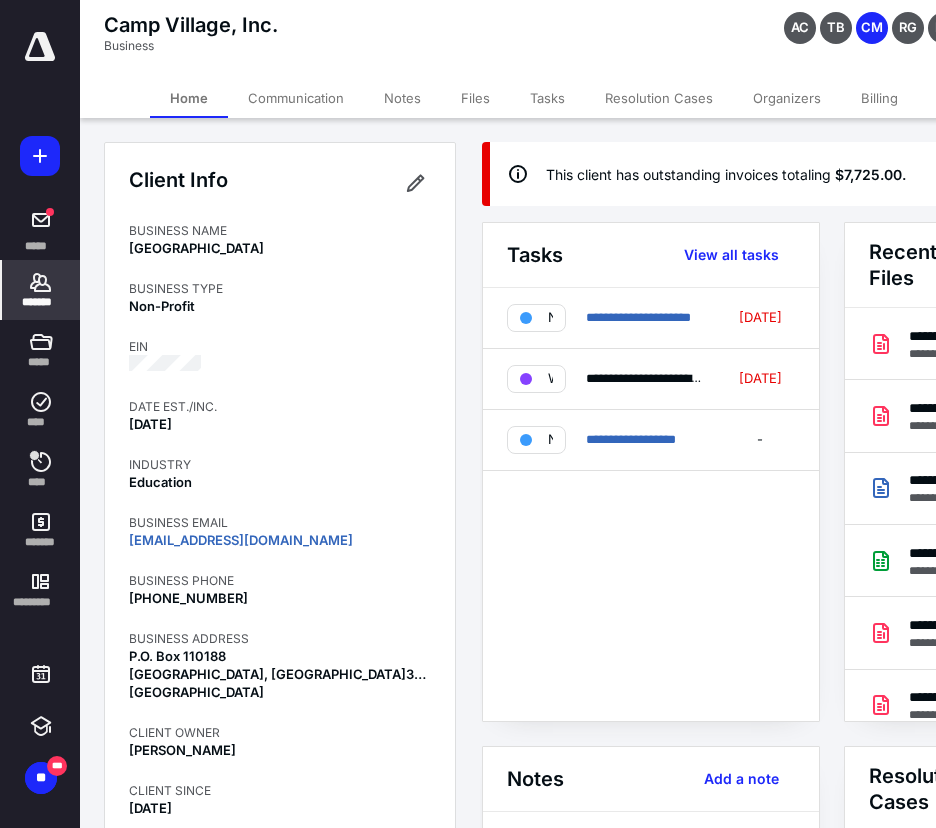 click on "Files" at bounding box center [475, 98] 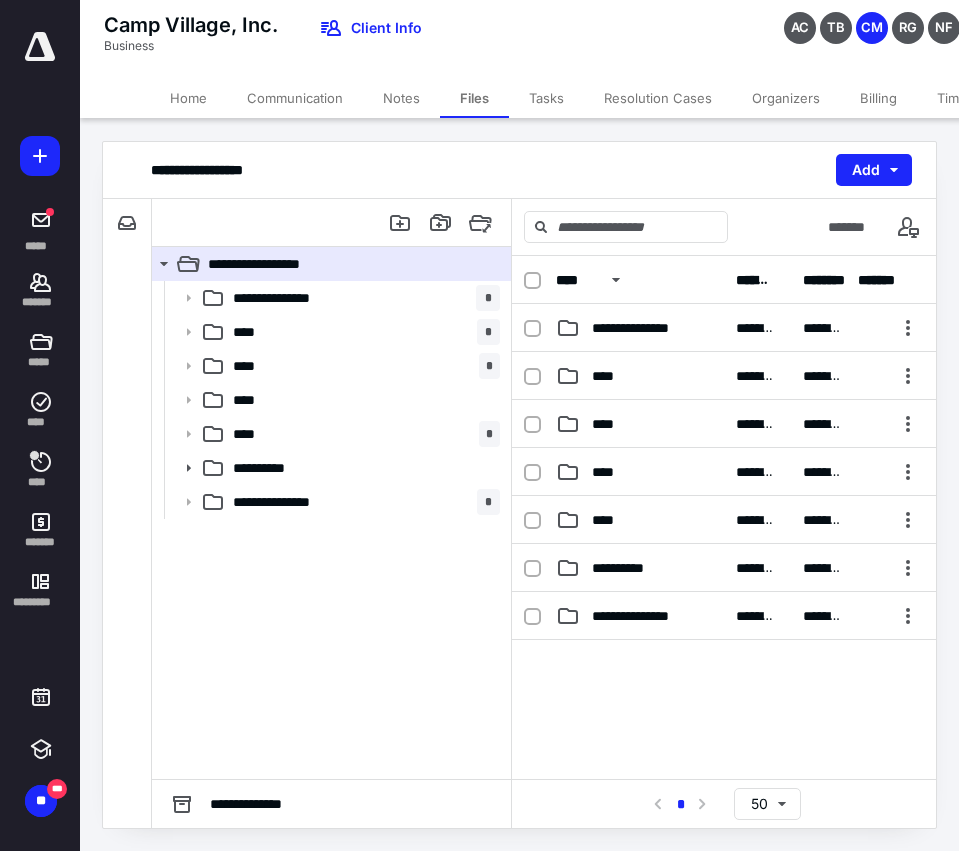click at bounding box center [532, 281] 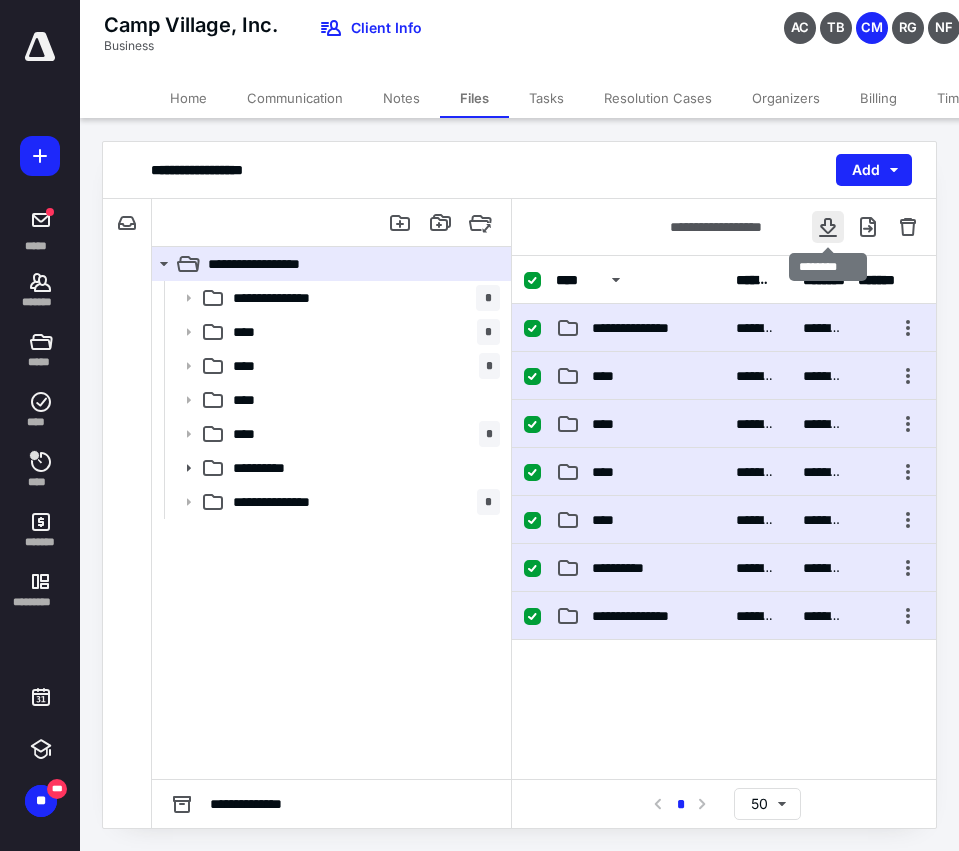 click at bounding box center [828, 227] 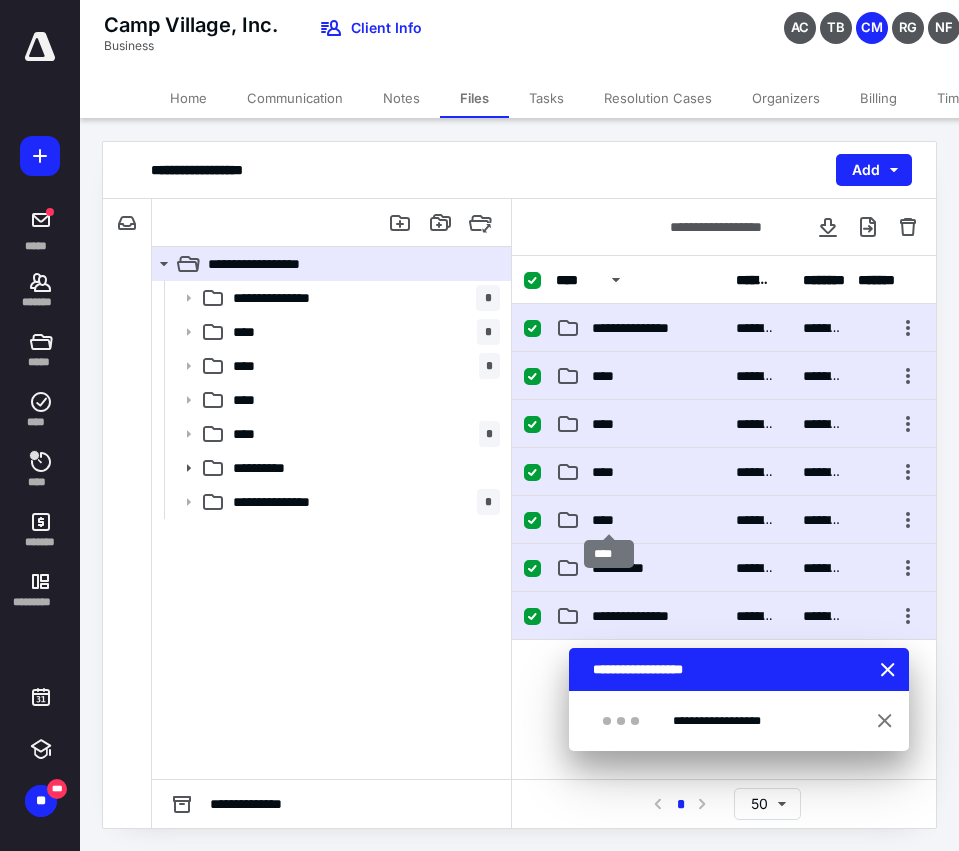 click on "****" at bounding box center [609, 520] 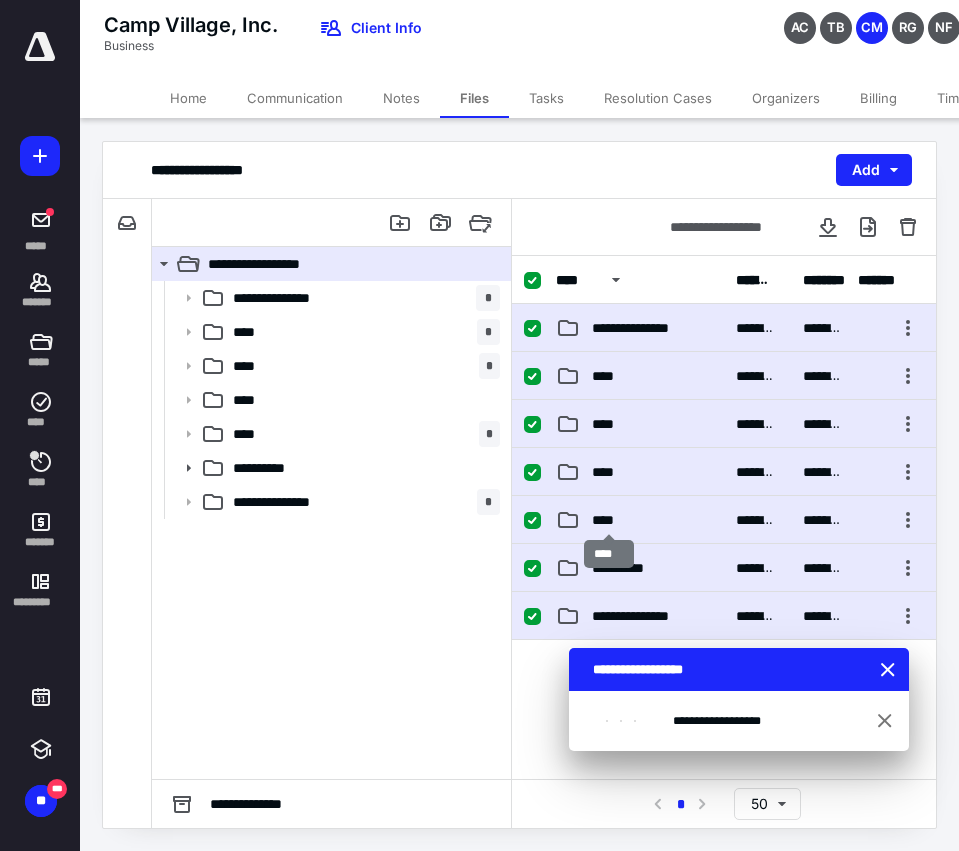 checkbox on "false" 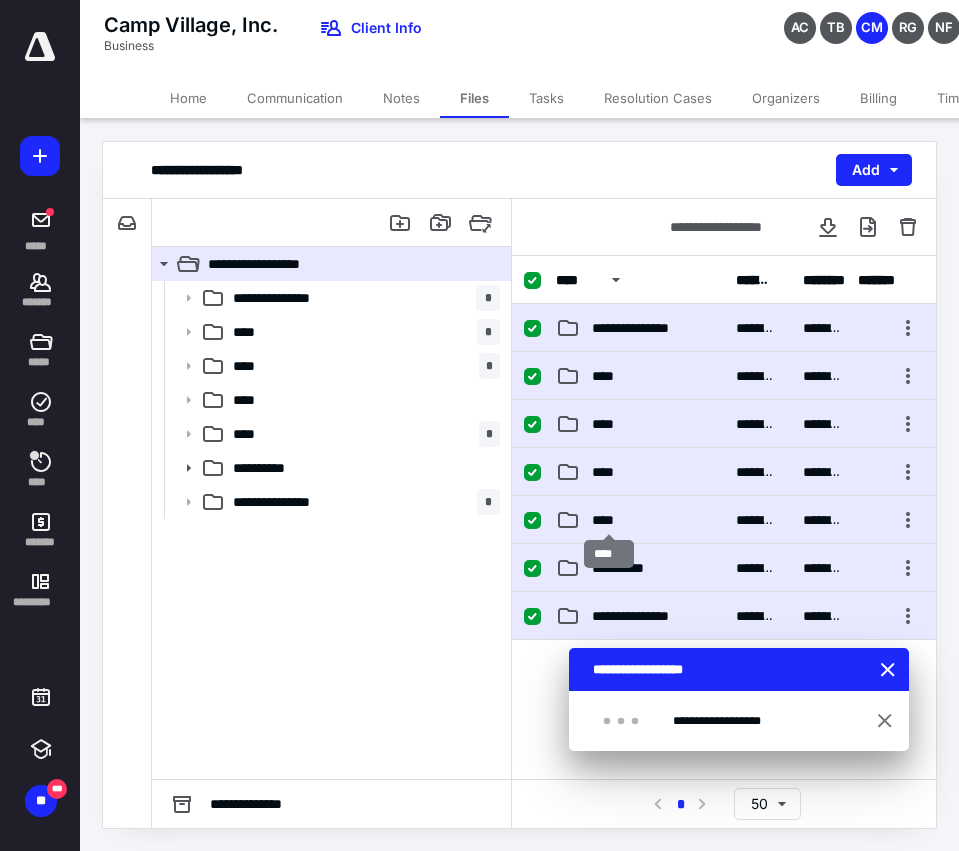 checkbox on "false" 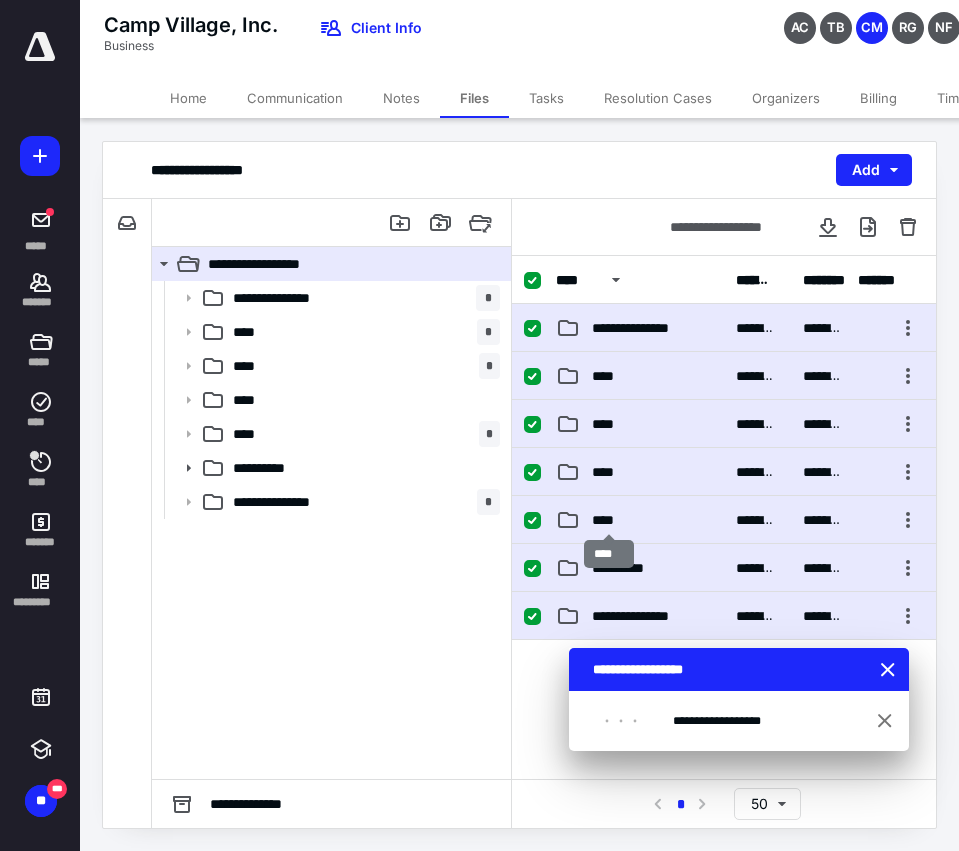 checkbox on "false" 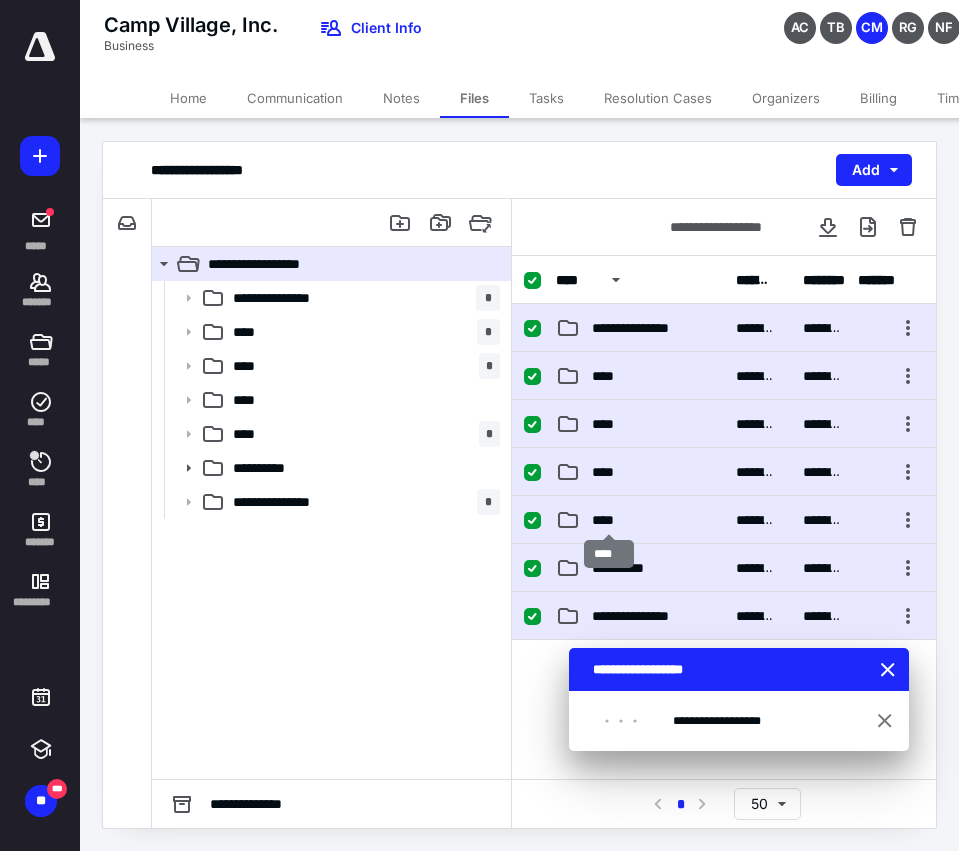 checkbox on "false" 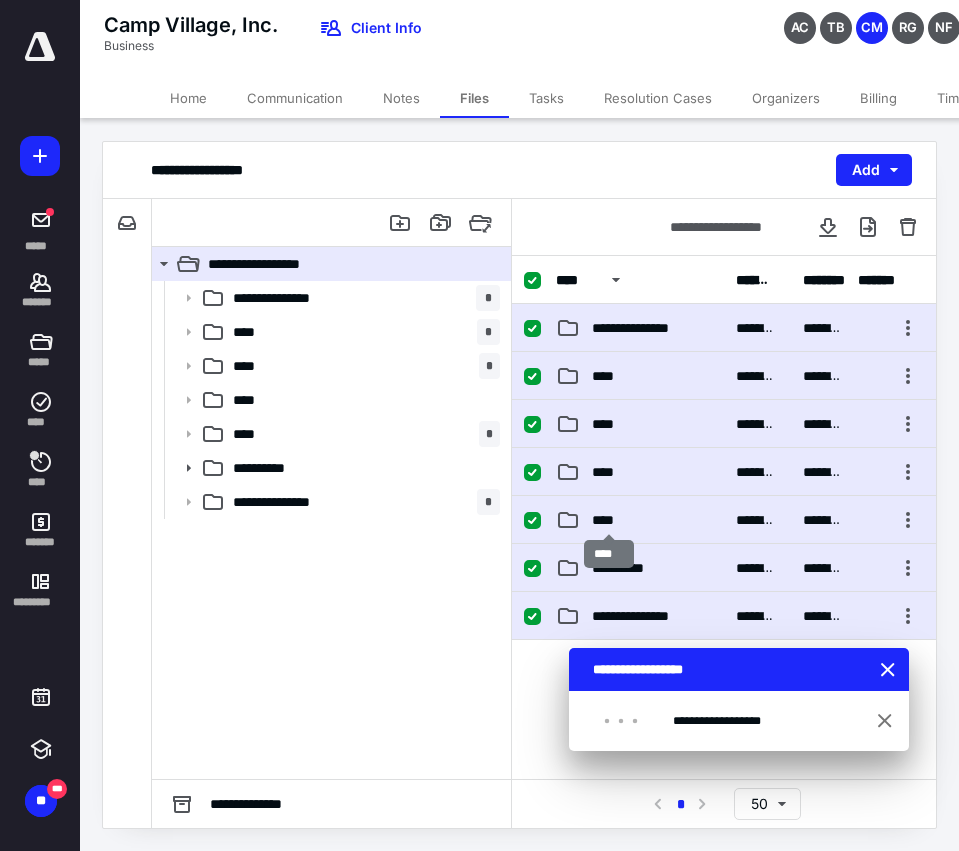 checkbox on "false" 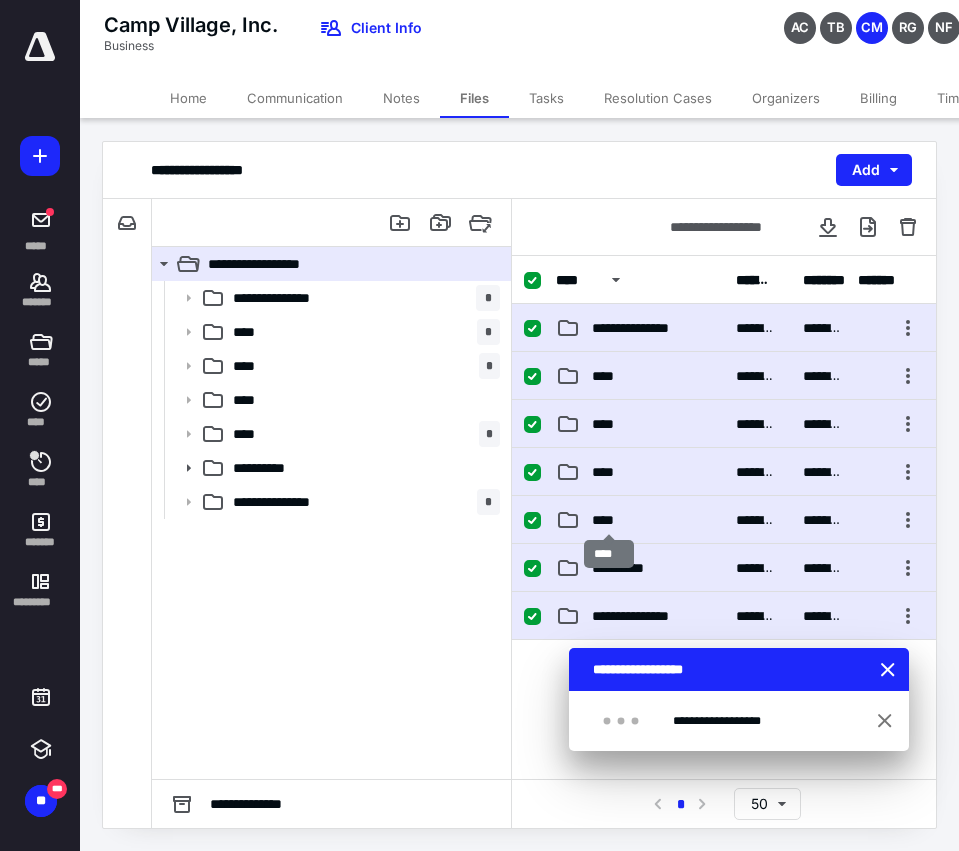 checkbox on "false" 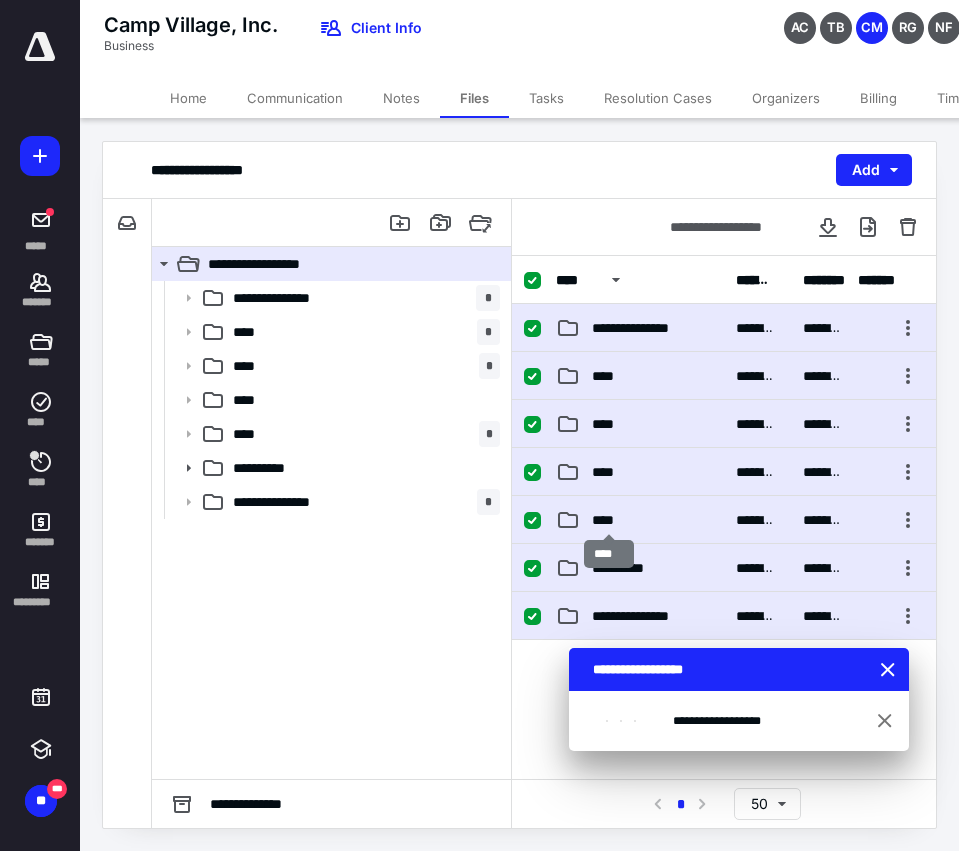checkbox on "false" 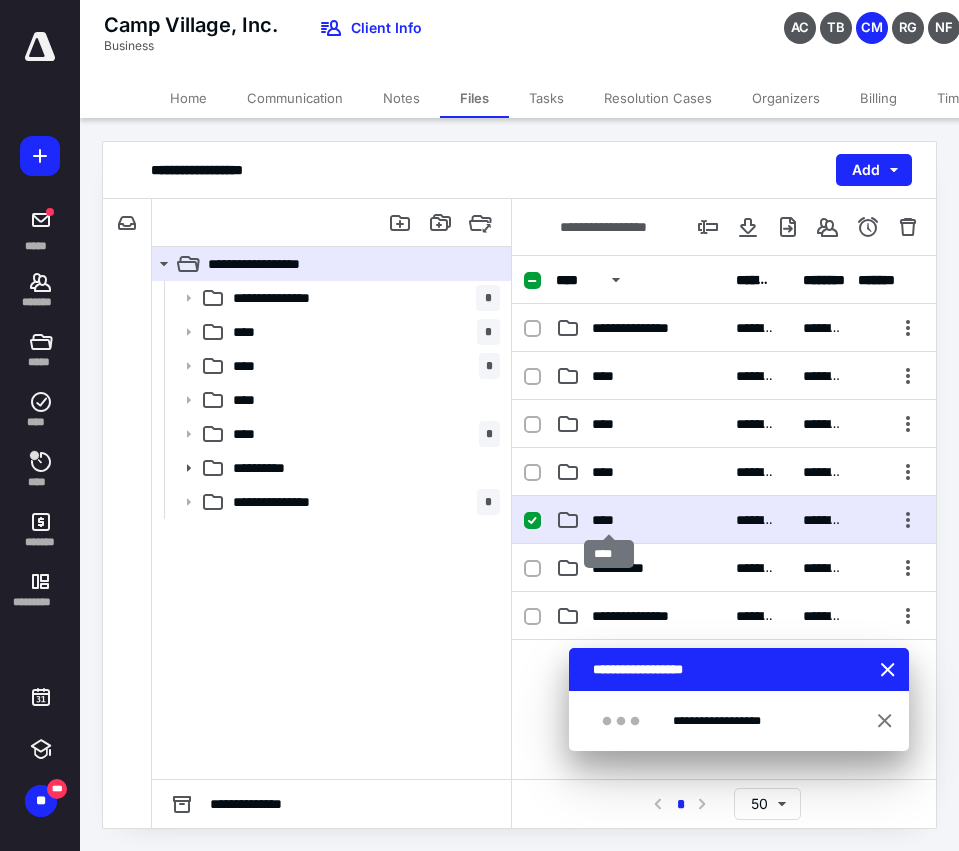 click on "****" at bounding box center [609, 520] 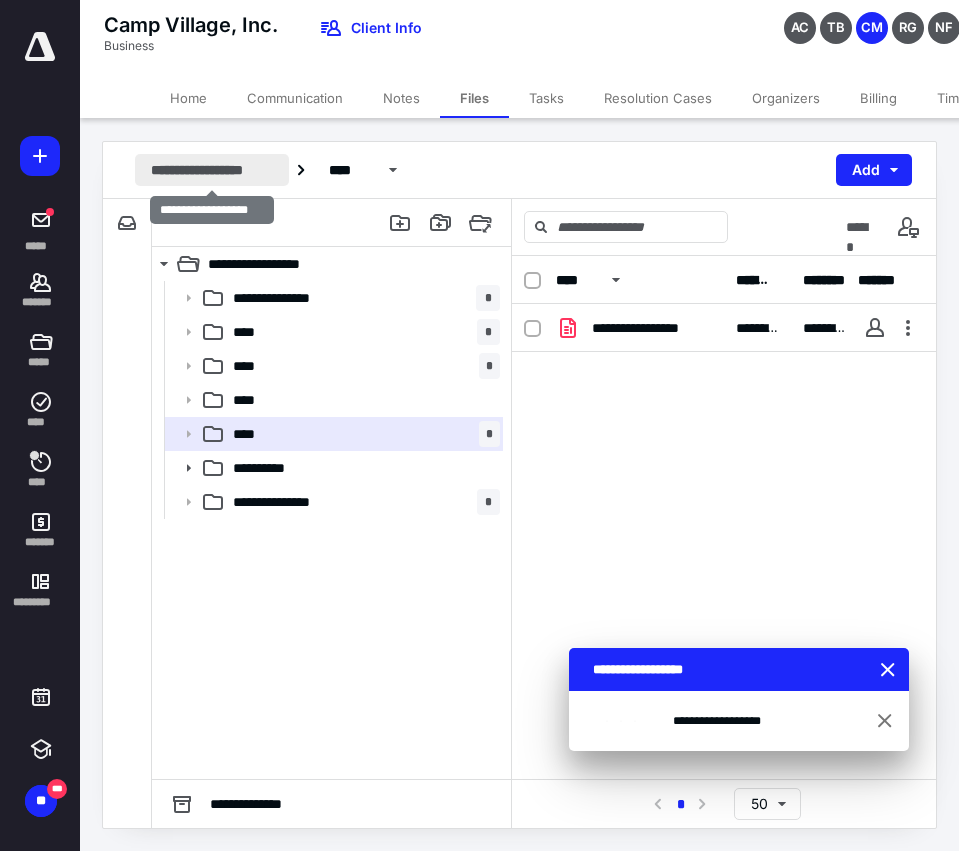 click on "**********" at bounding box center [212, 170] 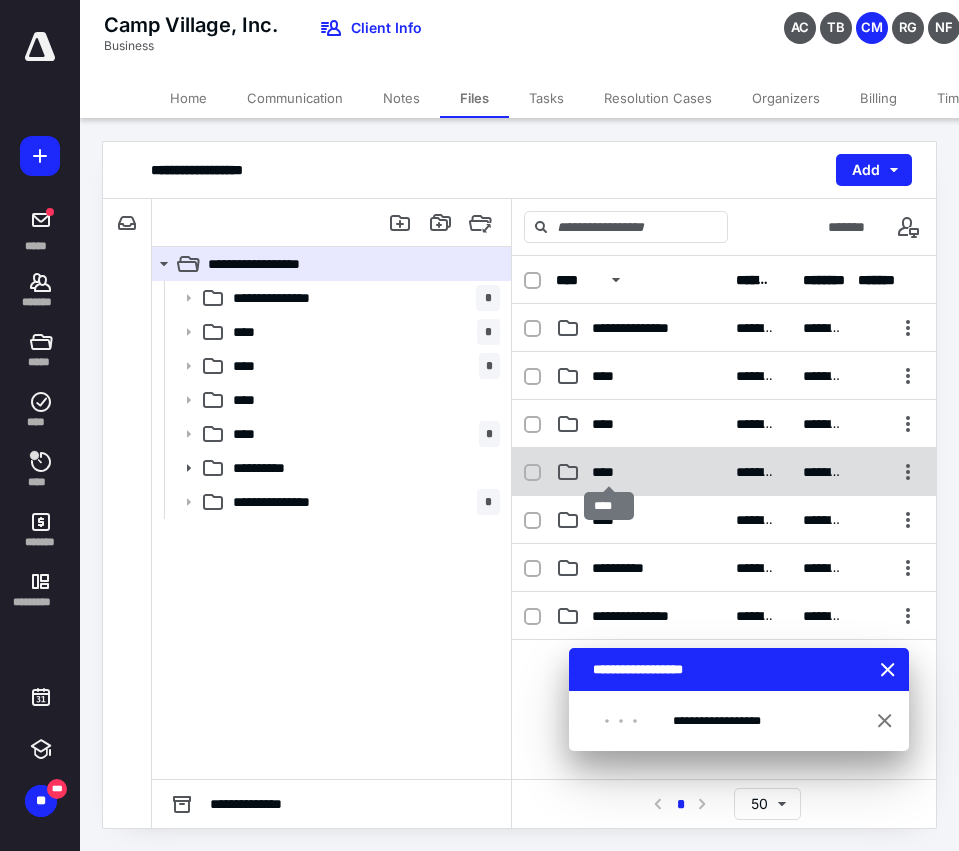 click on "****" at bounding box center [609, 472] 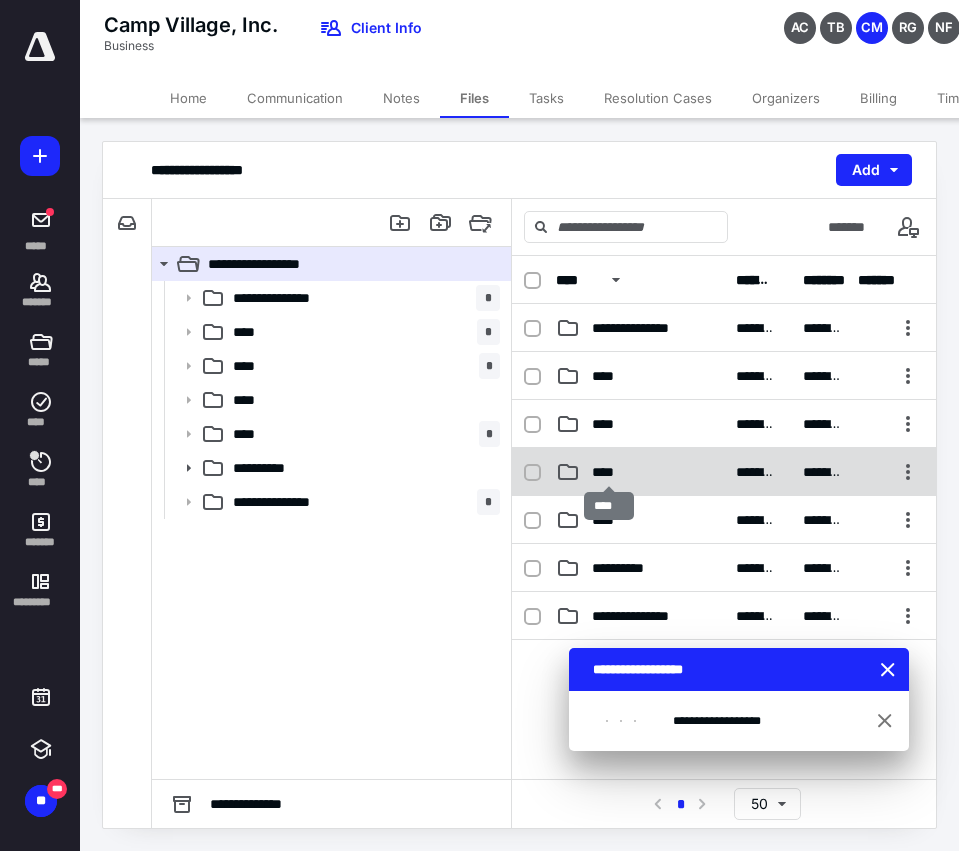 checkbox on "true" 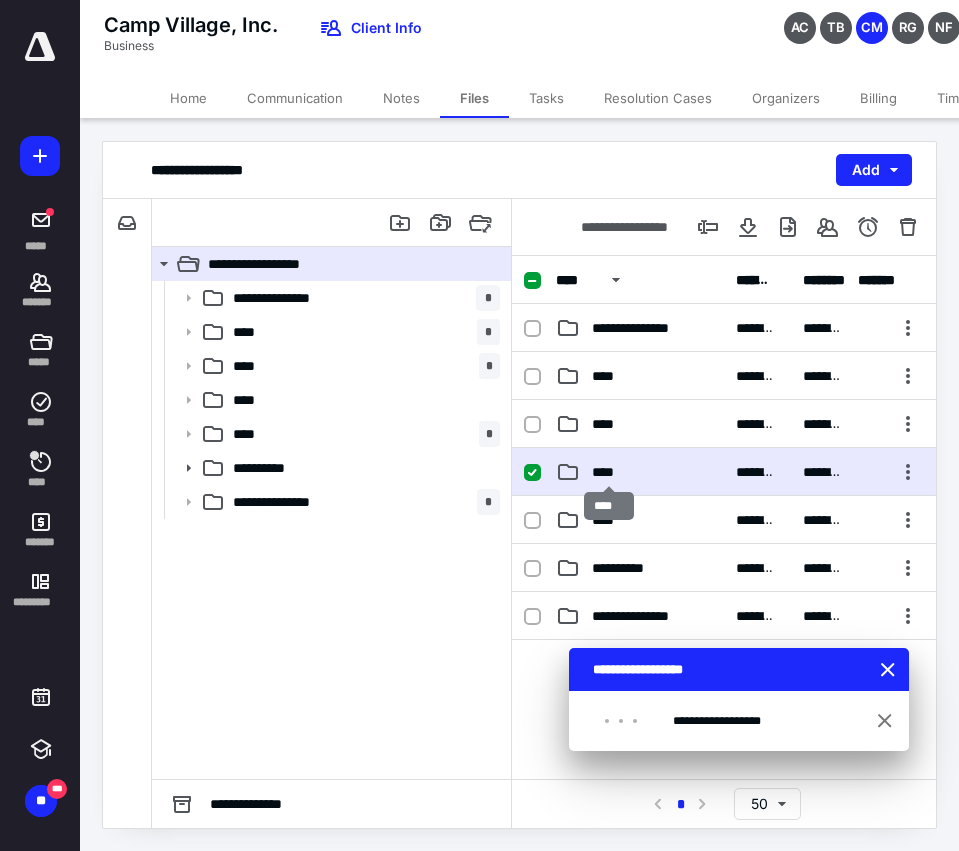 click on "****" at bounding box center (609, 472) 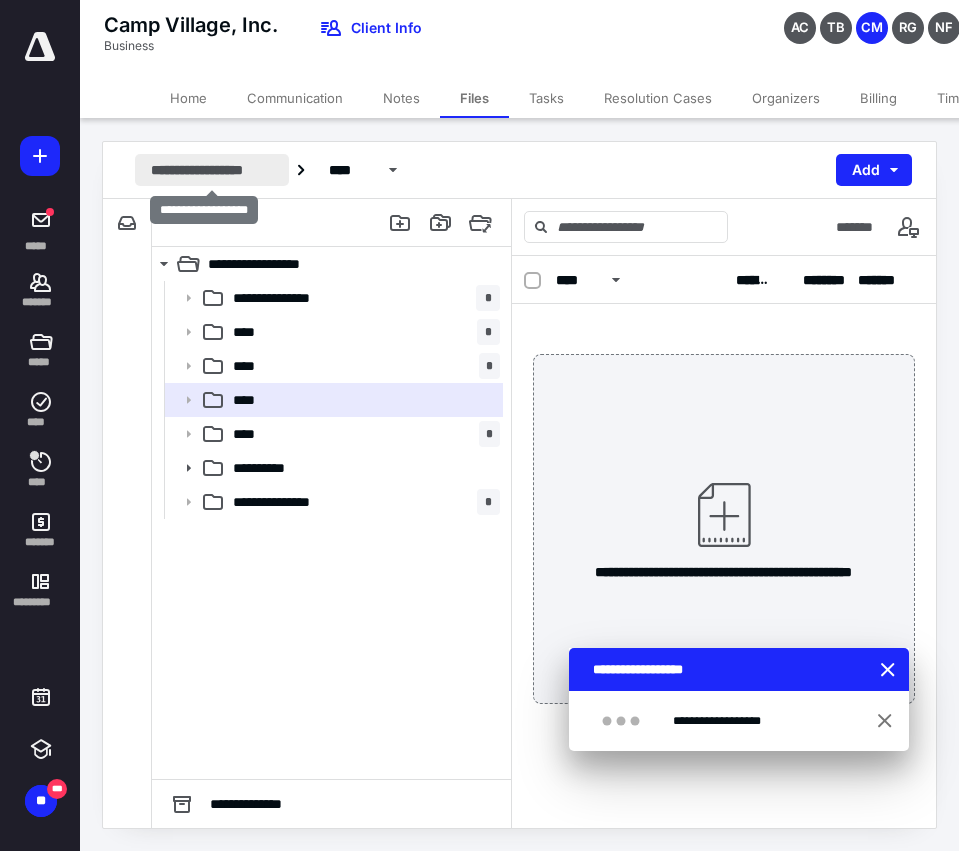 click on "**********" at bounding box center [212, 170] 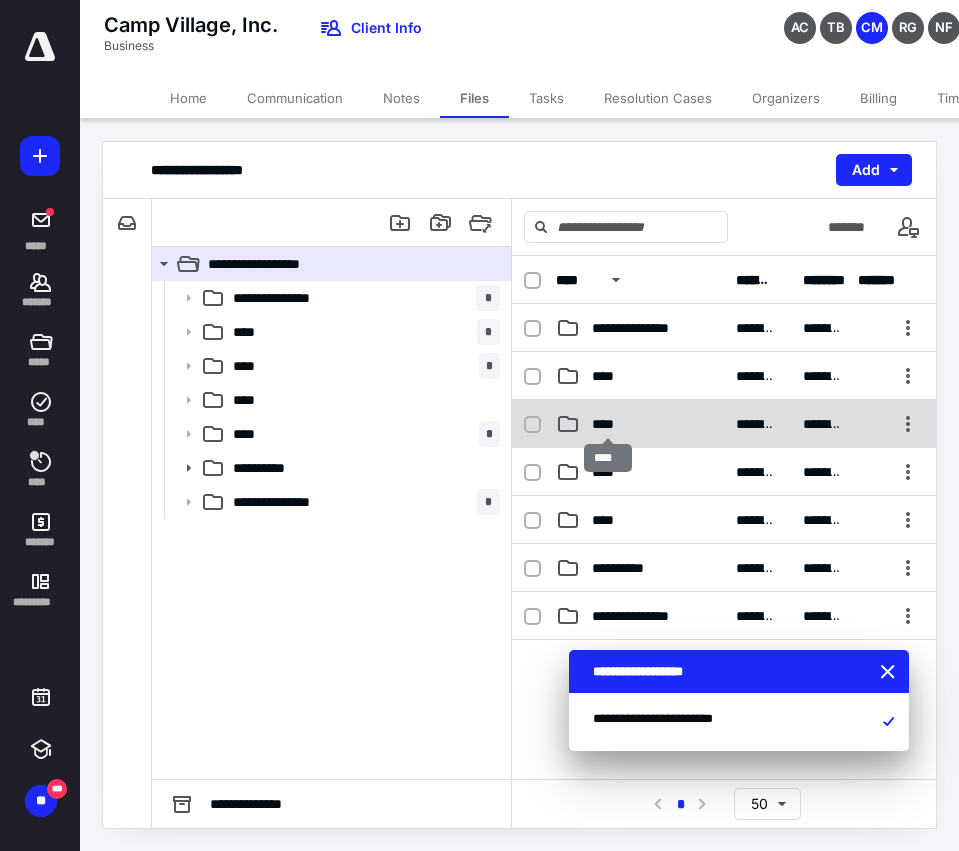 click on "****" at bounding box center [608, 424] 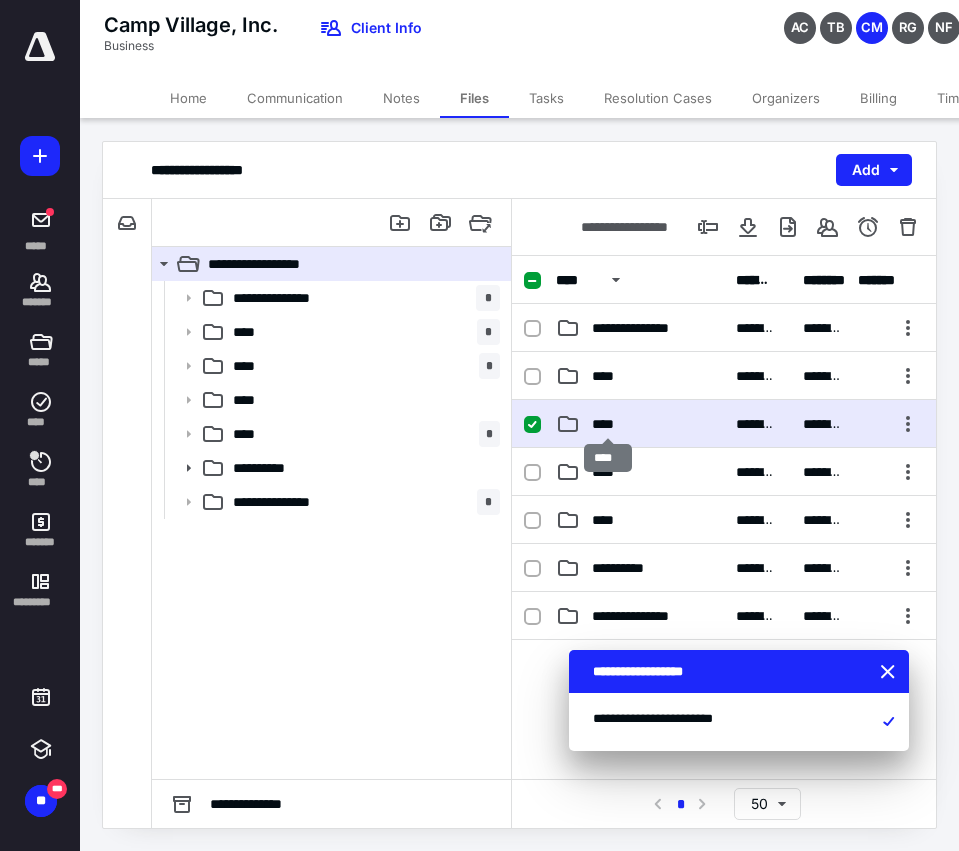 click on "****" at bounding box center (608, 424) 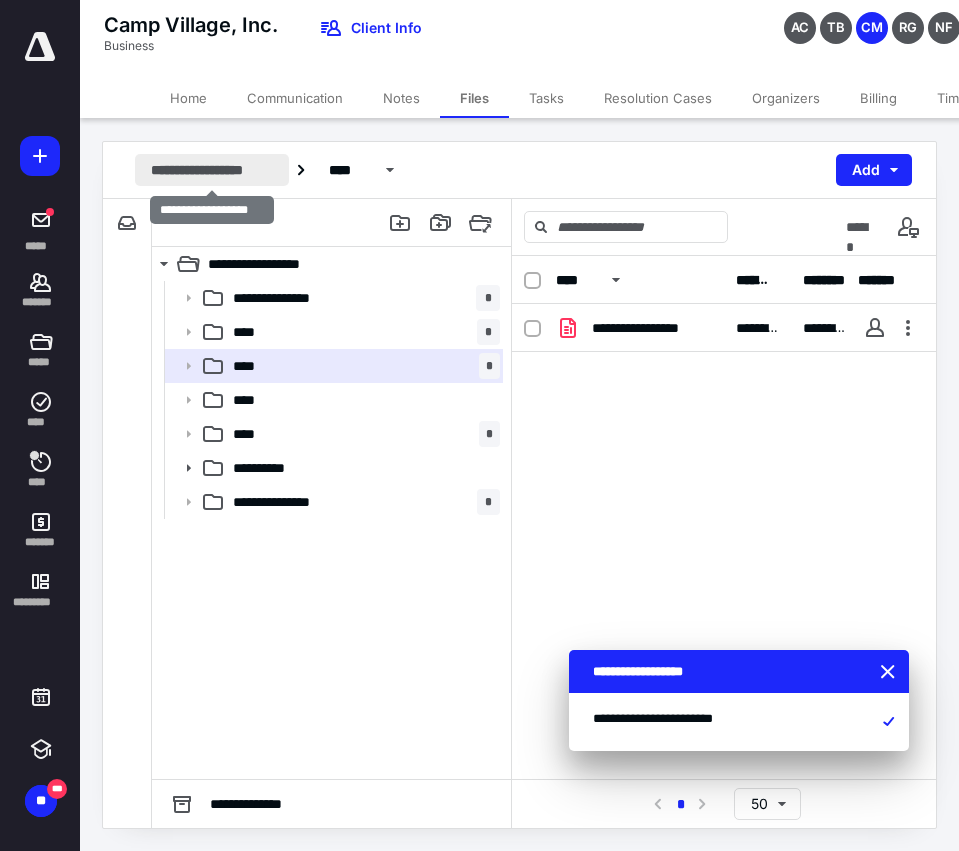 click on "**********" at bounding box center [212, 170] 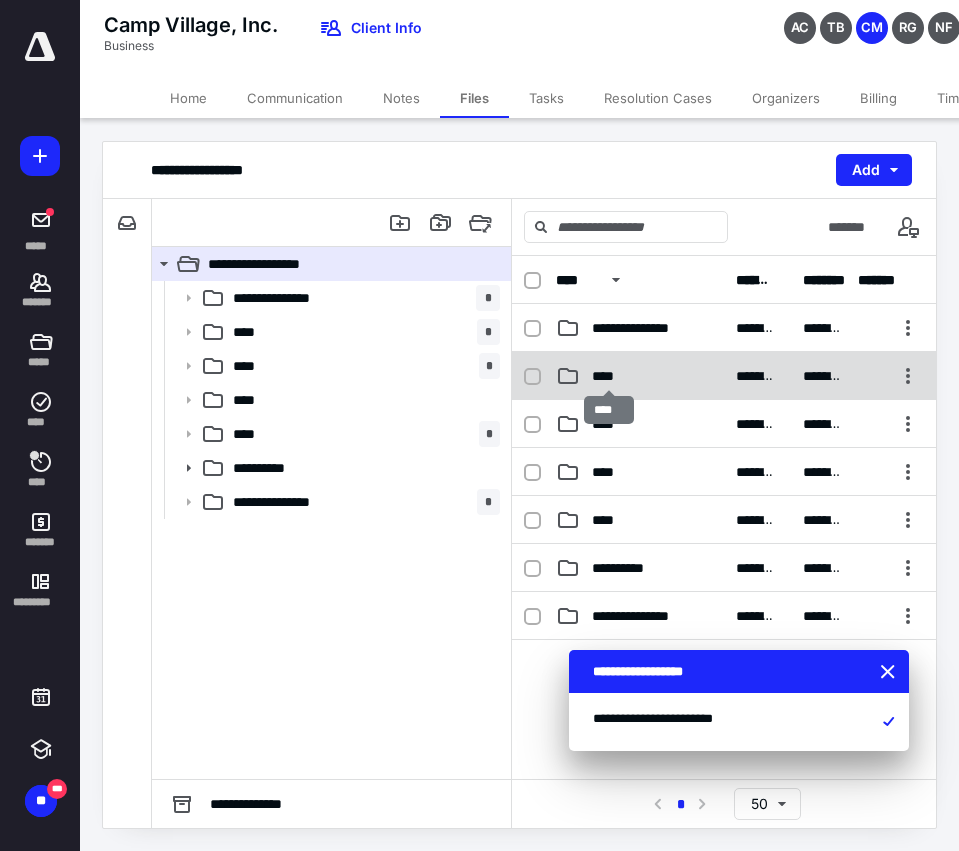 click on "****" at bounding box center (609, 376) 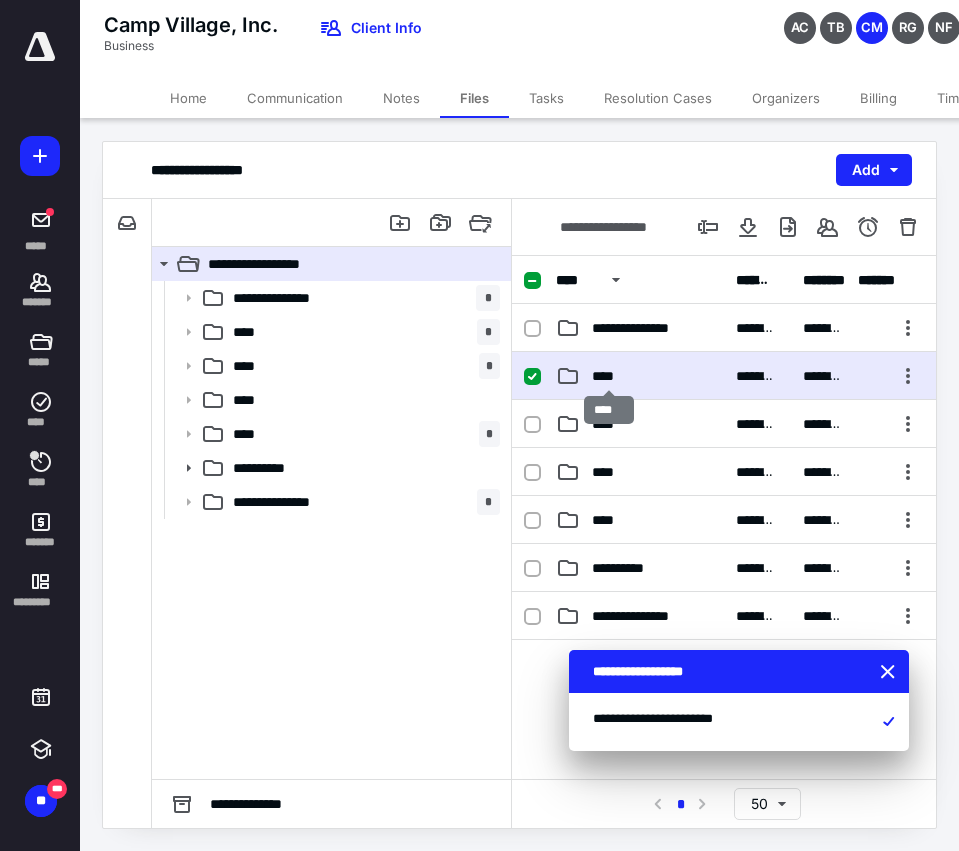 click on "****" at bounding box center [609, 376] 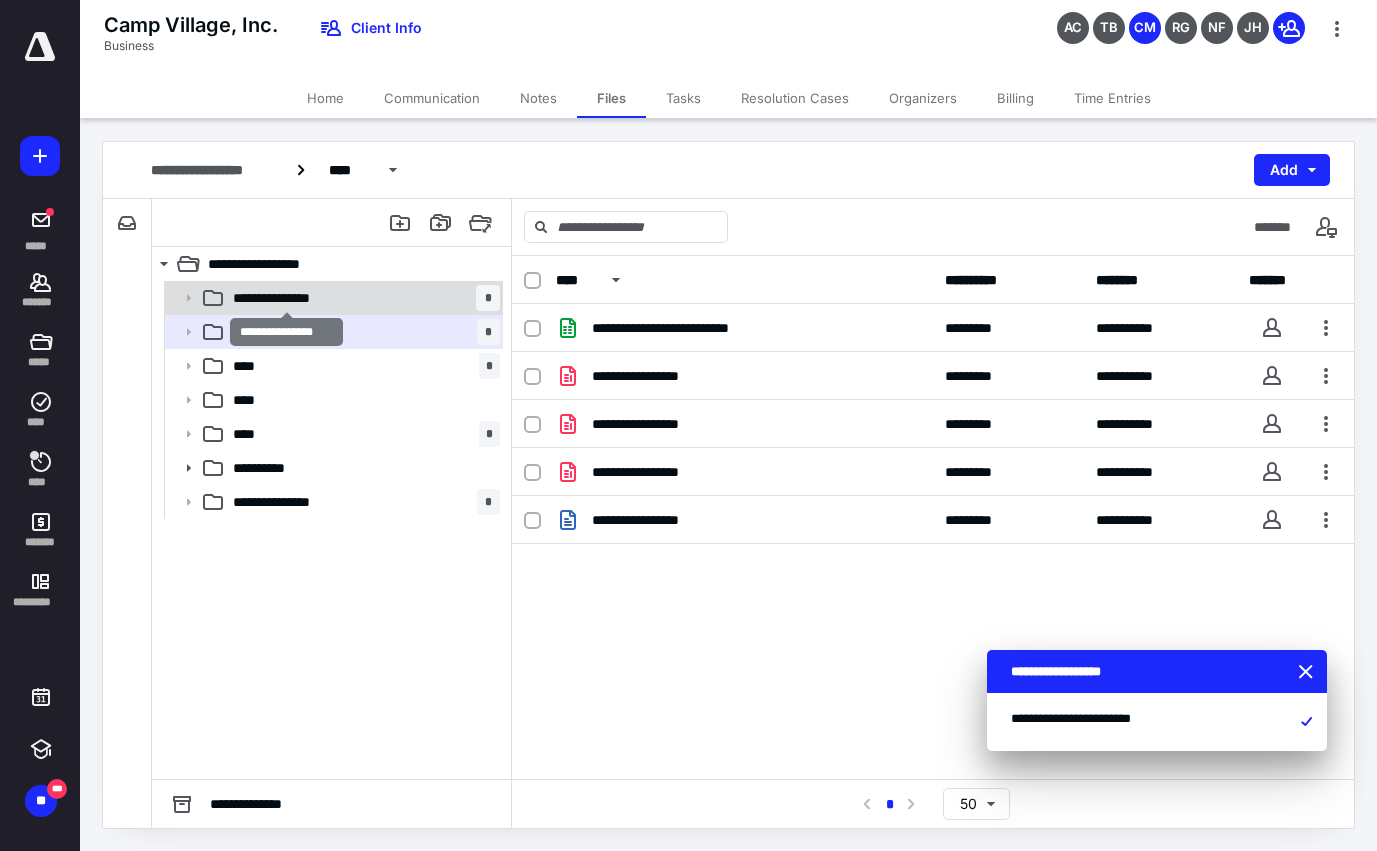 click on "**********" at bounding box center (286, 298) 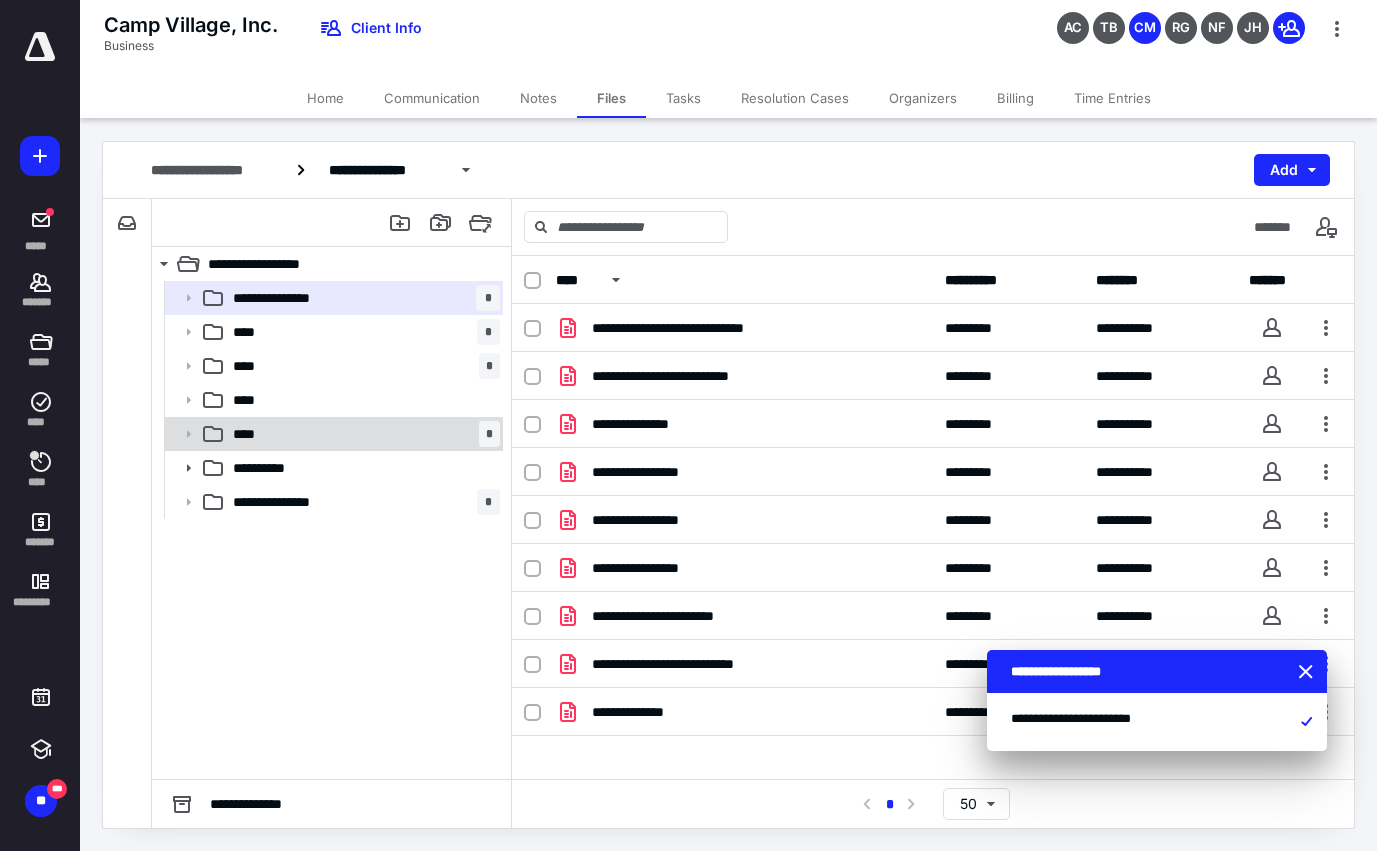 click on "**** *" at bounding box center [362, 434] 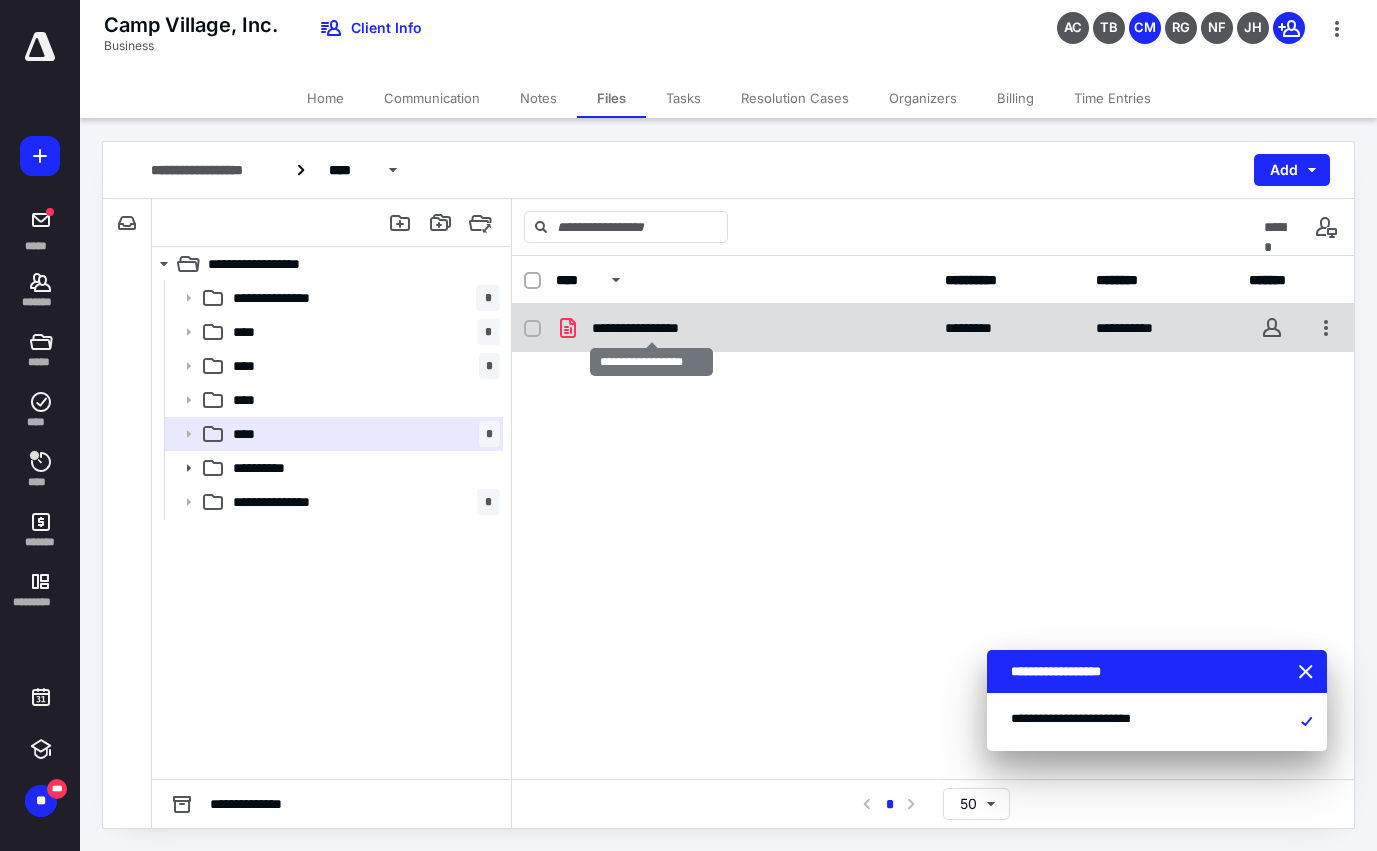 click on "**********" at bounding box center (651, 328) 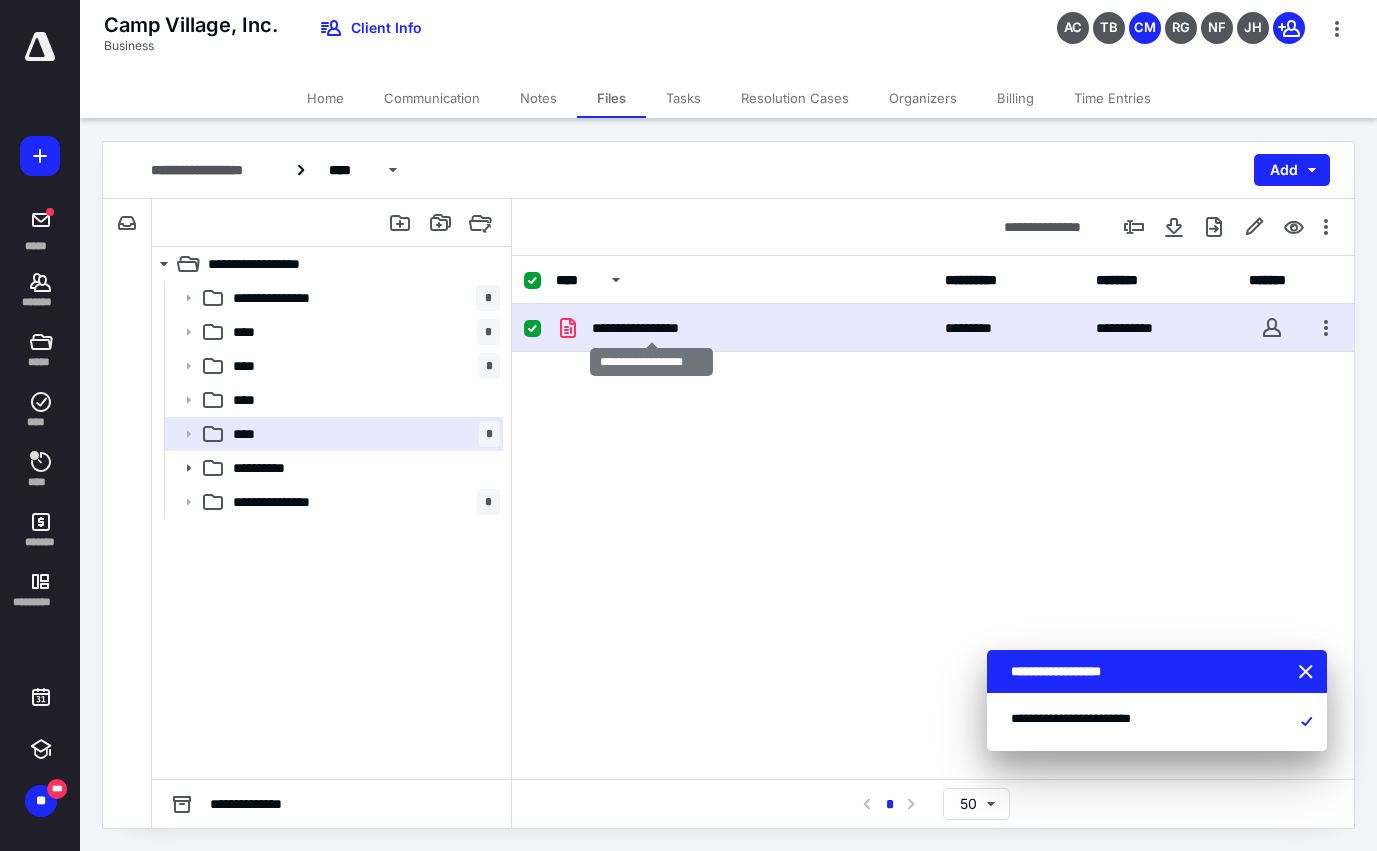 click on "**********" at bounding box center (651, 328) 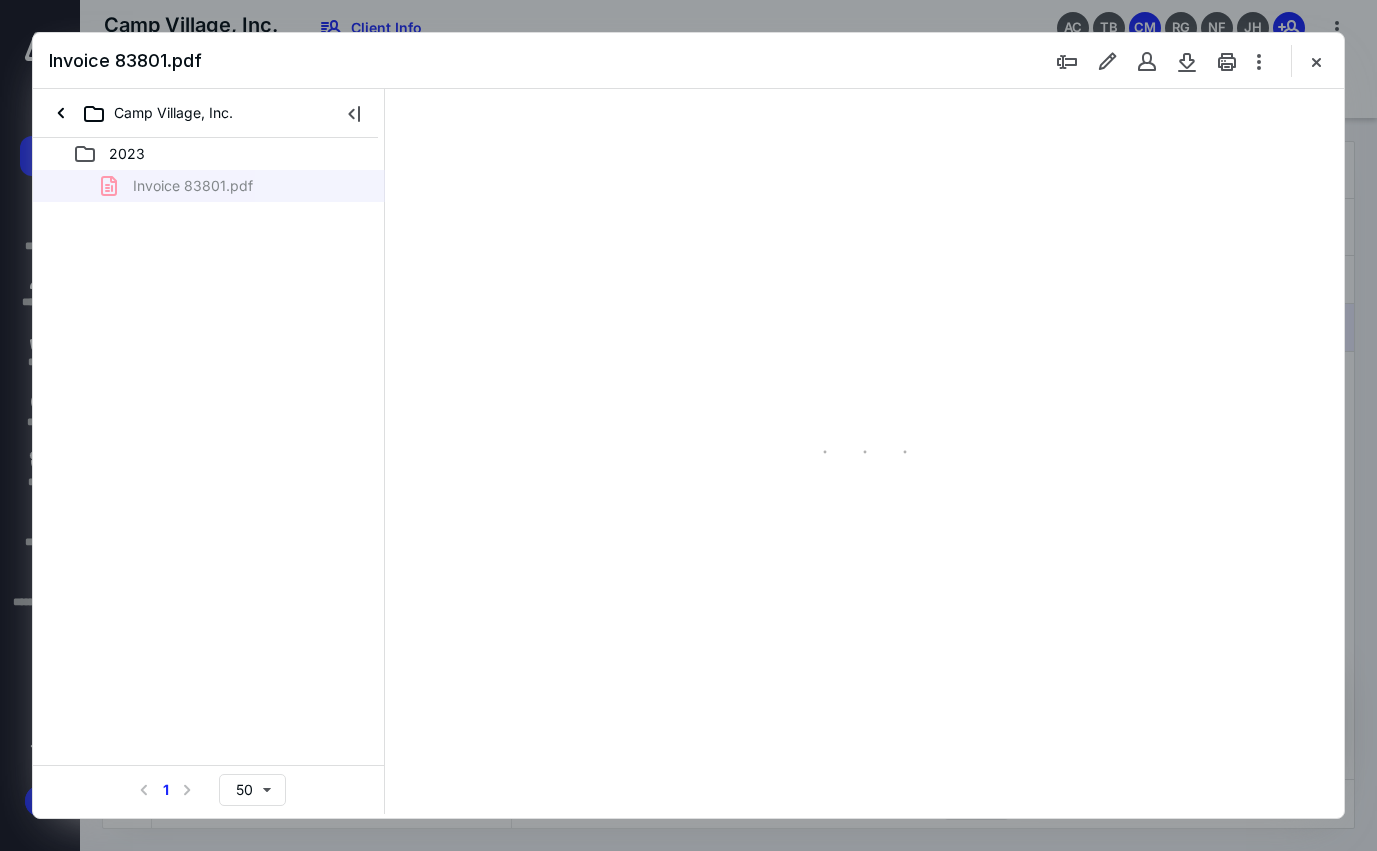 scroll, scrollTop: 0, scrollLeft: 0, axis: both 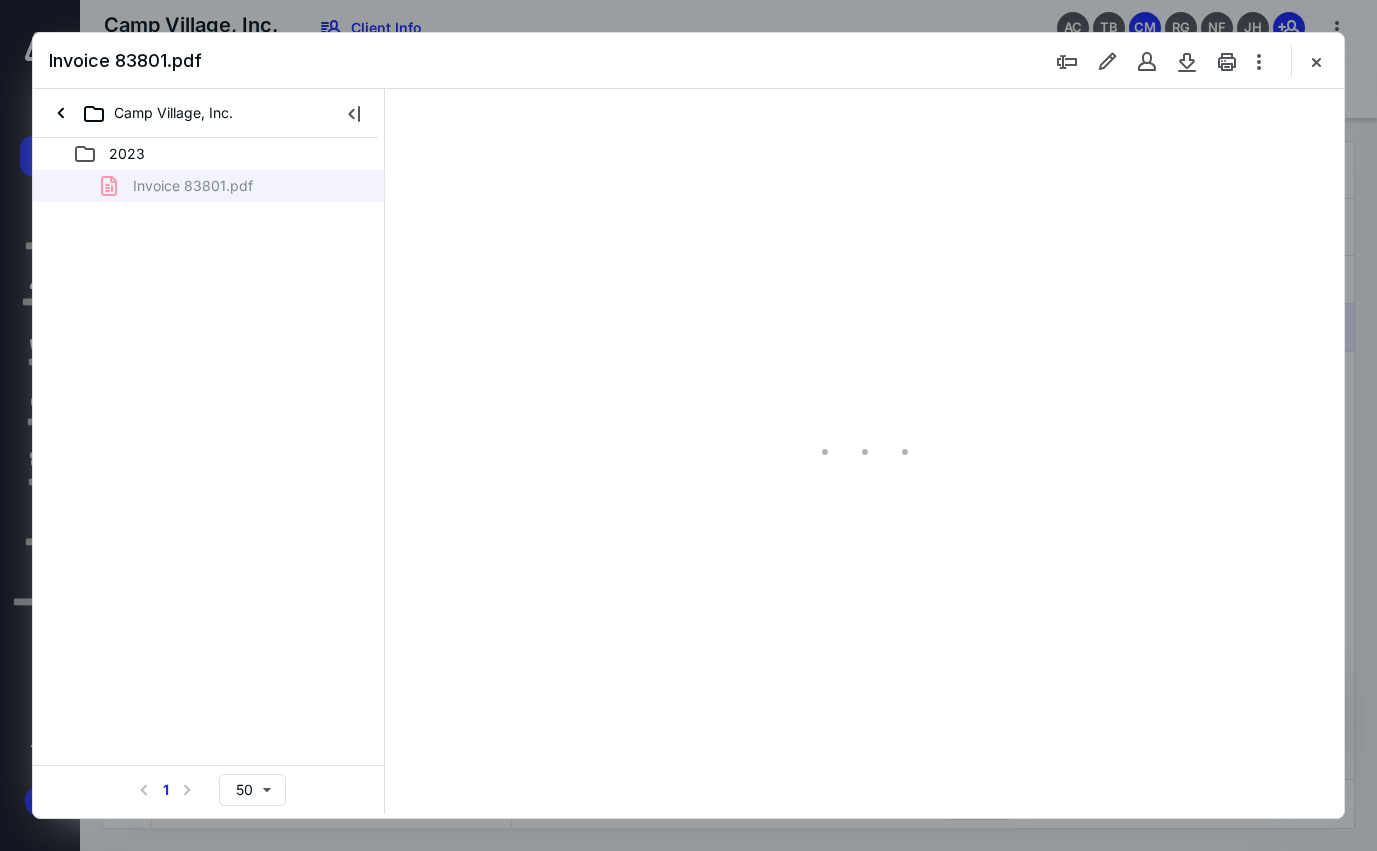type on "153" 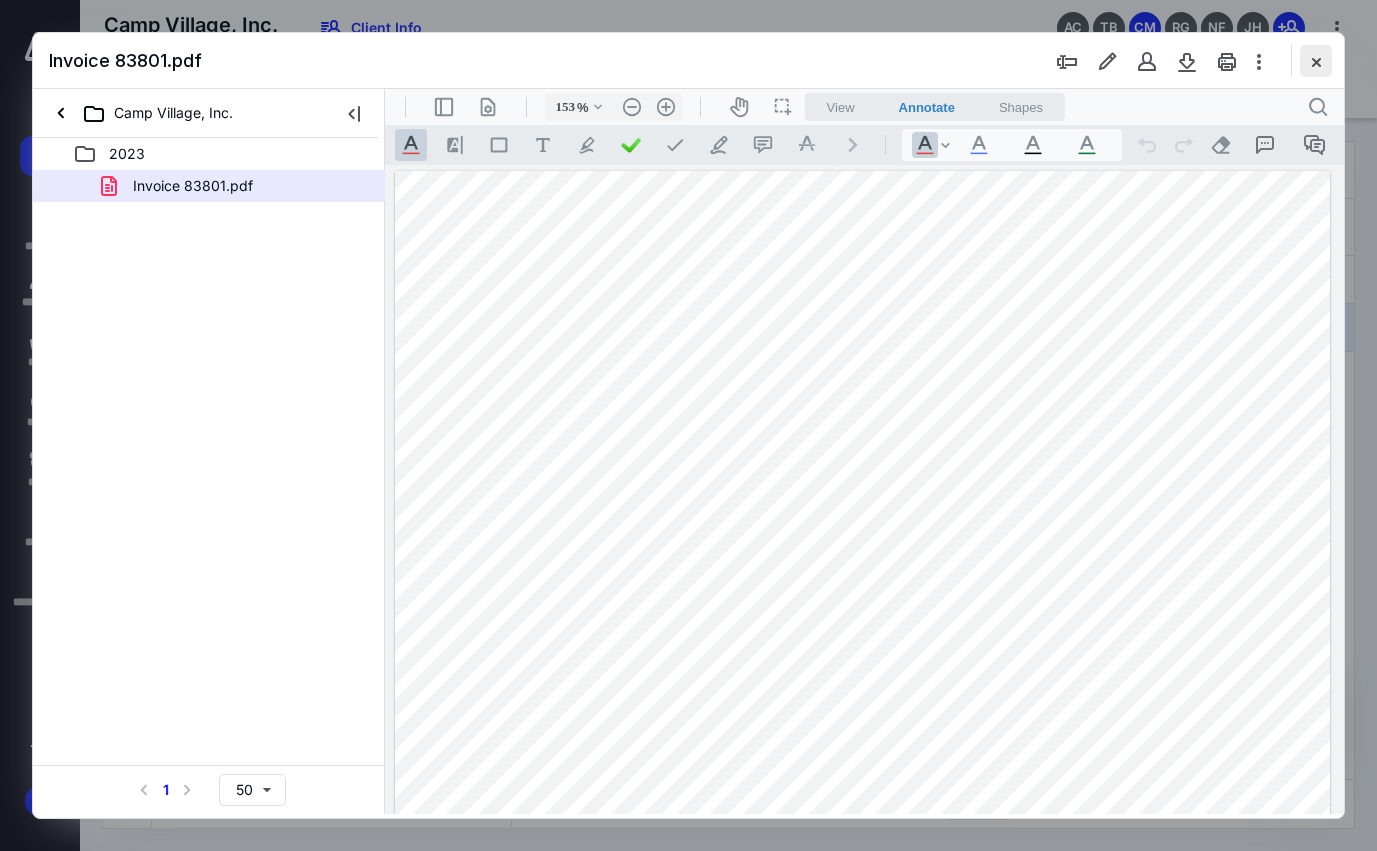 click at bounding box center (1316, 61) 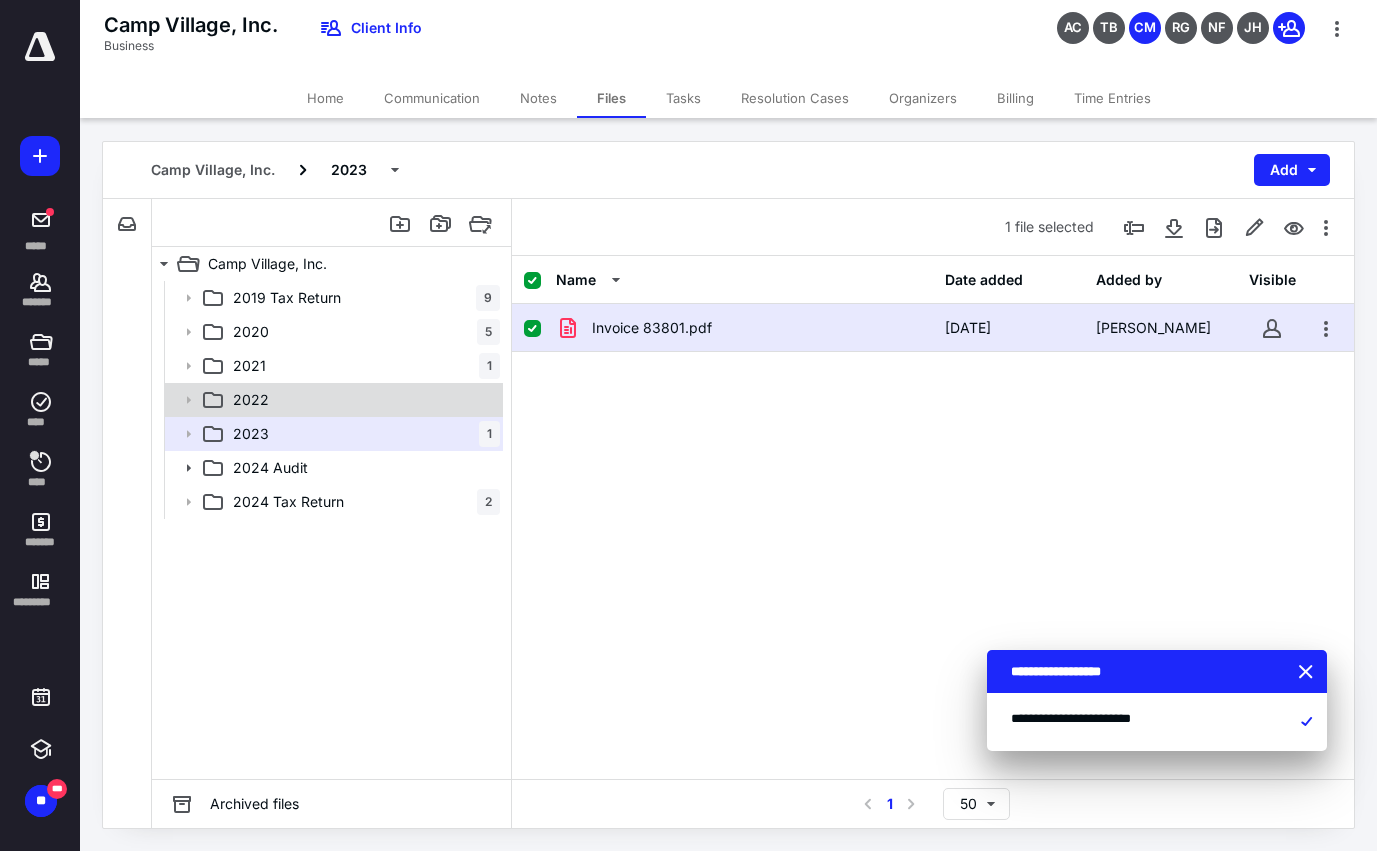 click on "2022" at bounding box center [362, 400] 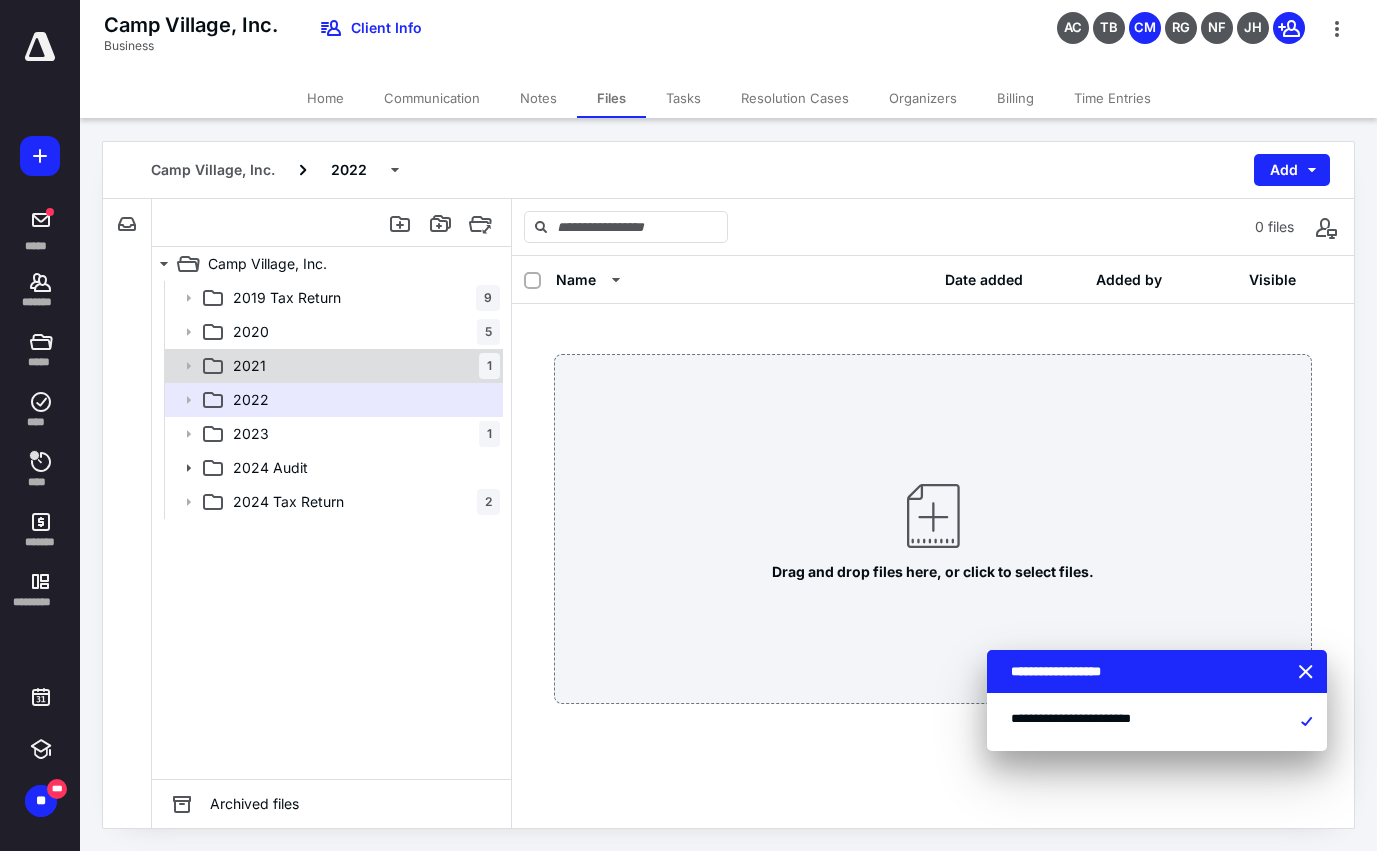 click 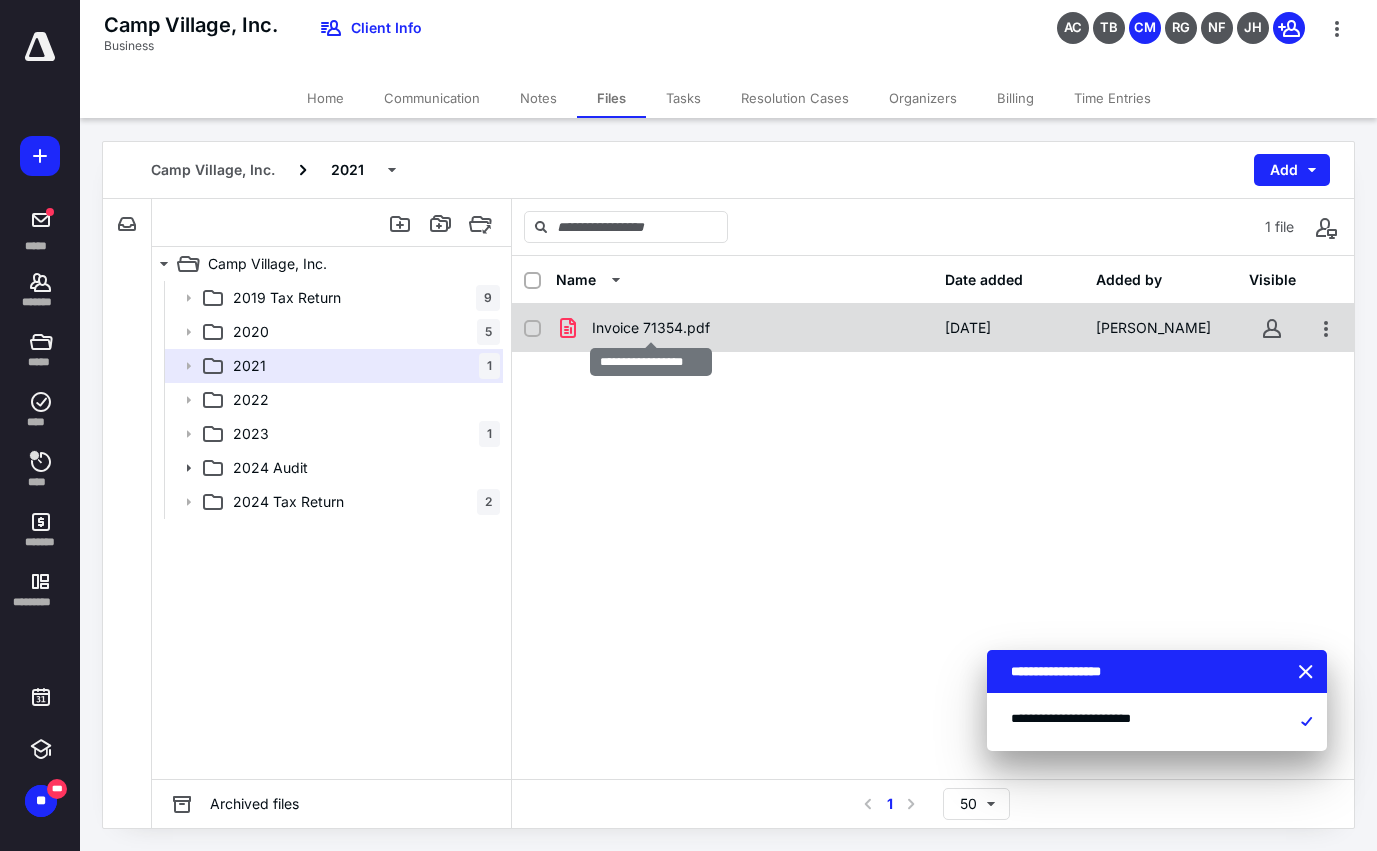 click on "Invoice 71354.pdf" at bounding box center (651, 328) 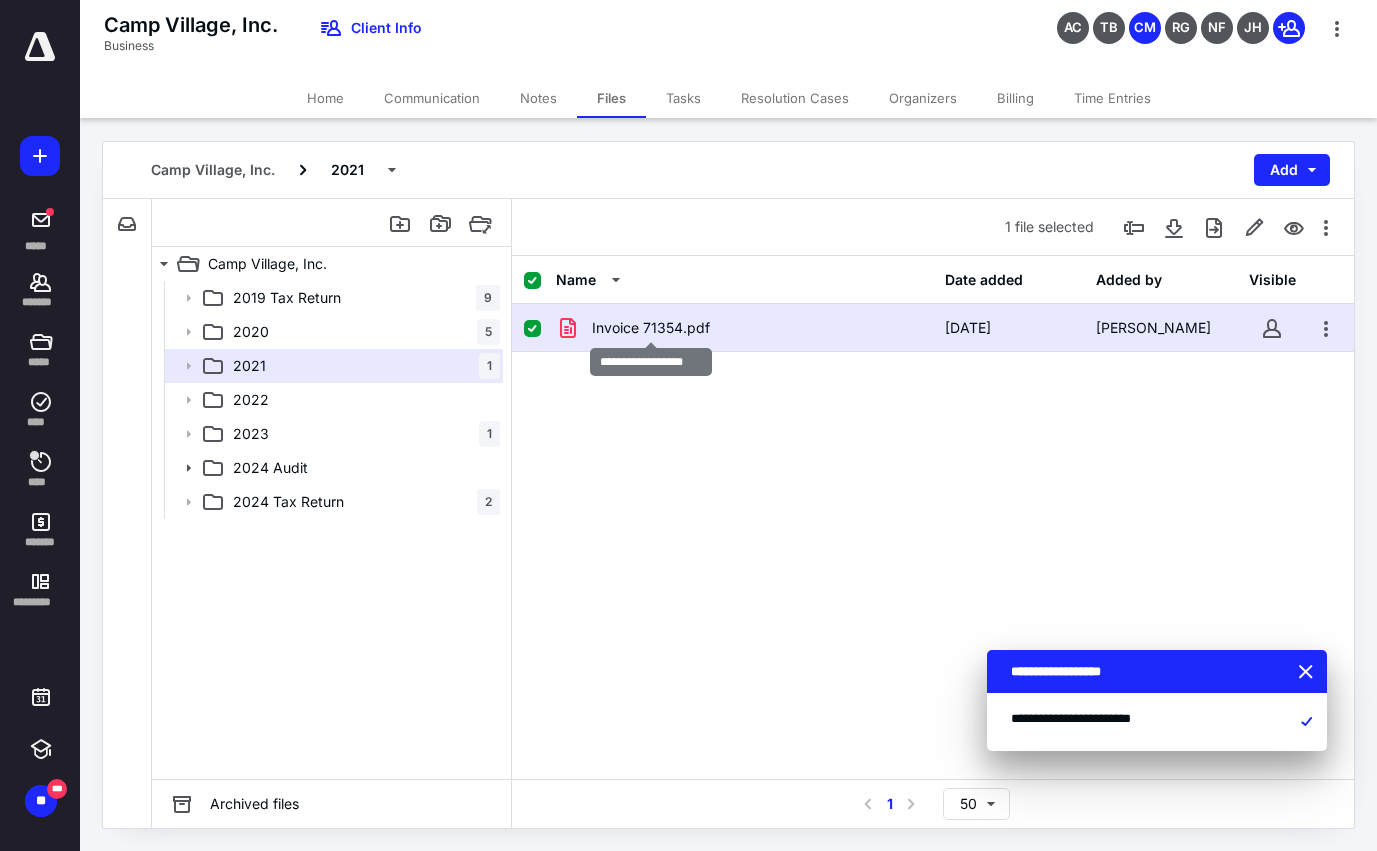 click on "Invoice 71354.pdf" at bounding box center [651, 328] 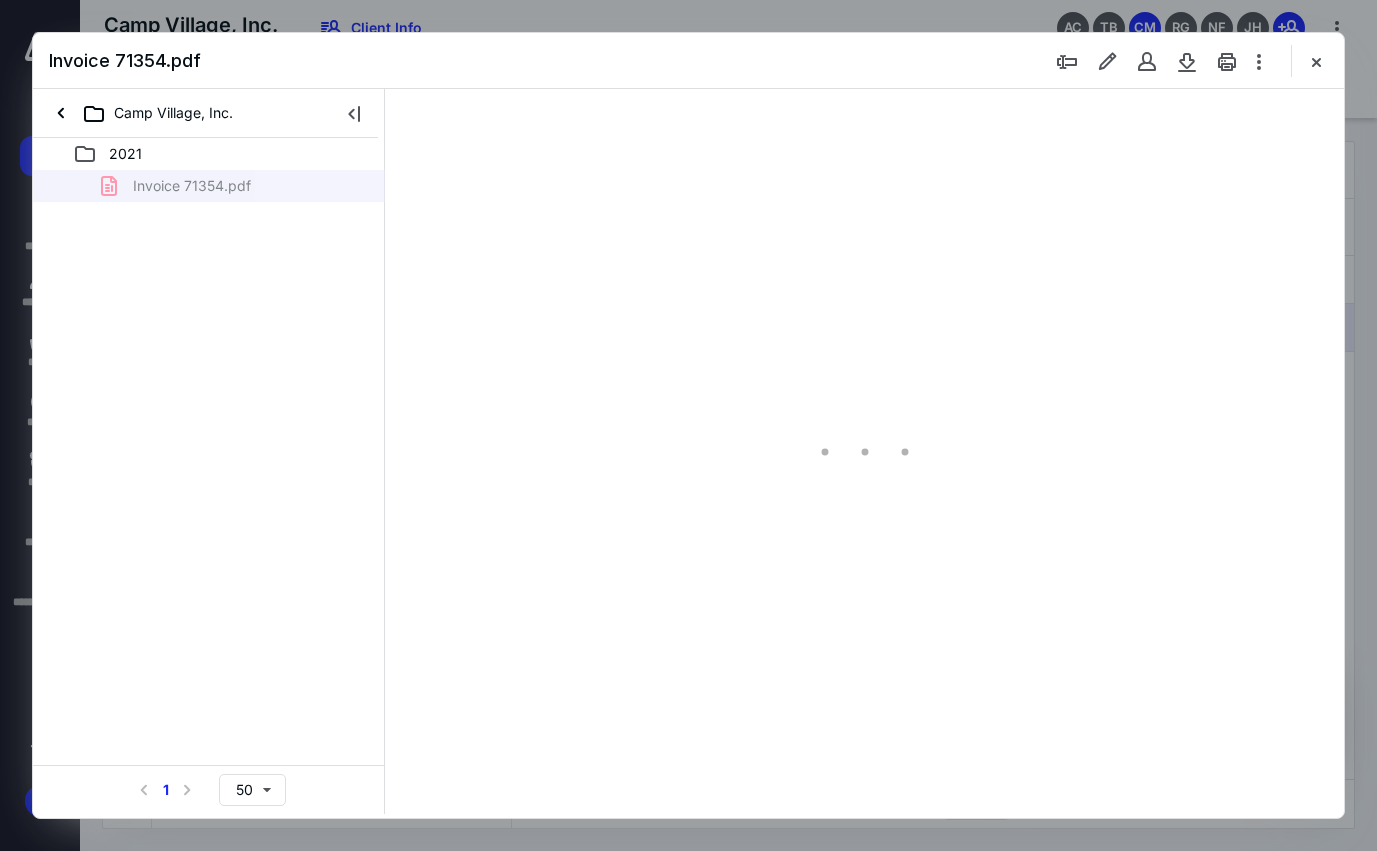 scroll, scrollTop: 0, scrollLeft: 0, axis: both 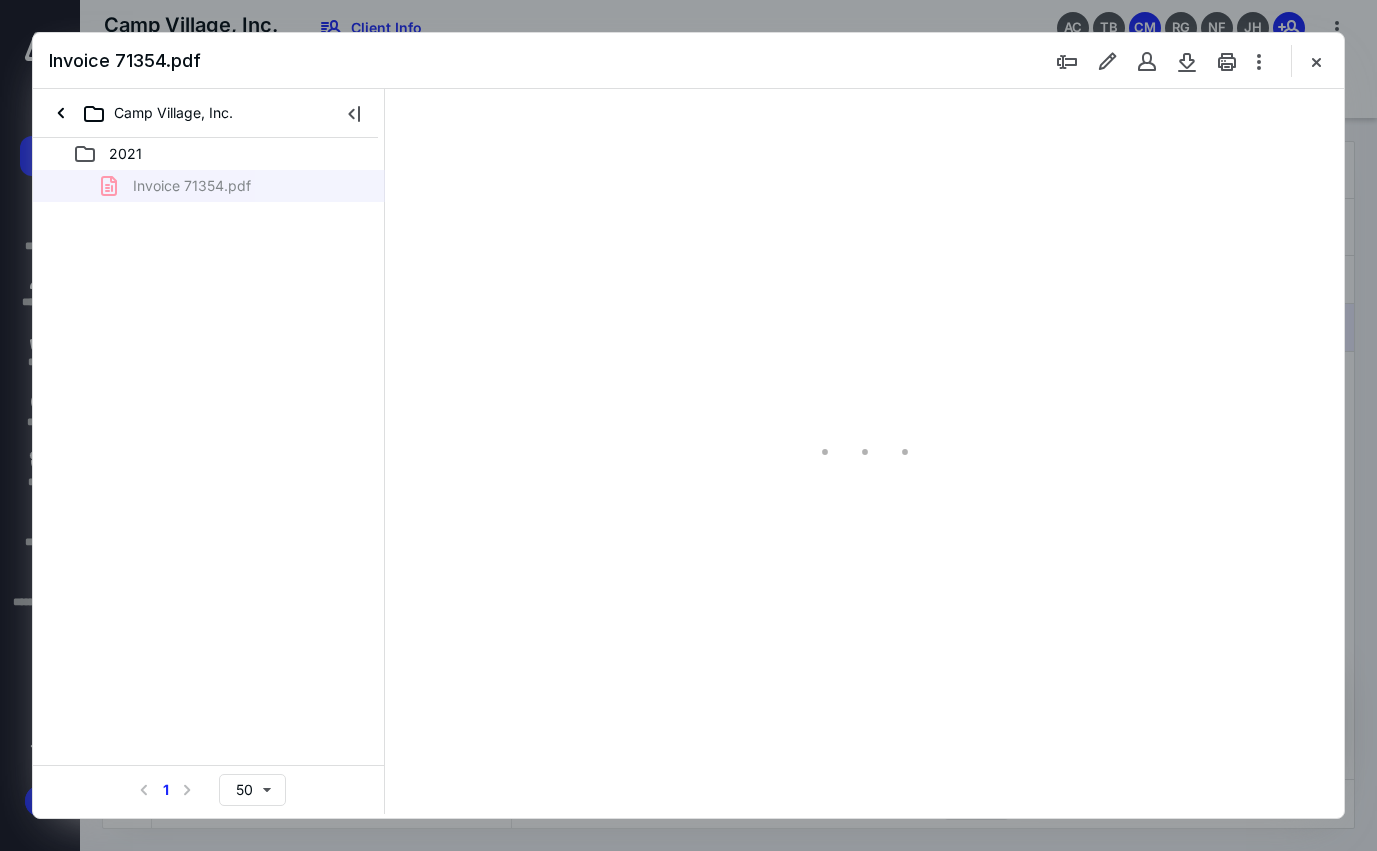 type on "153" 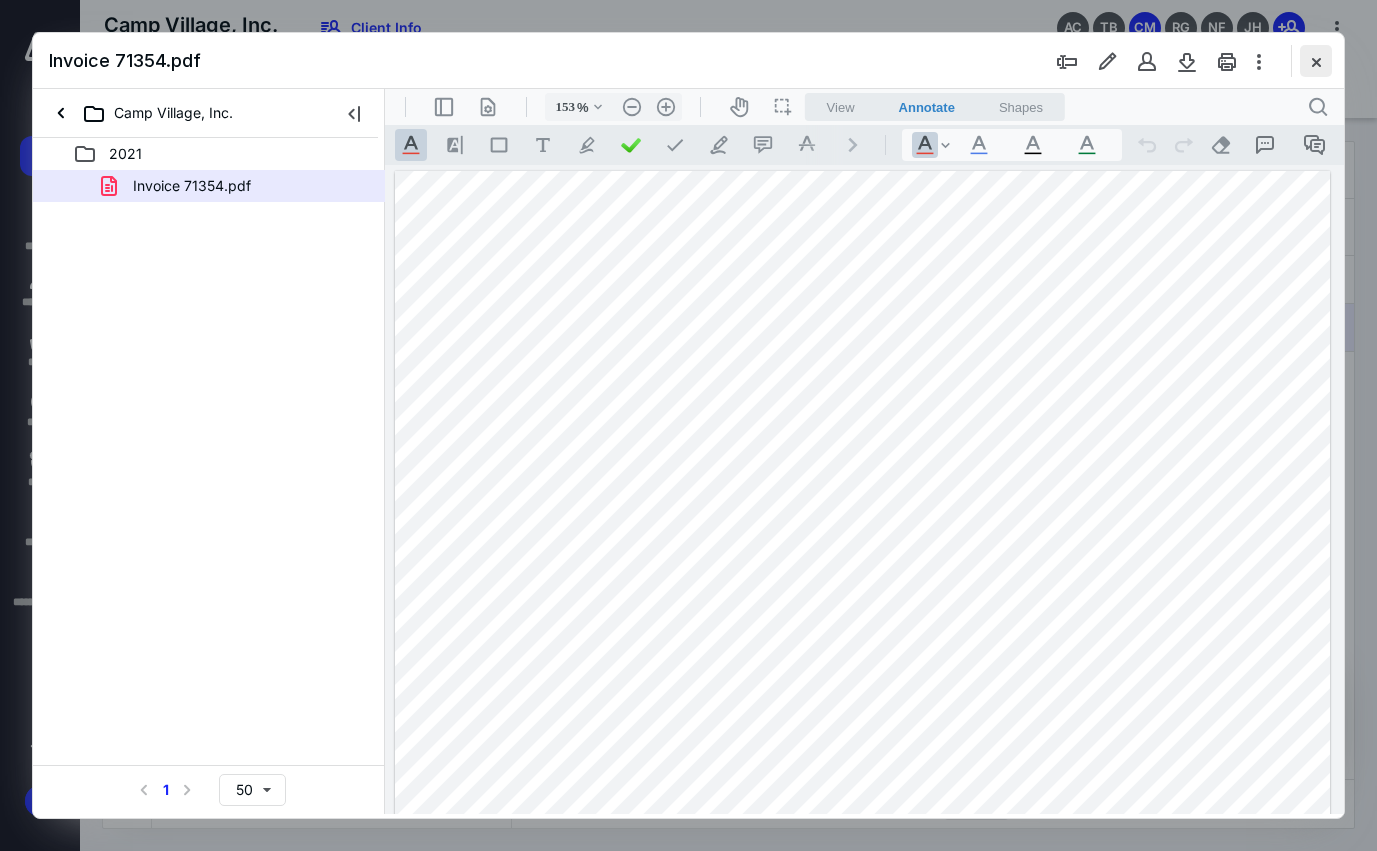 click at bounding box center (1316, 61) 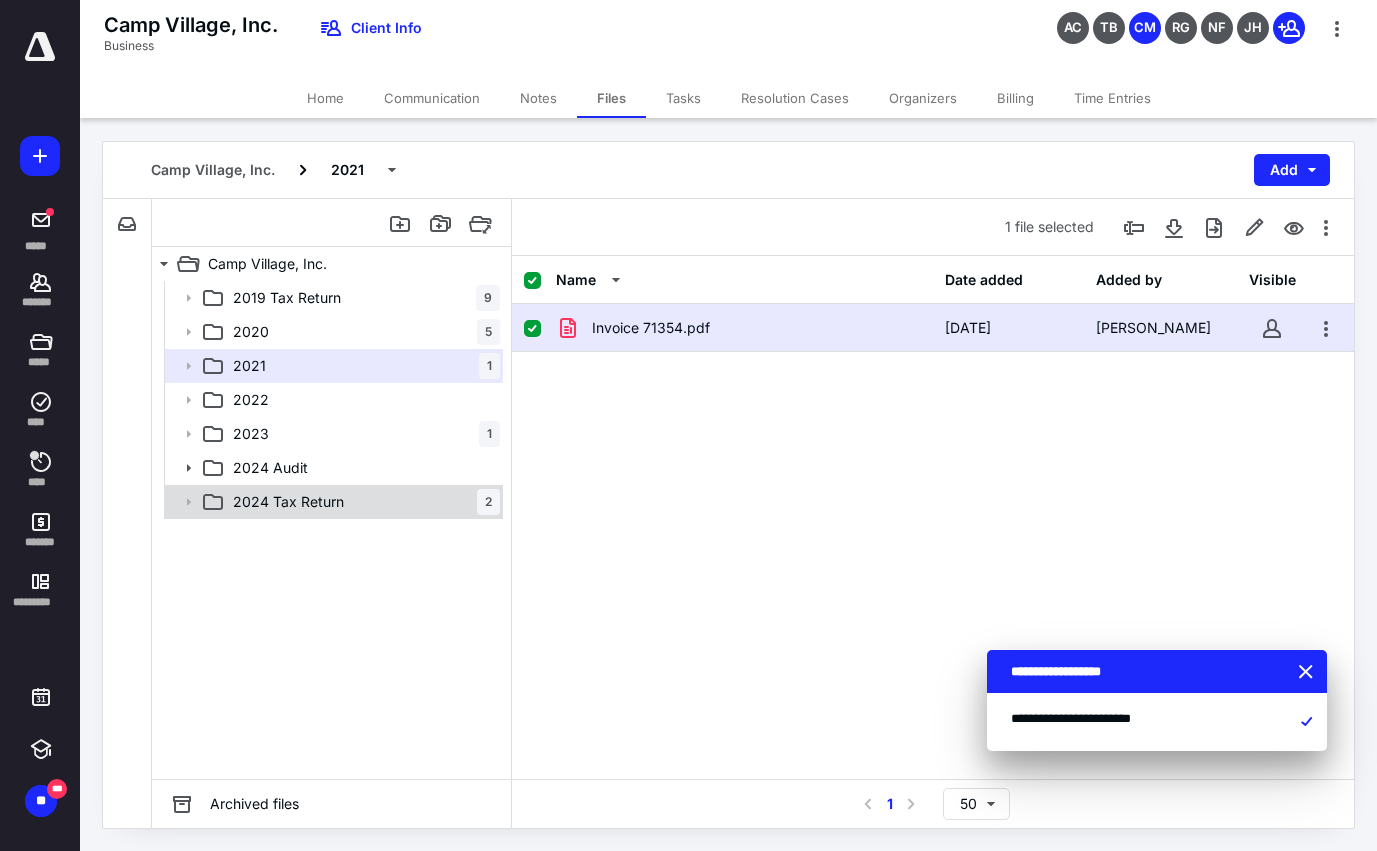click on "2024 Tax Return 2" at bounding box center [362, 502] 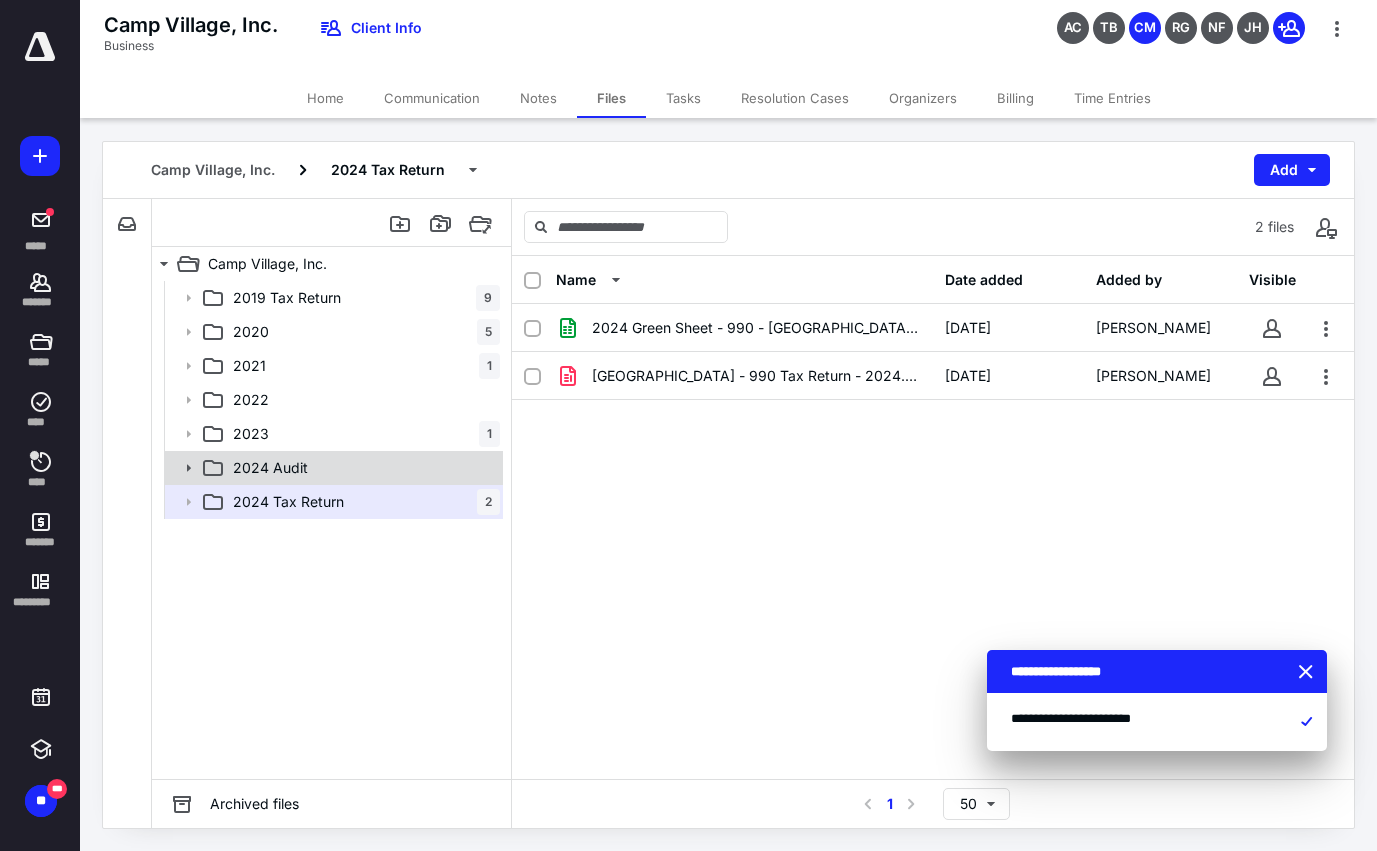 click on "2024 Audit" at bounding box center [362, 468] 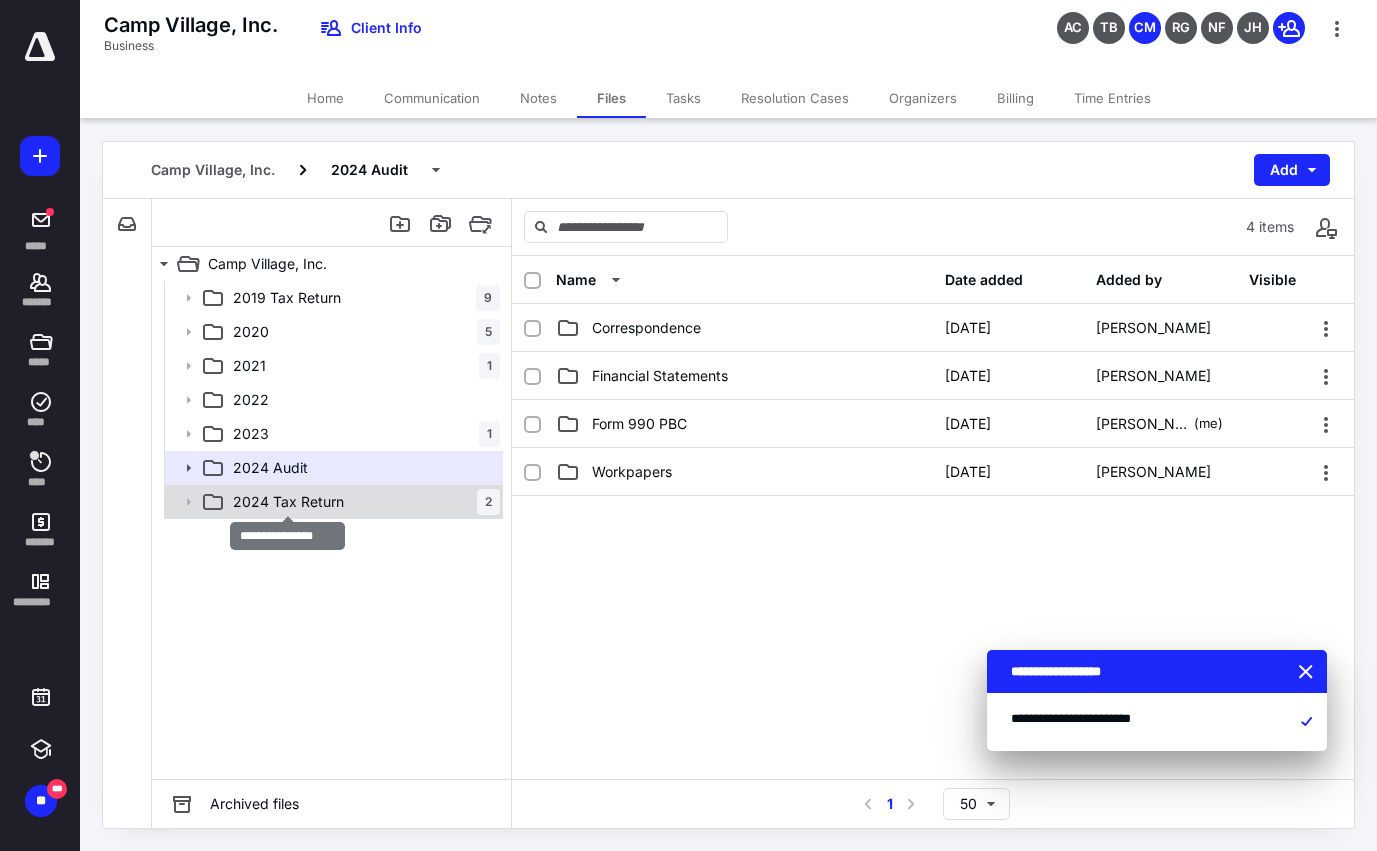 click on "2024 Tax Return" at bounding box center [288, 502] 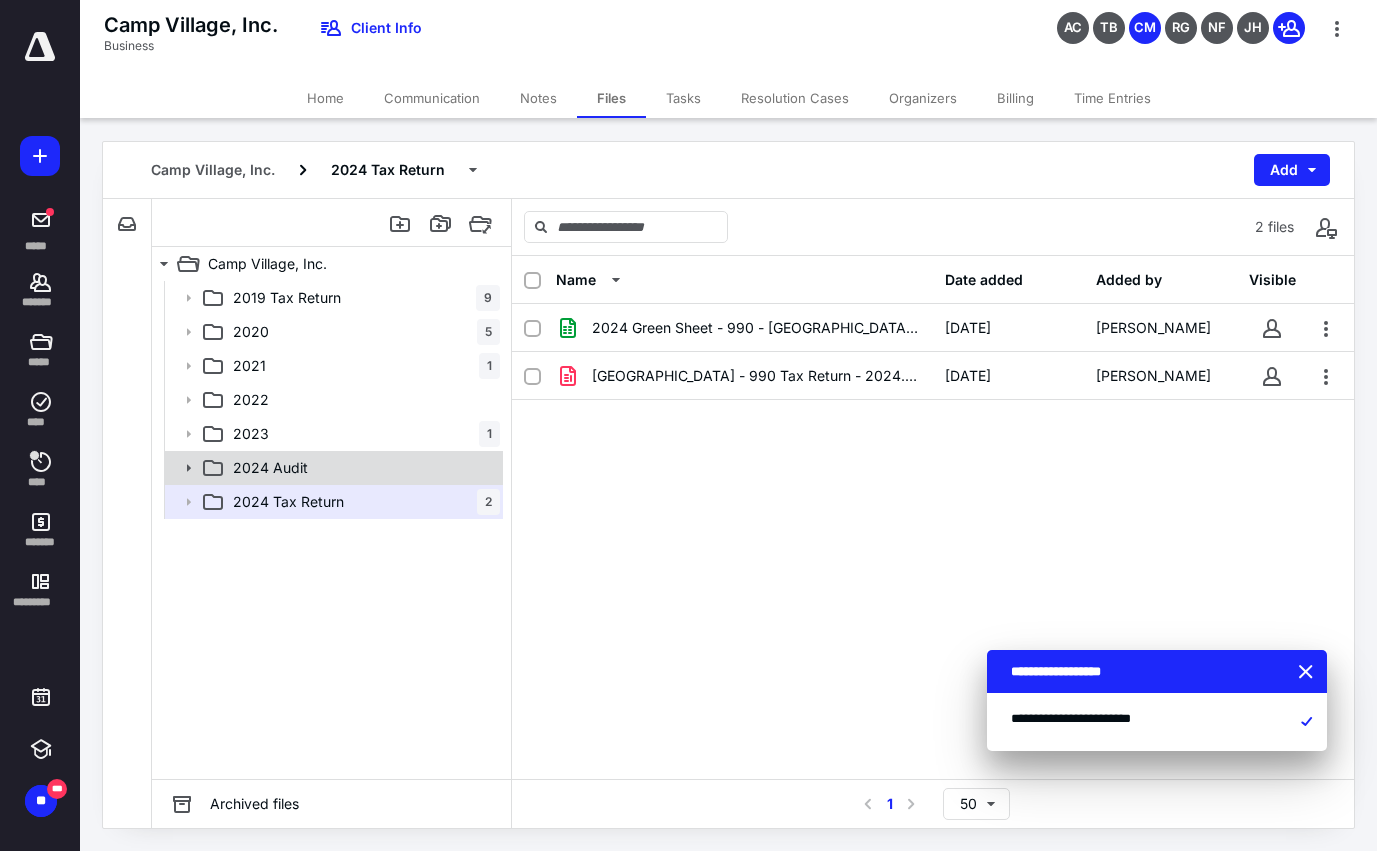 click on "2024 Audit" at bounding box center [362, 468] 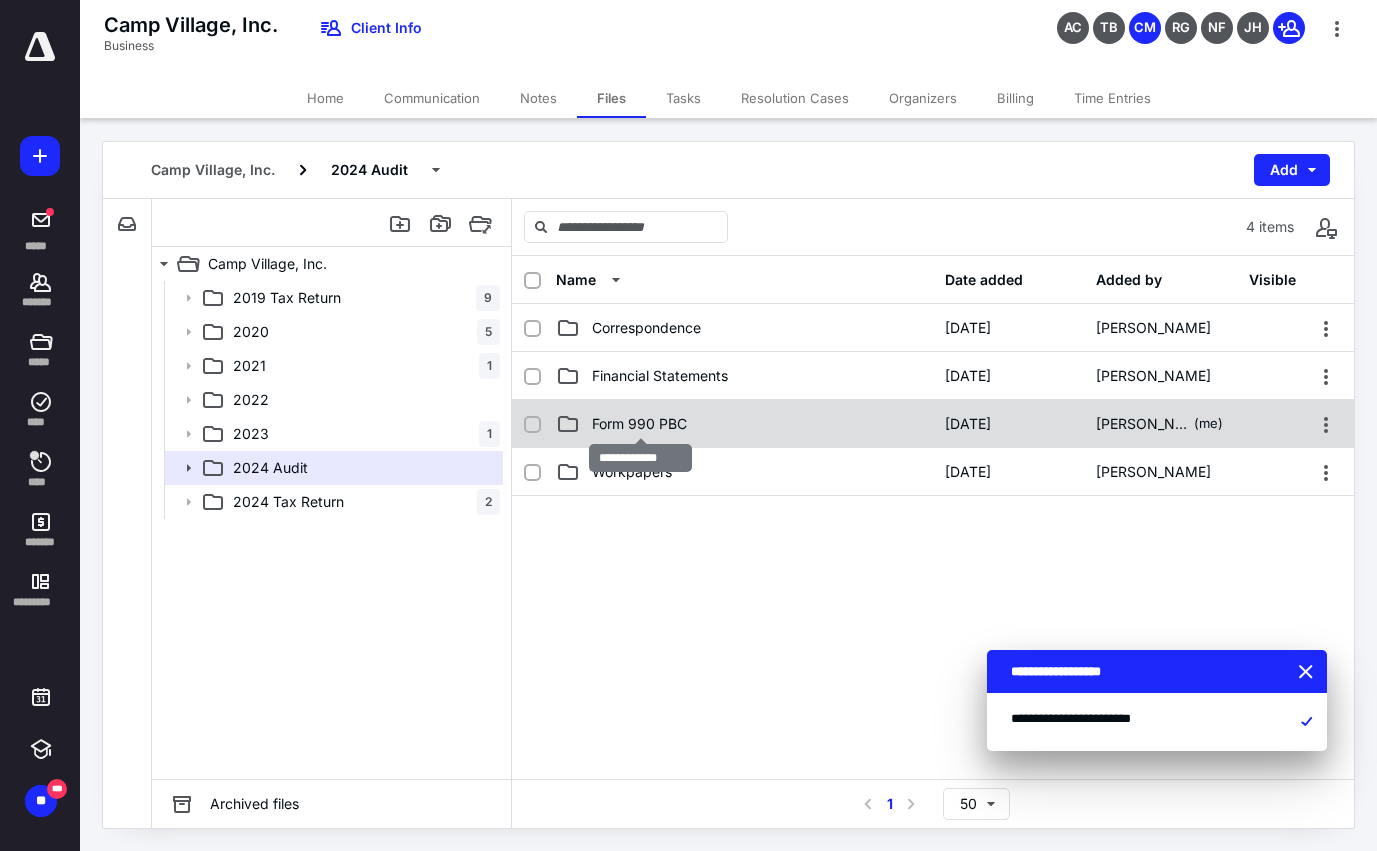 click on "Form 990 PBC" at bounding box center (639, 424) 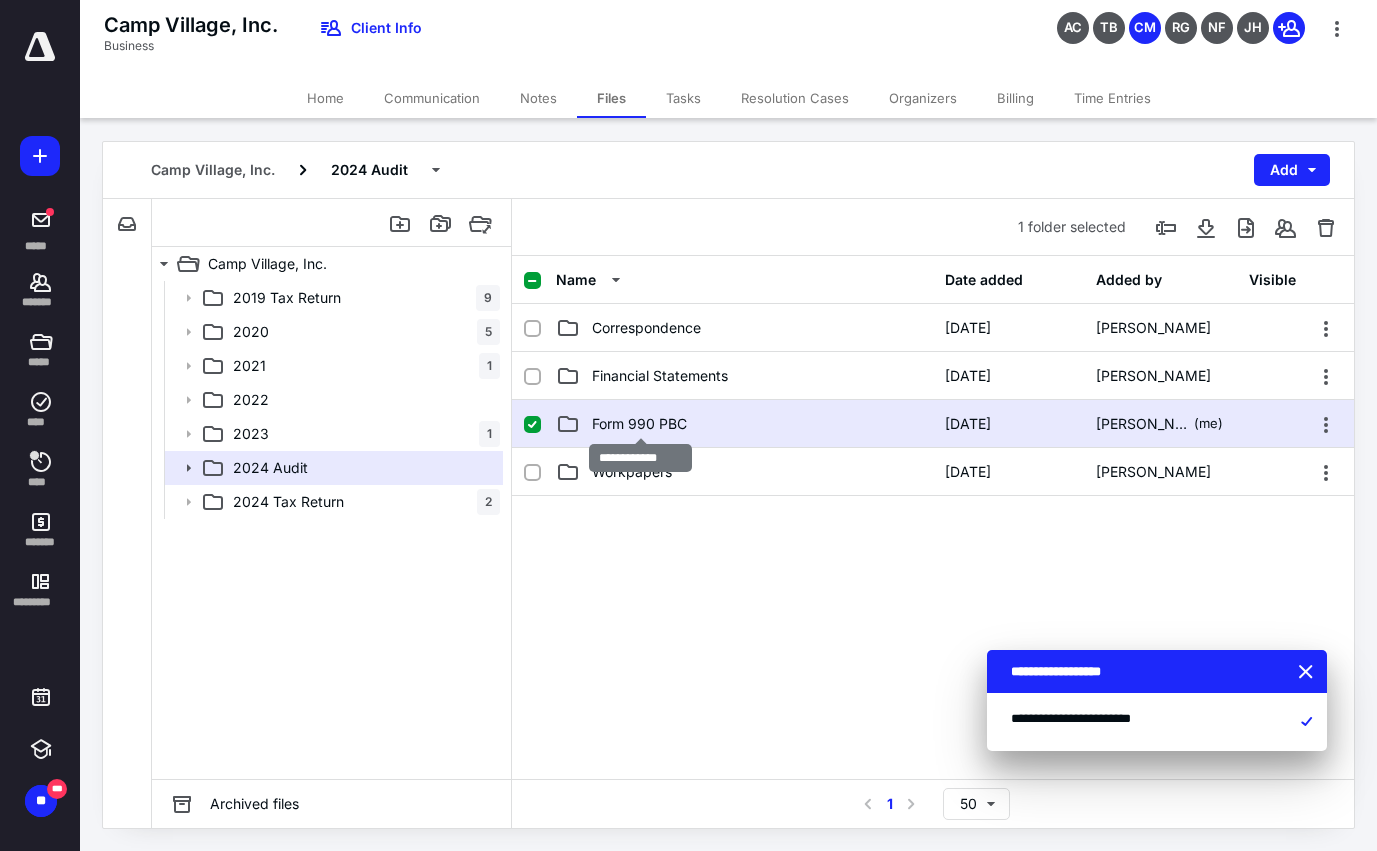 click on "Form 990 PBC" at bounding box center [639, 424] 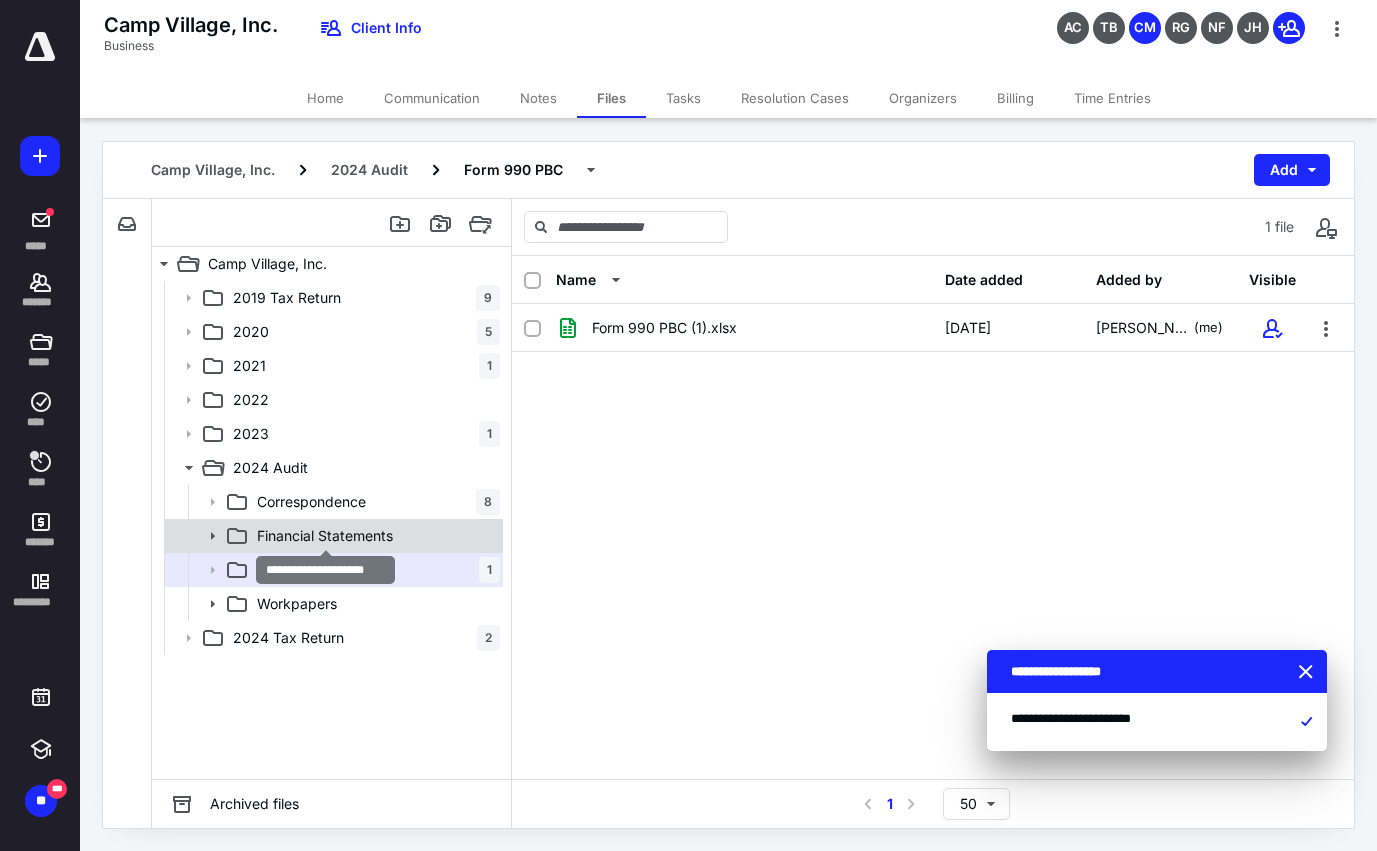 click on "Financial Statements" at bounding box center [325, 536] 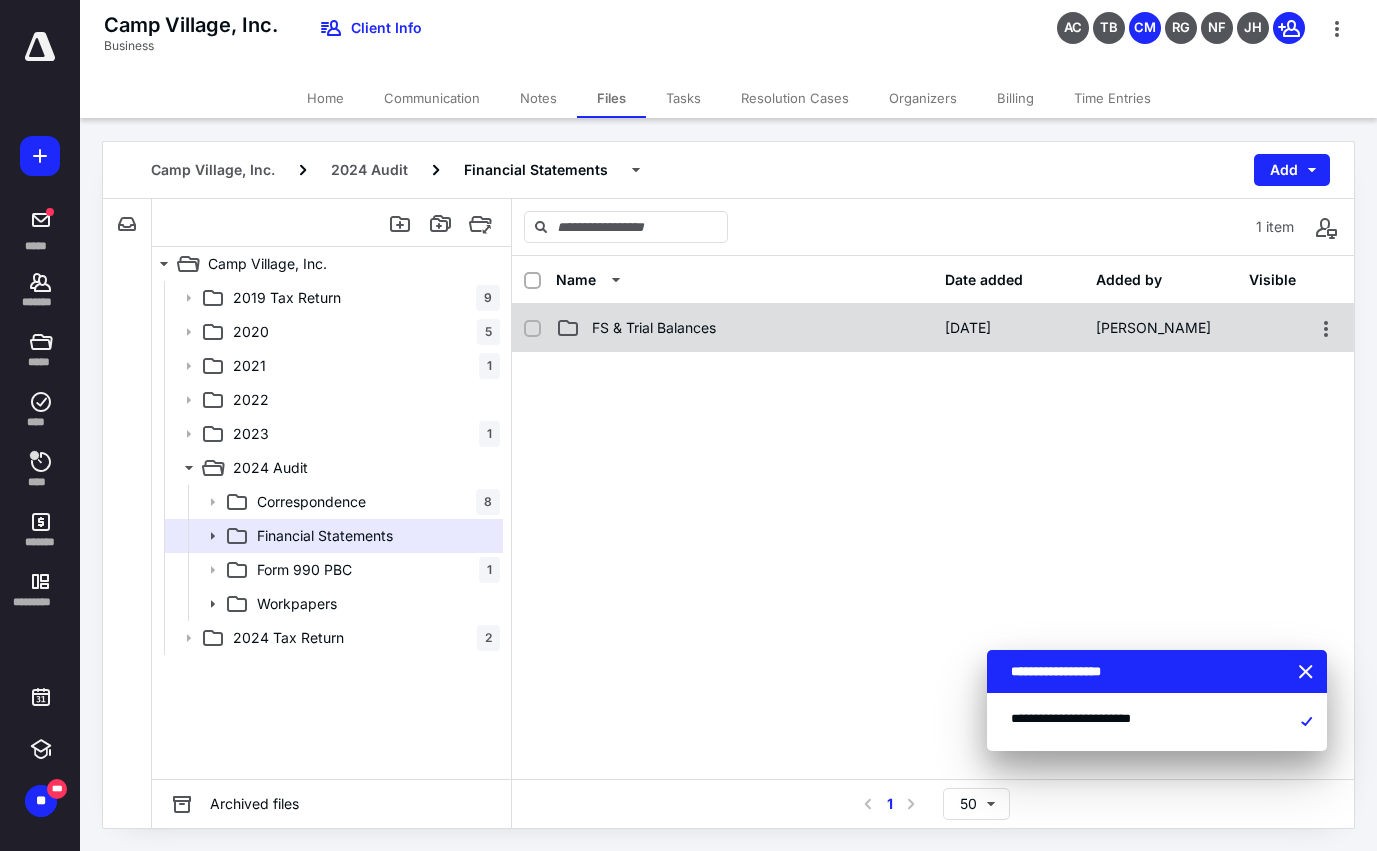 click on "FS & Trial Balances" at bounding box center (654, 328) 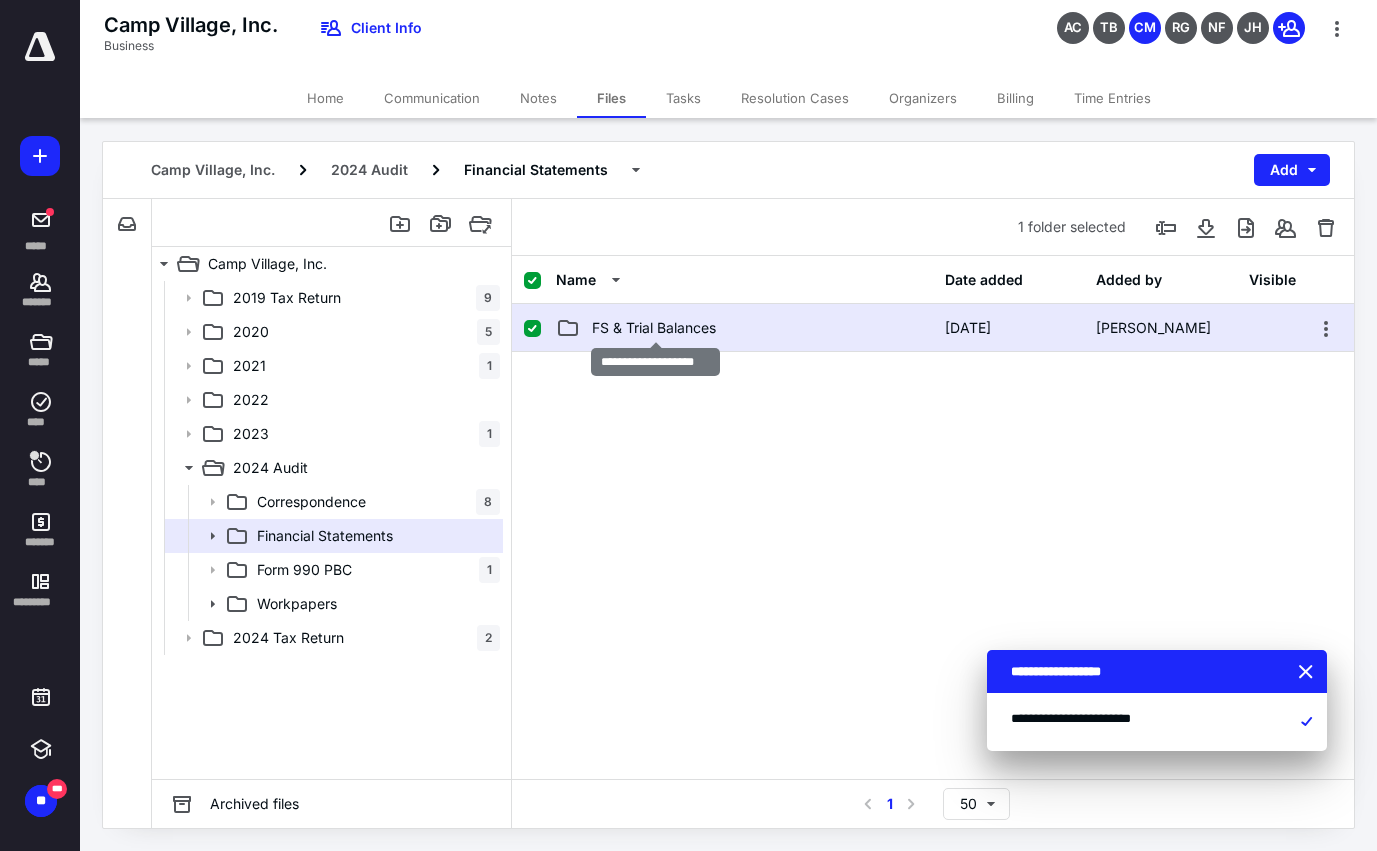 click on "FS & Trial Balances" at bounding box center [654, 328] 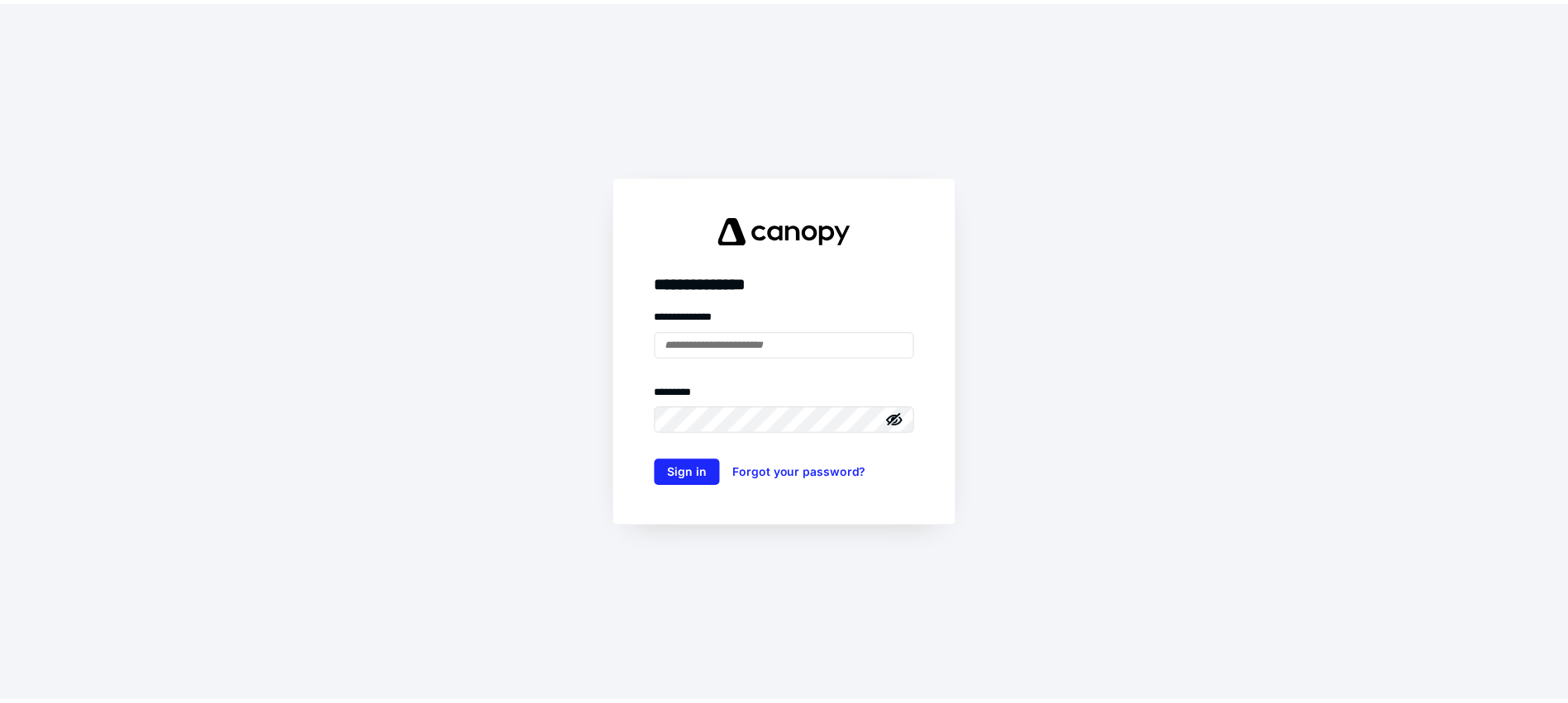 scroll, scrollTop: 0, scrollLeft: 0, axis: both 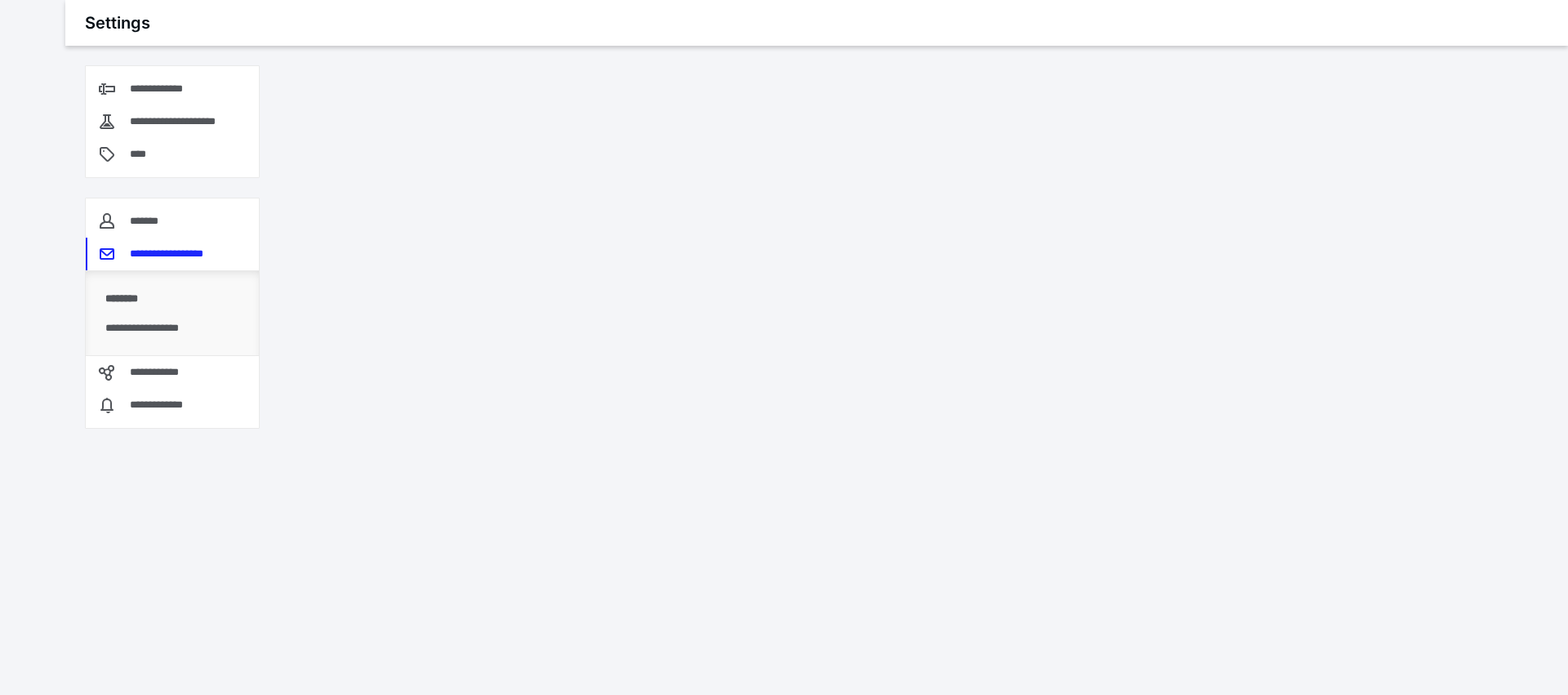 click on "**********" at bounding box center [784, 347] 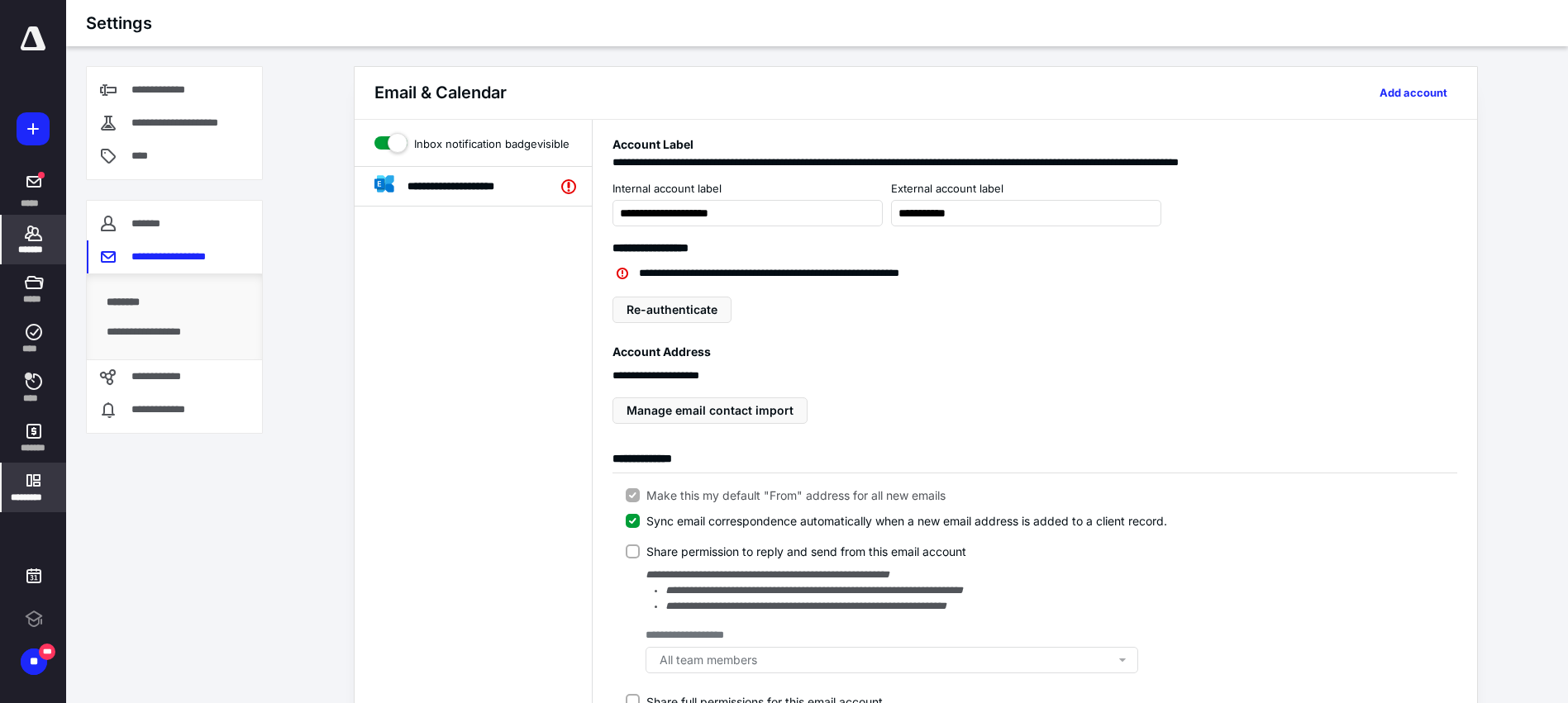 click 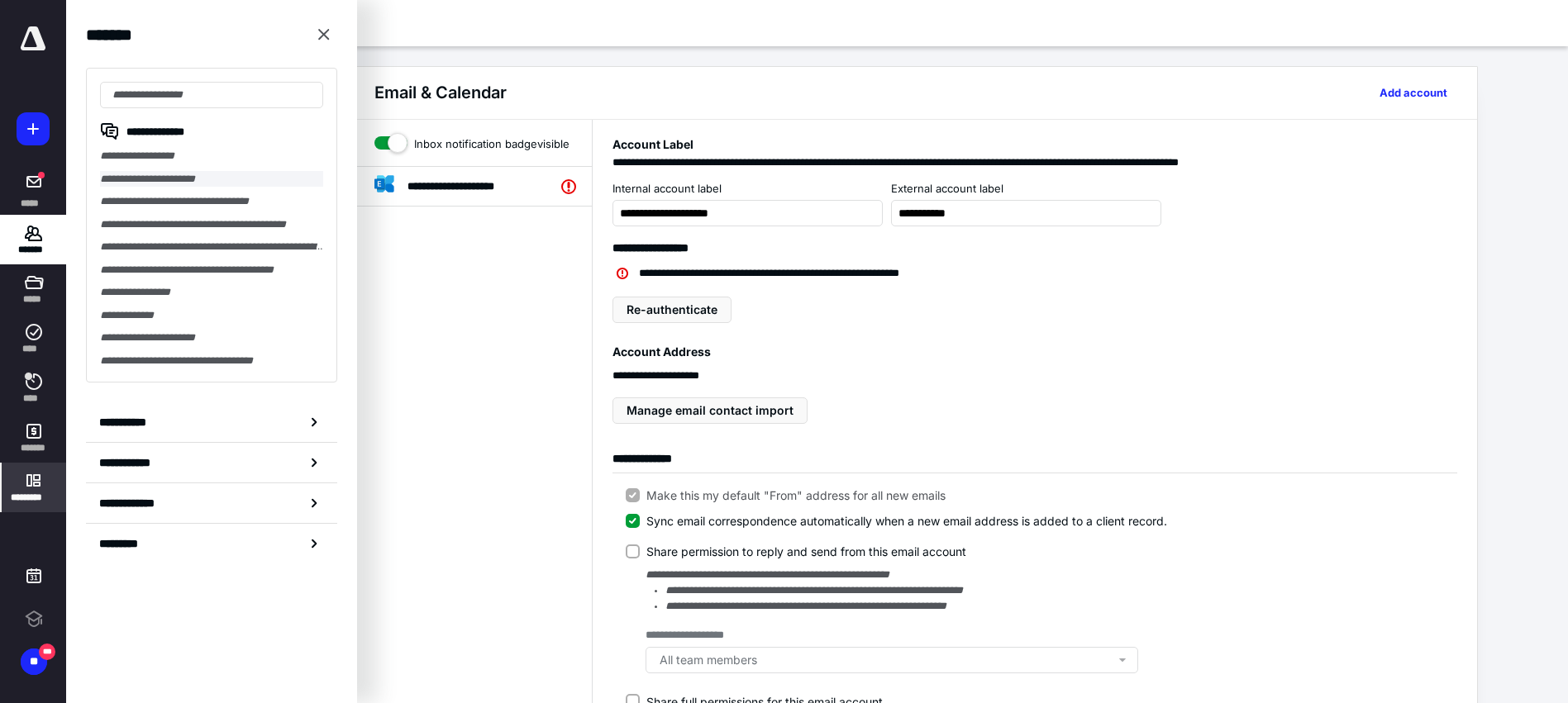 scroll, scrollTop: 0, scrollLeft: 0, axis: both 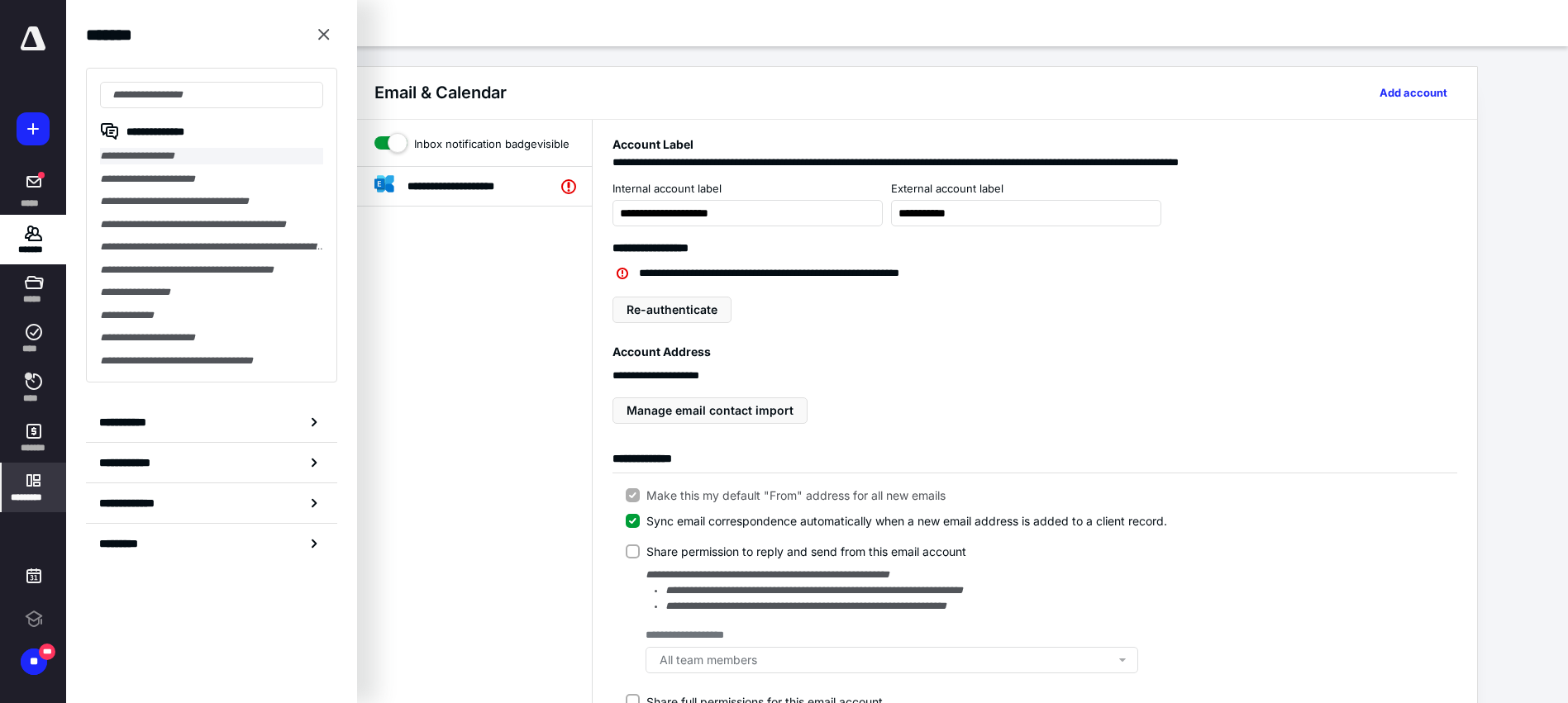 click on "**********" at bounding box center [212, 156] 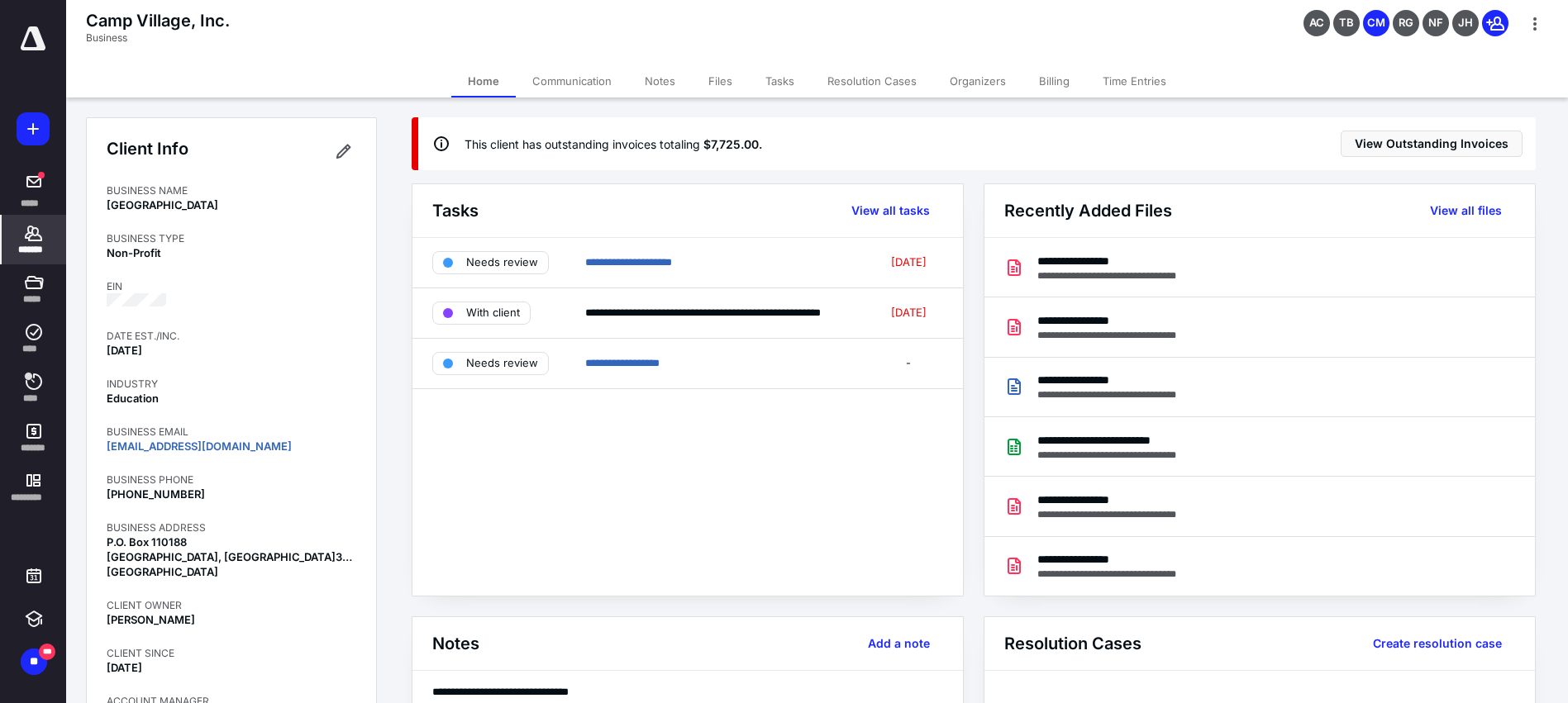 drag, startPoint x: 169, startPoint y: 301, endPoint x: 103, endPoint y: 308, distance: 66.37017 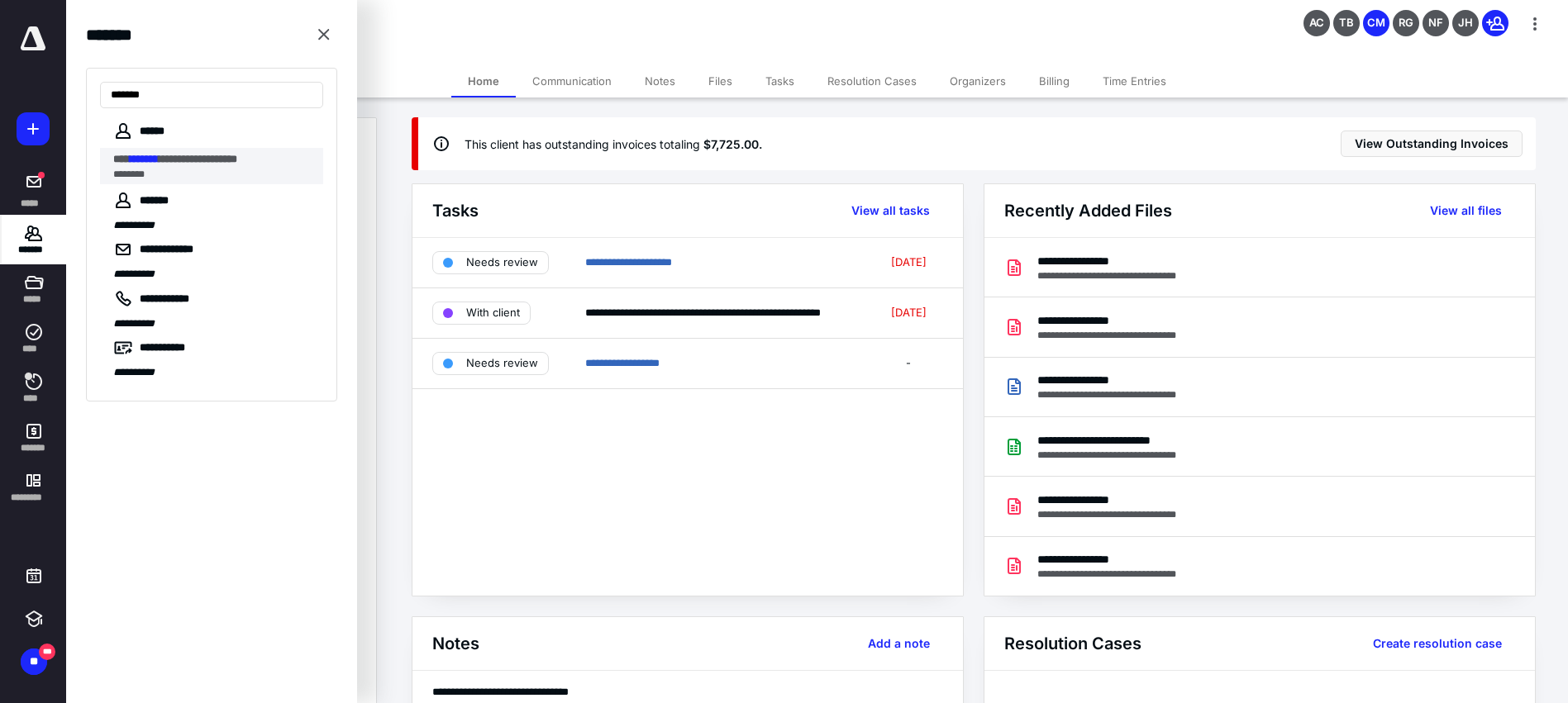 type on "*******" 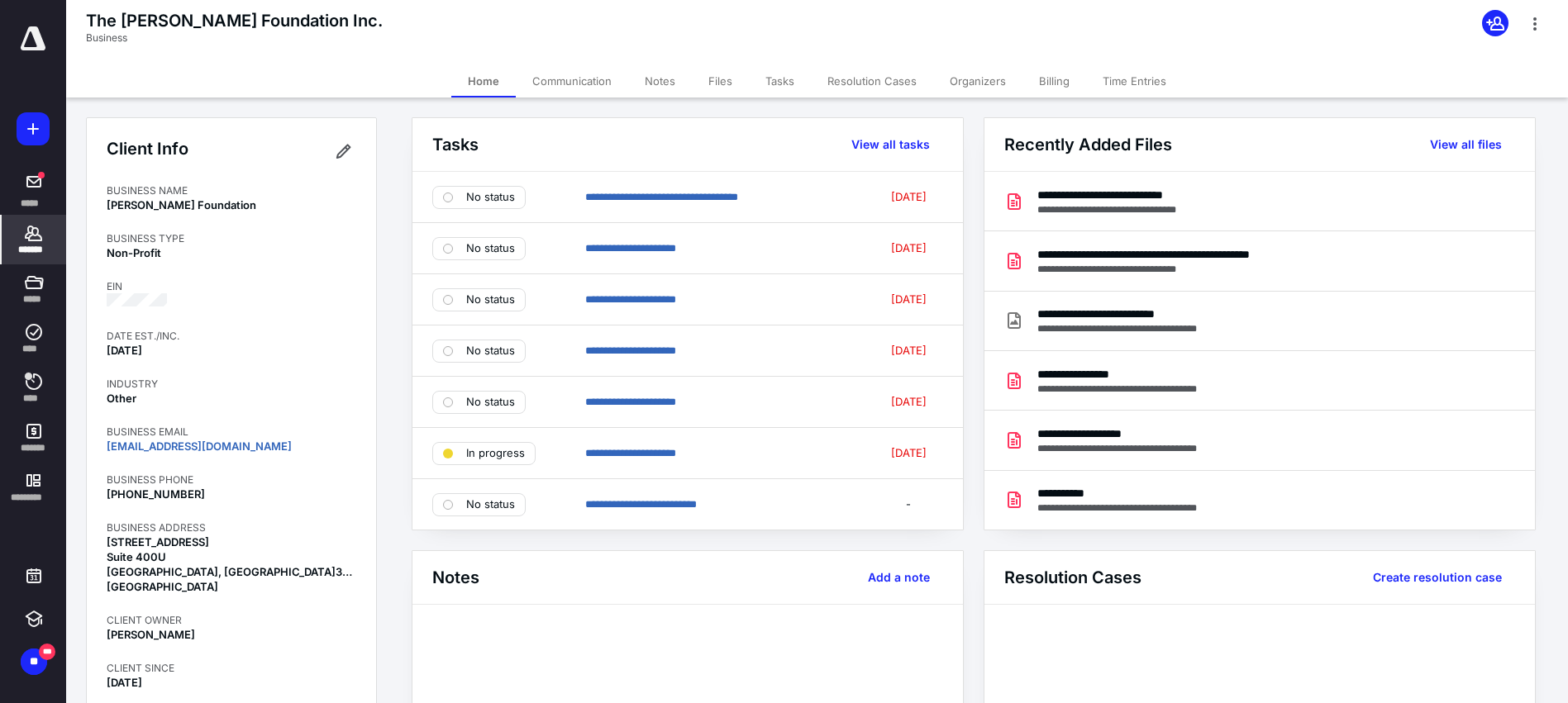 drag, startPoint x: 173, startPoint y: 302, endPoint x: 89, endPoint y: 304, distance: 84.02381 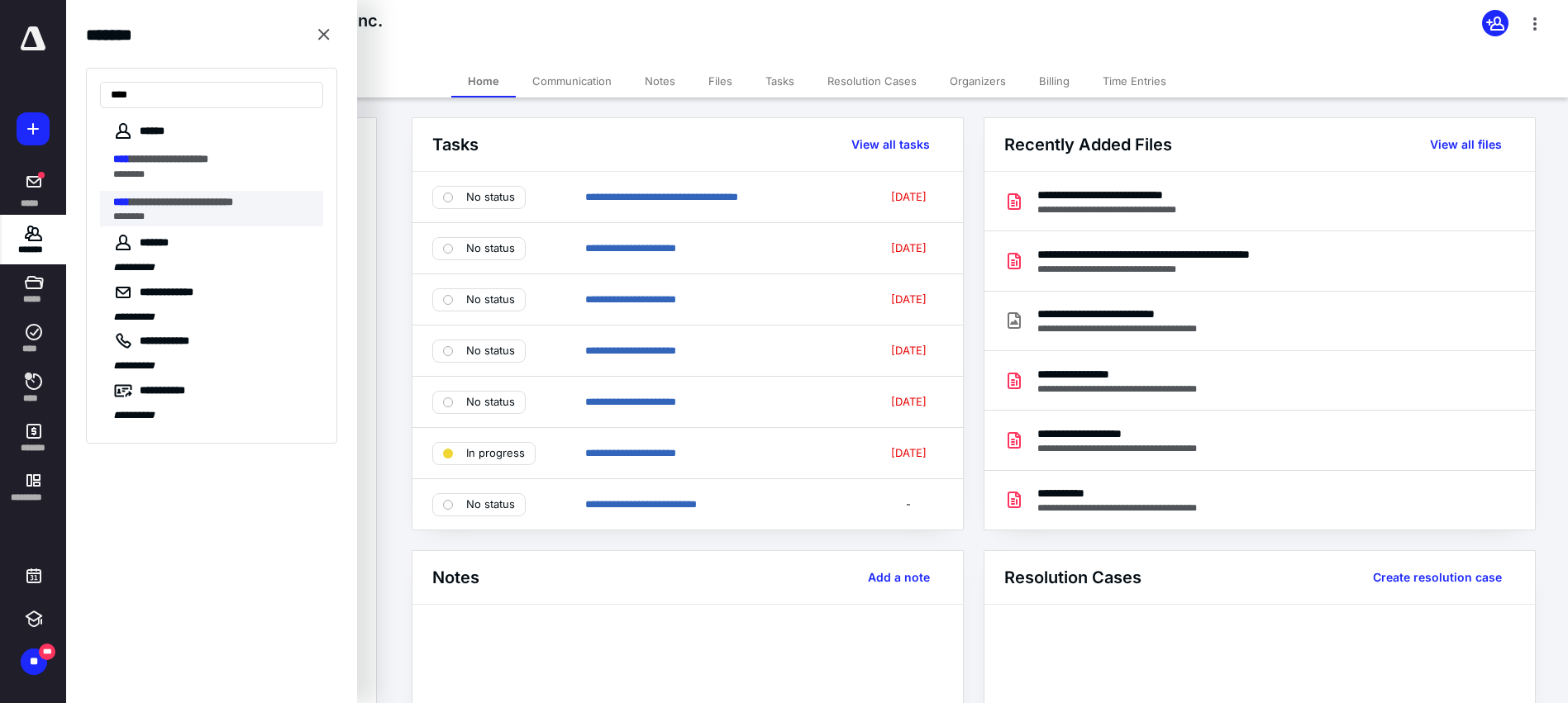 type on "****" 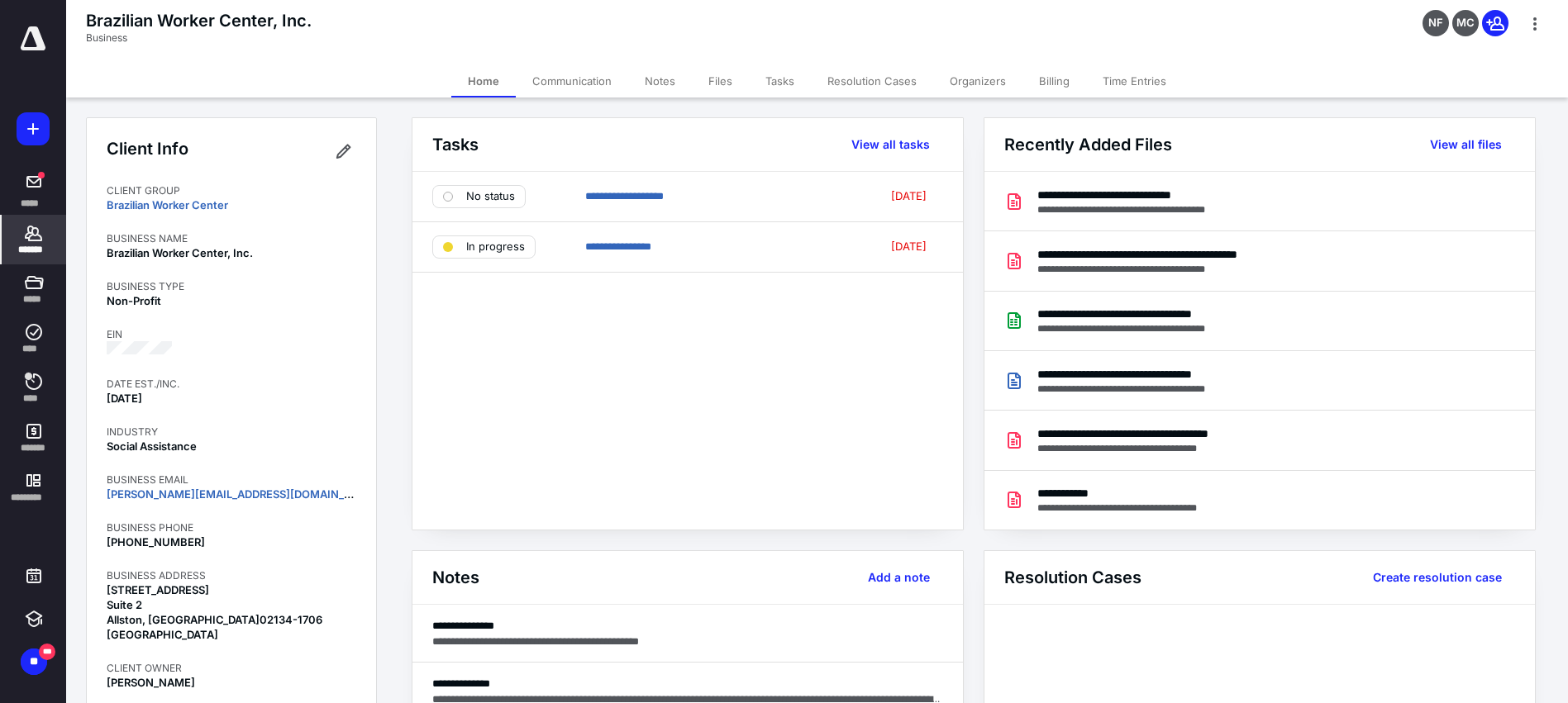 drag, startPoint x: 182, startPoint y: 343, endPoint x: 105, endPoint y: 351, distance: 77.41447 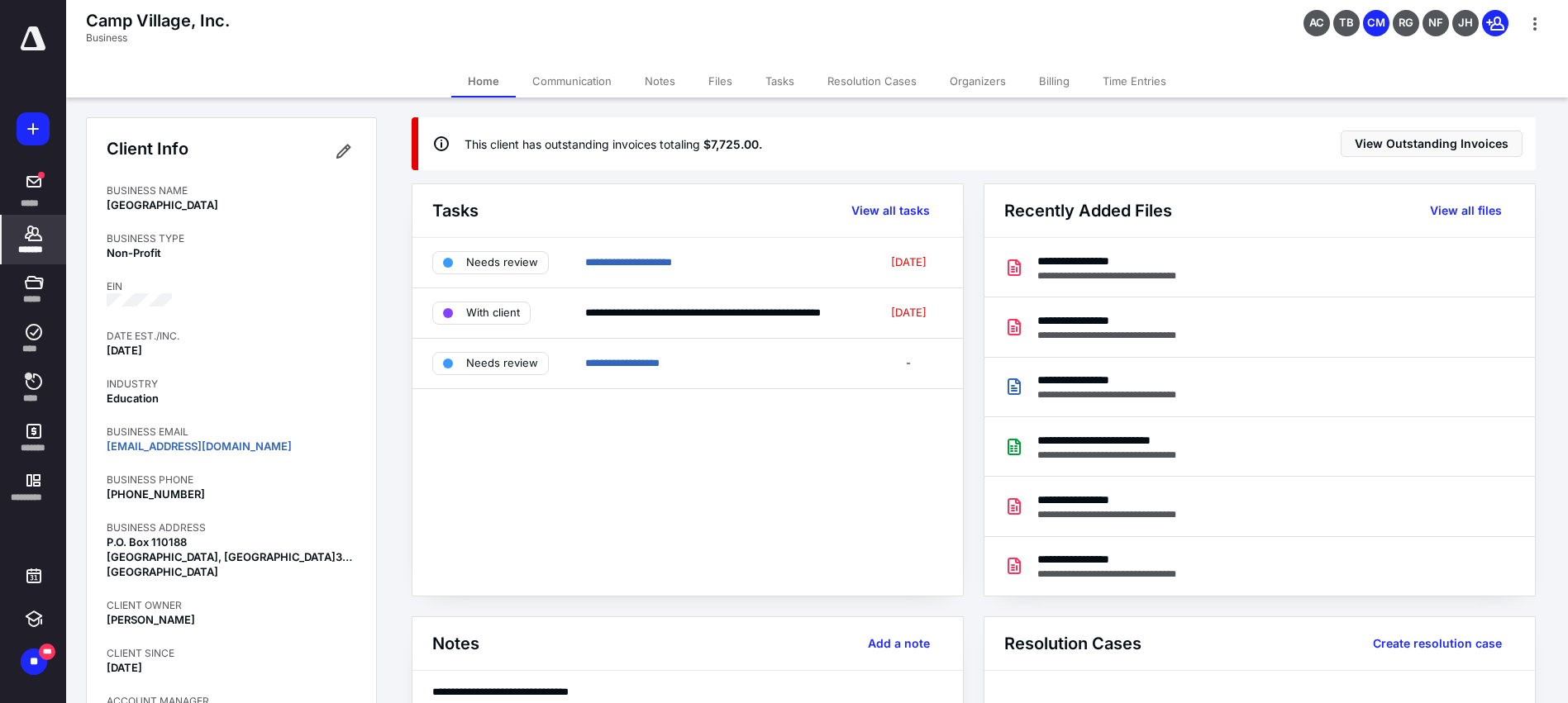 drag, startPoint x: 189, startPoint y: 303, endPoint x: 102, endPoint y: 311, distance: 87.36704 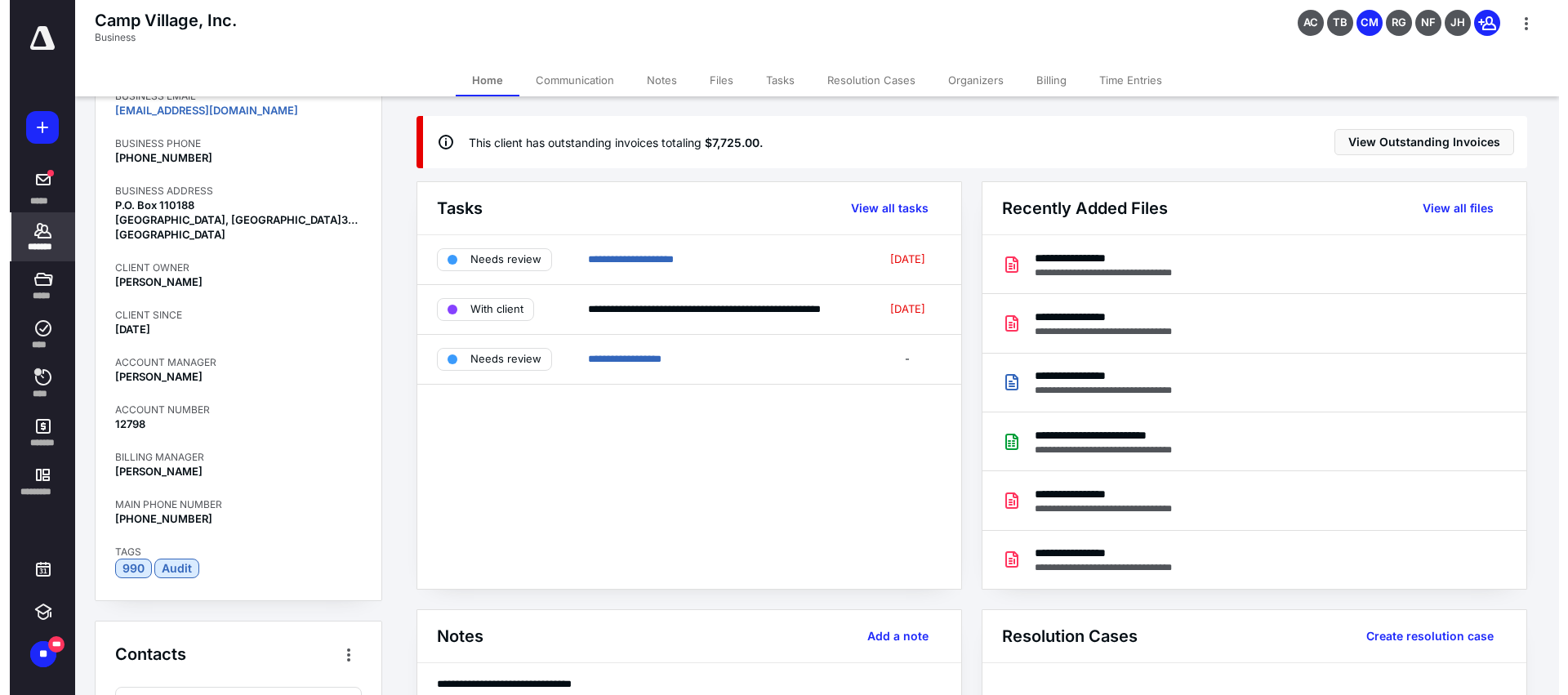 scroll, scrollTop: 368, scrollLeft: 0, axis: vertical 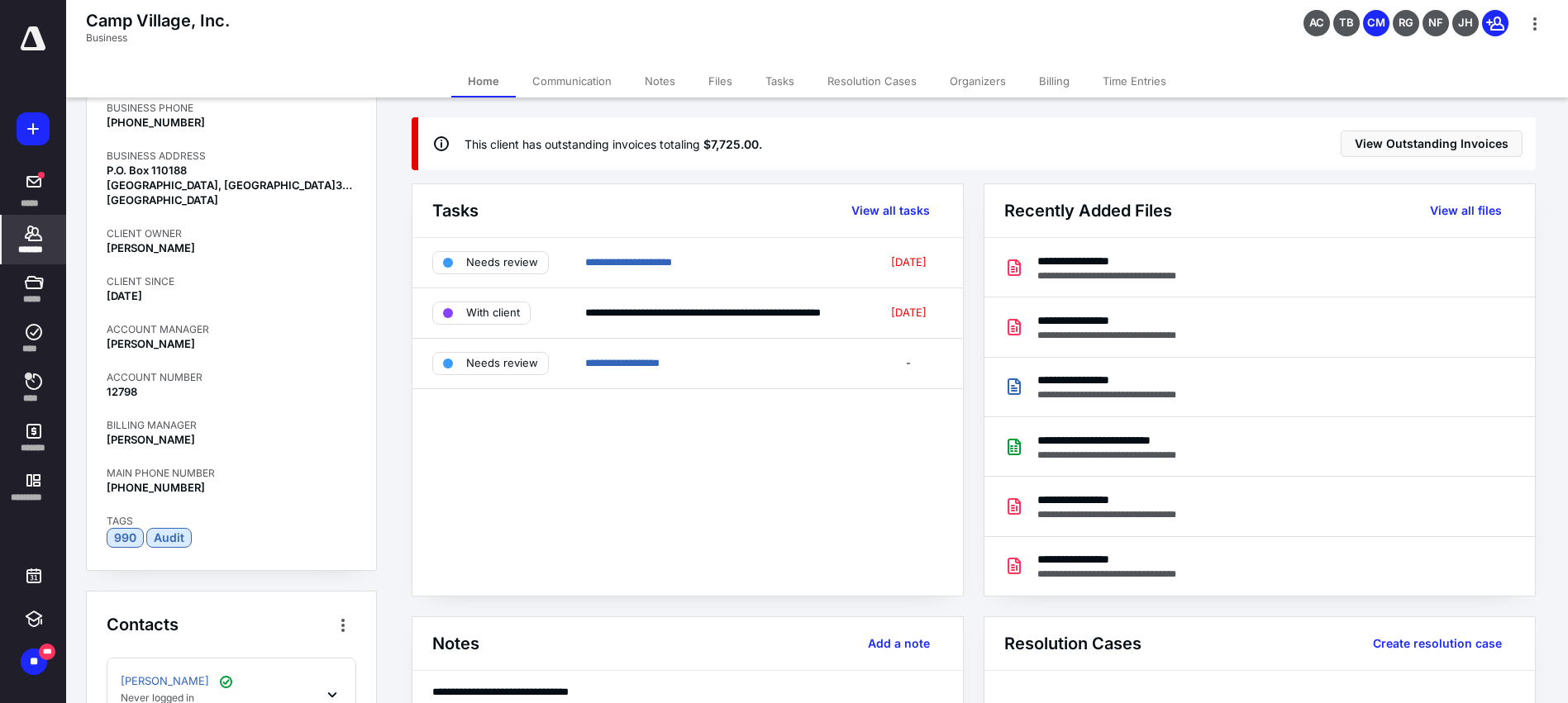 click 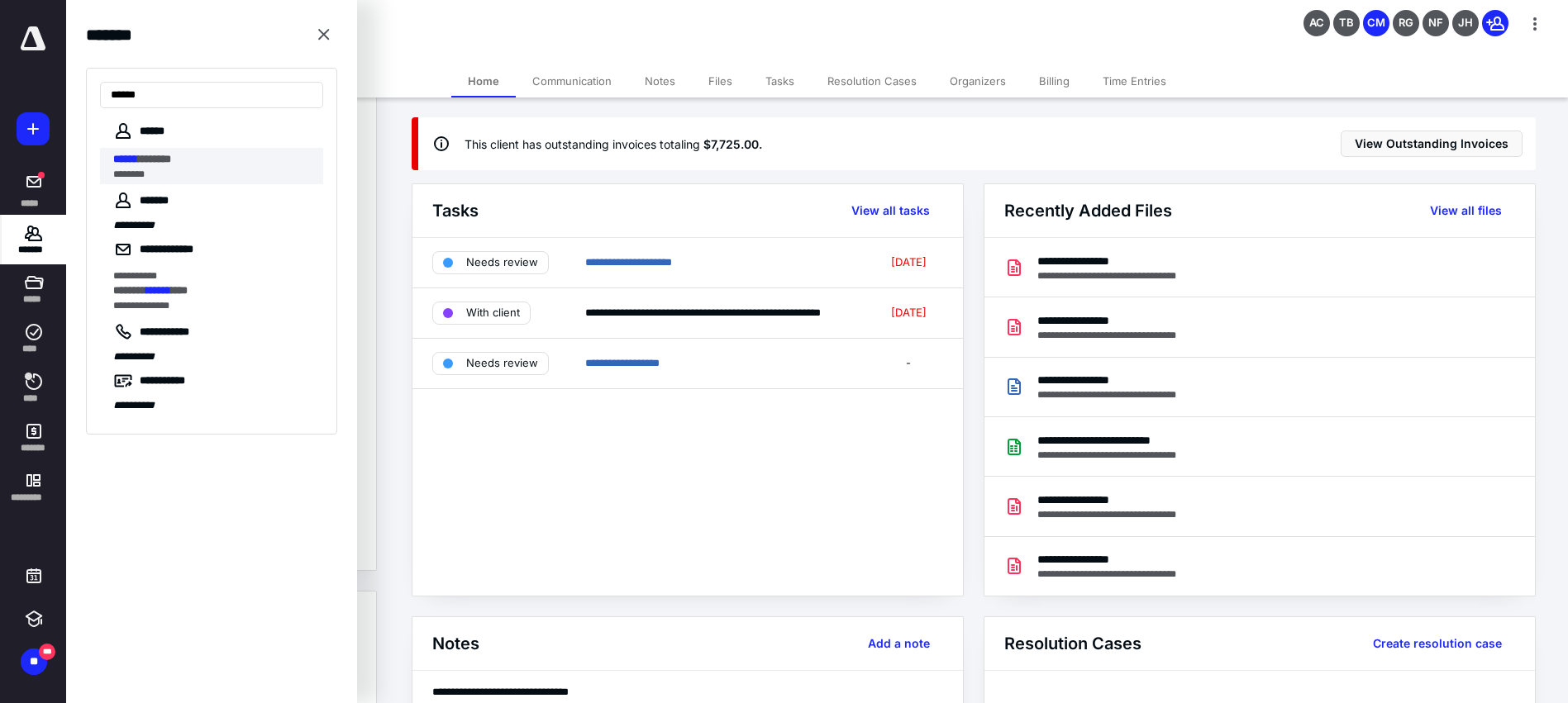 type on "******" 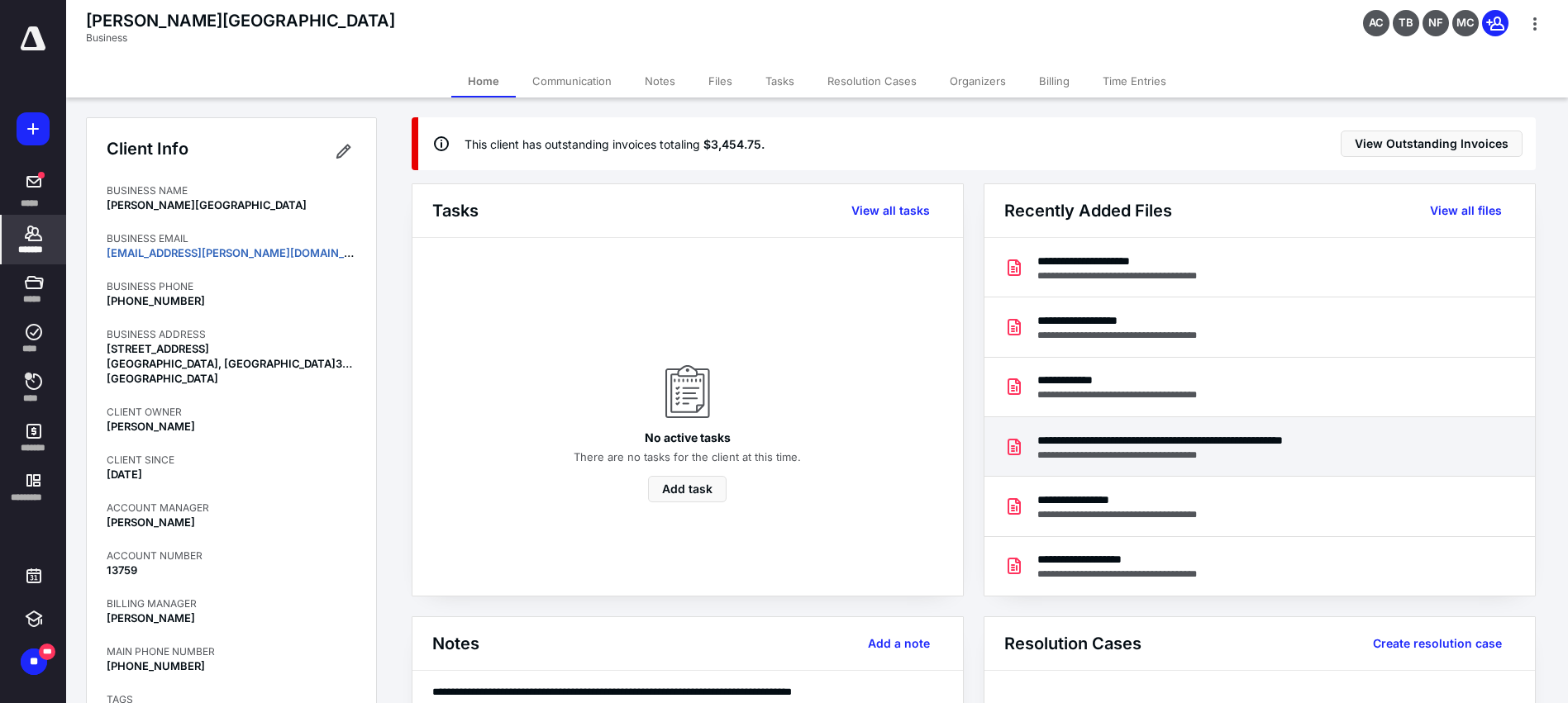 click on "**********" at bounding box center (1206, 440) 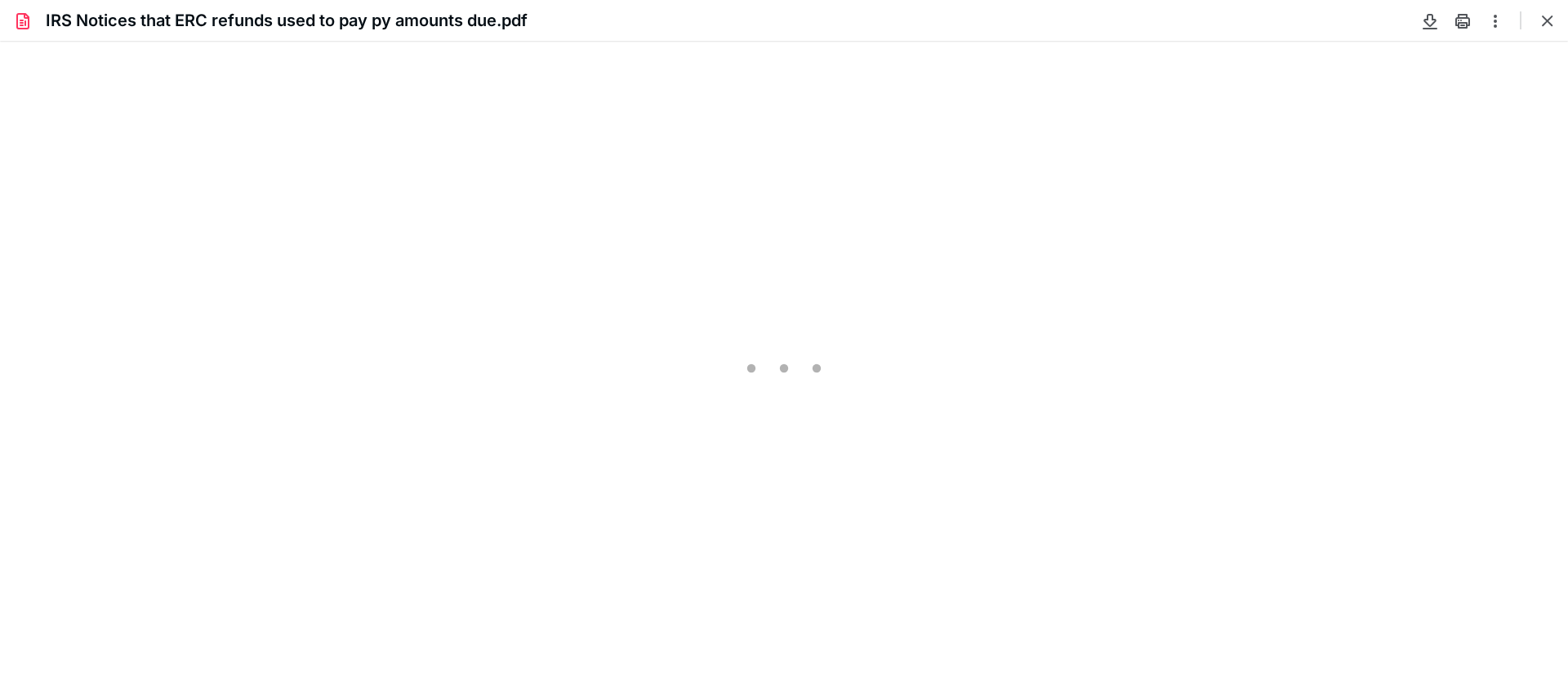 scroll, scrollTop: 0, scrollLeft: 0, axis: both 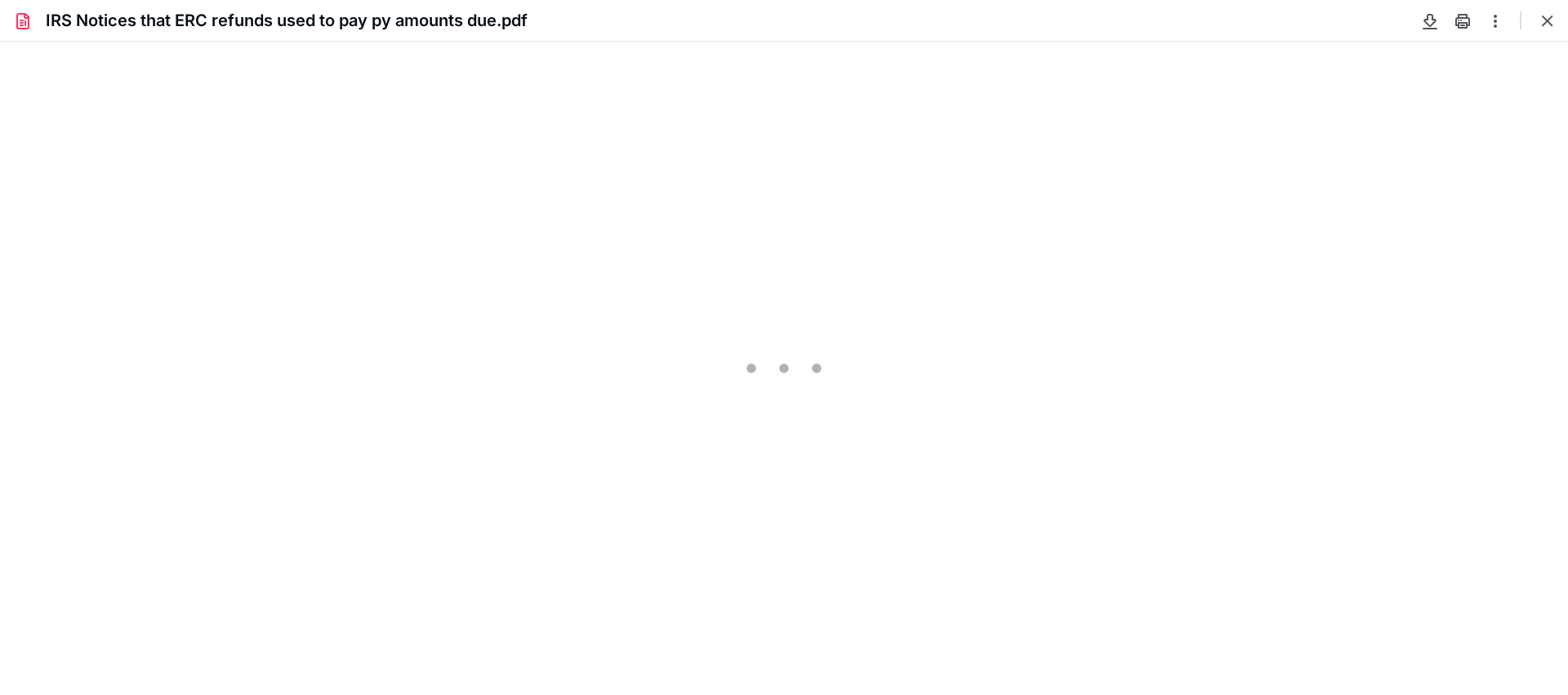 type on "316" 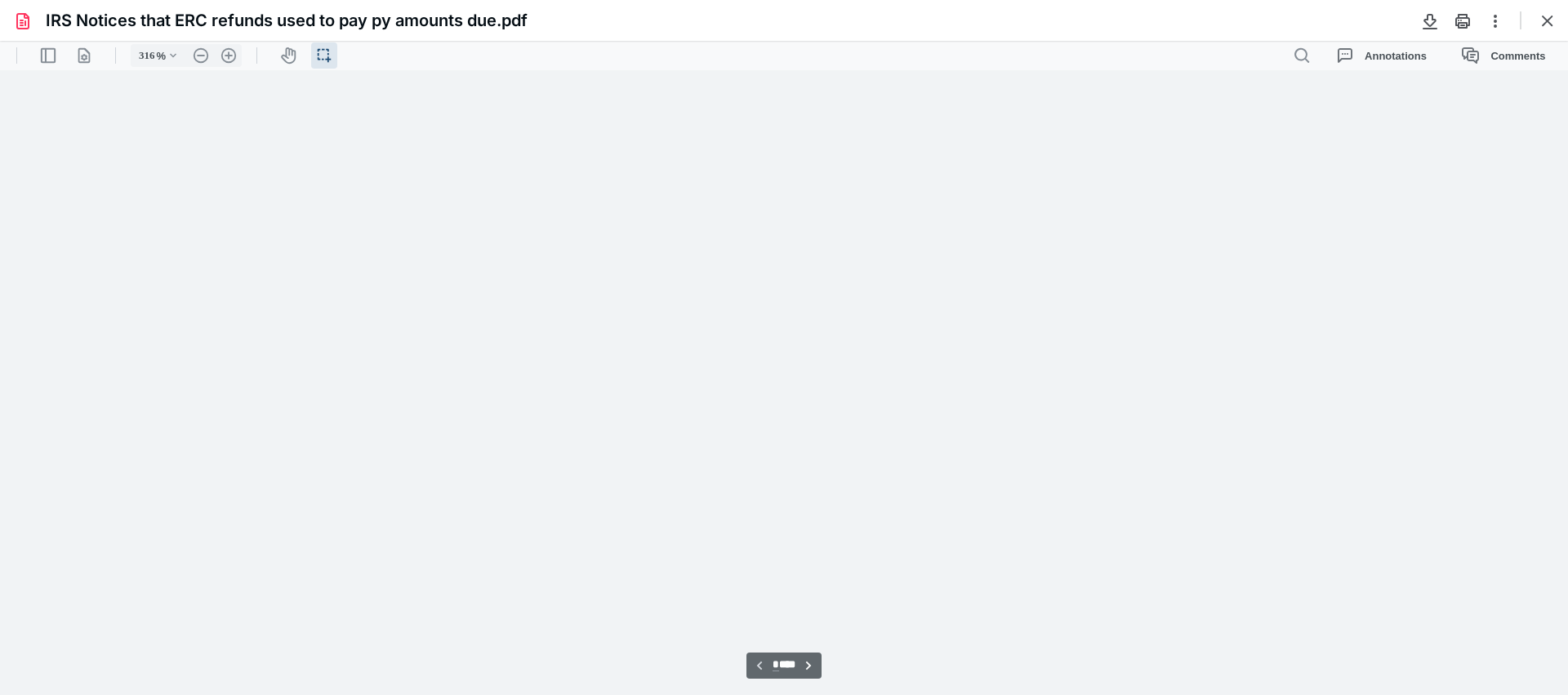 scroll, scrollTop: 40, scrollLeft: 0, axis: vertical 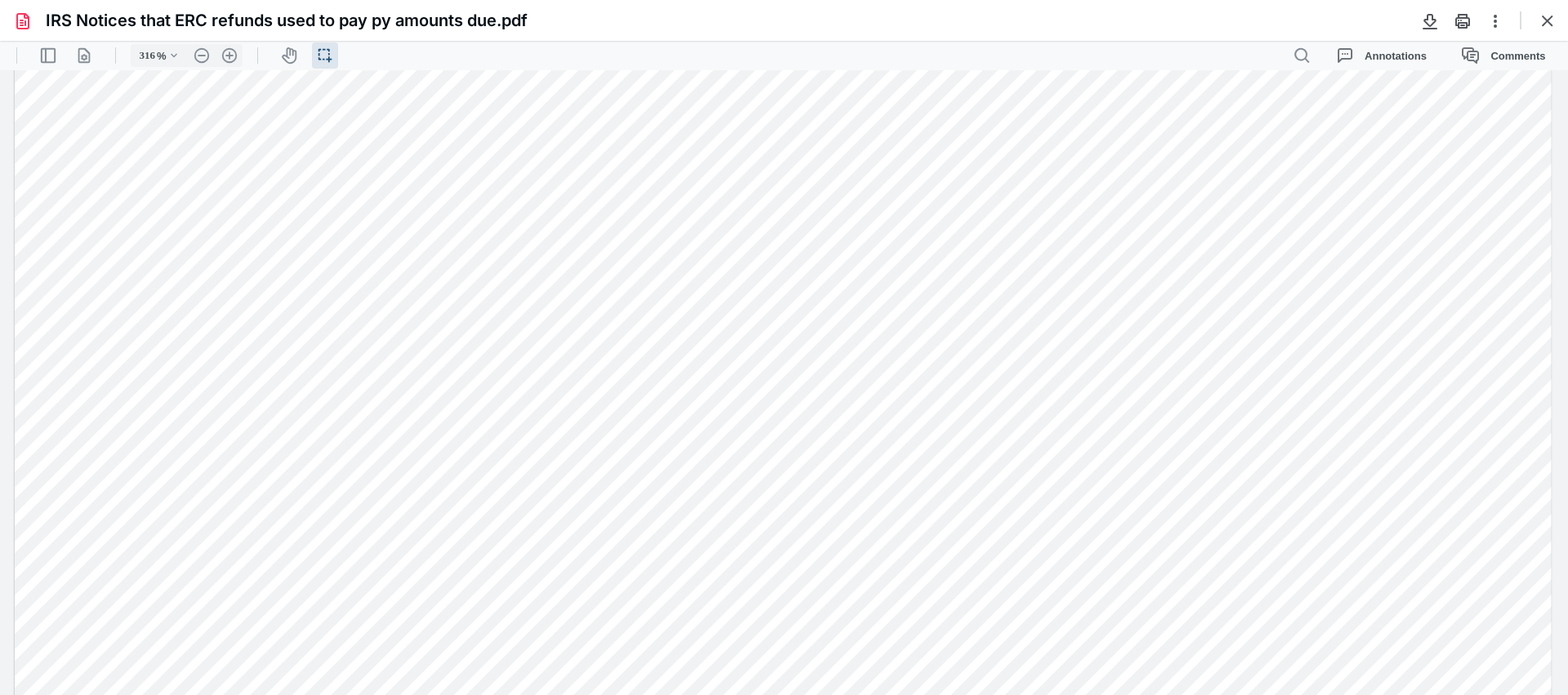 drag, startPoint x: 1409, startPoint y: 302, endPoint x: 1310, endPoint y: 305, distance: 99.0454 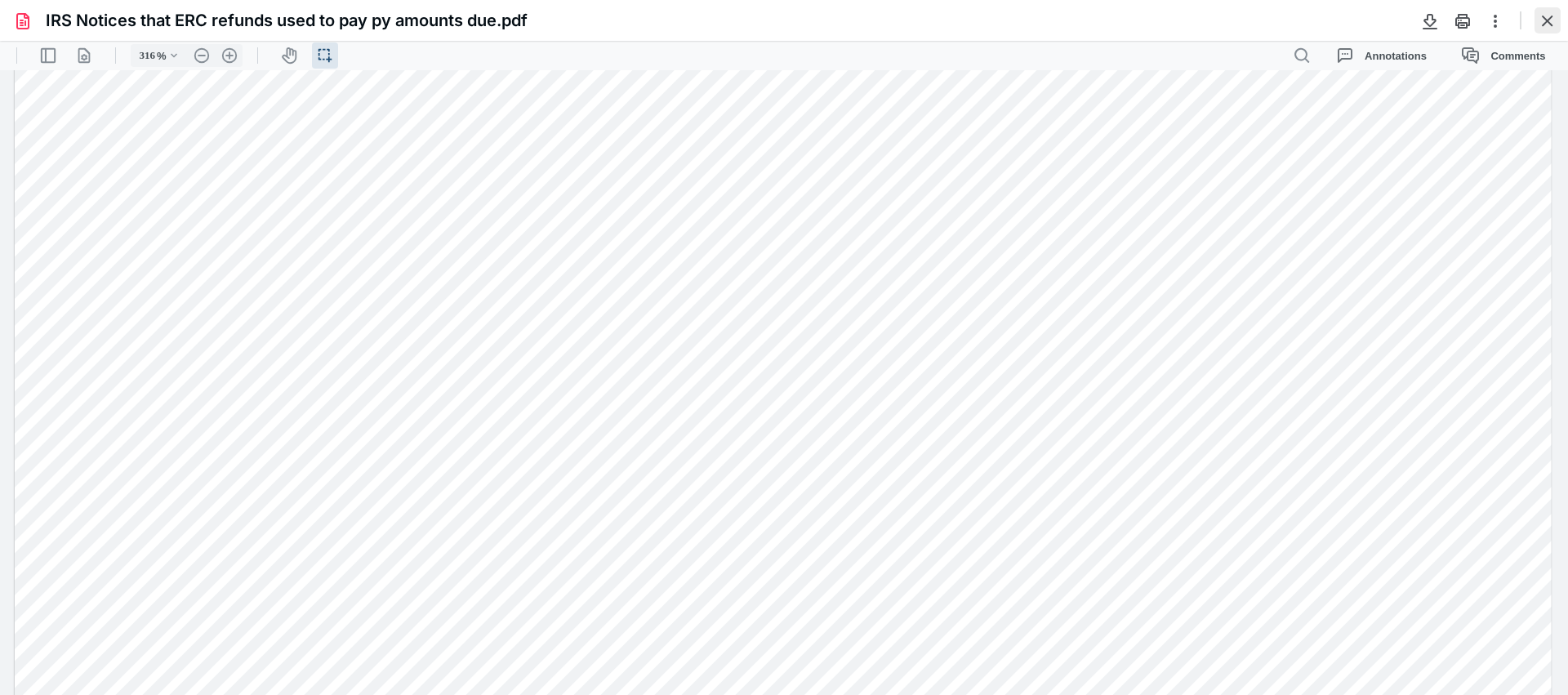 click at bounding box center (1548, 20) 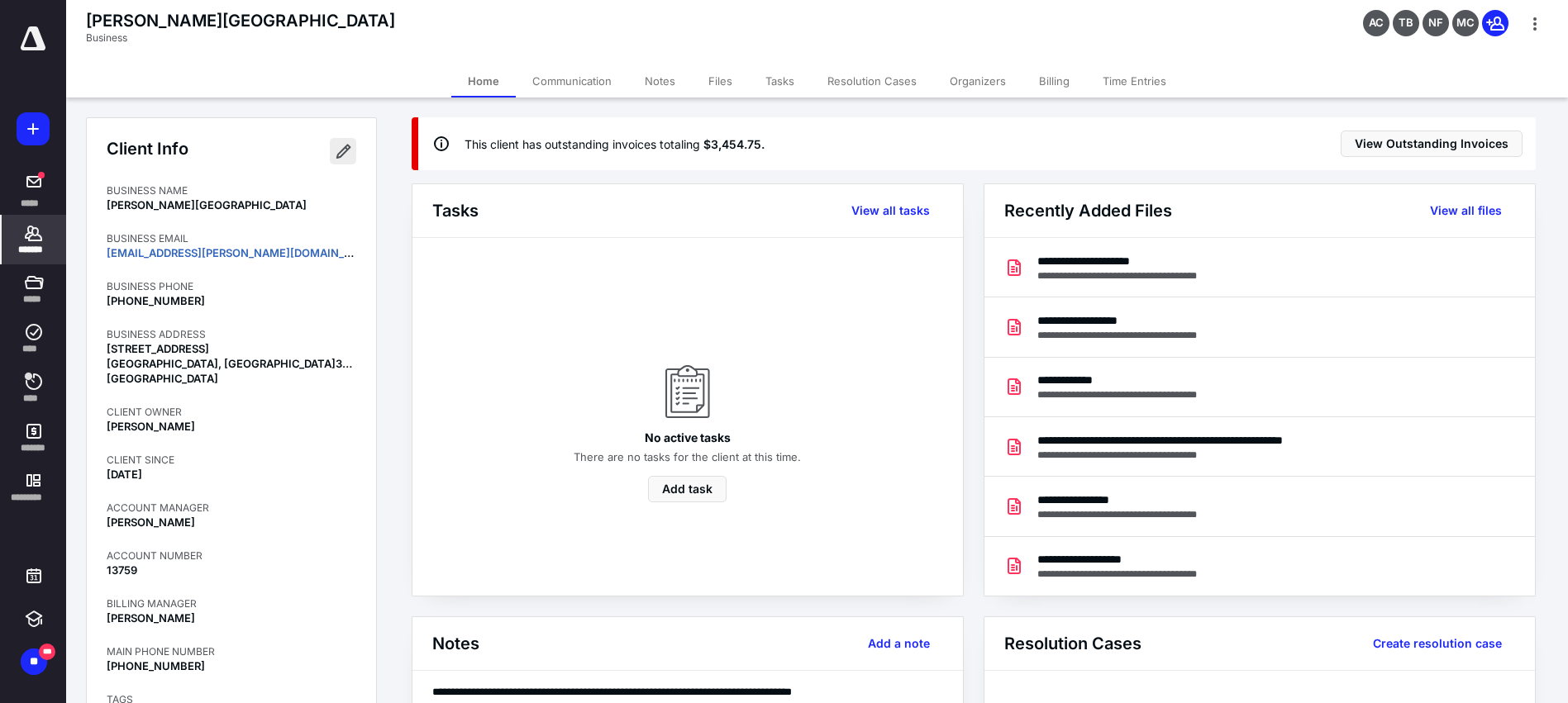 click at bounding box center (343, 151) 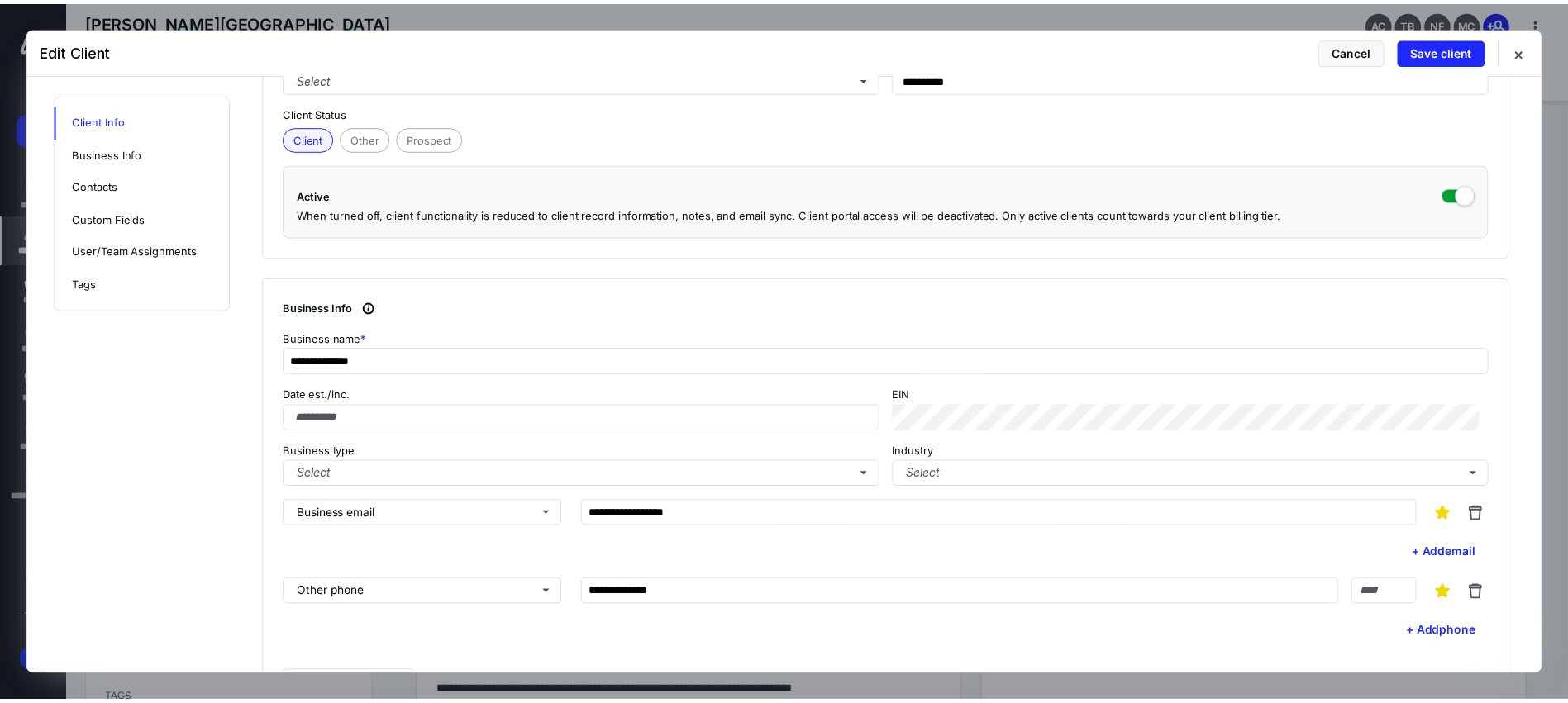 scroll, scrollTop: 372, scrollLeft: 0, axis: vertical 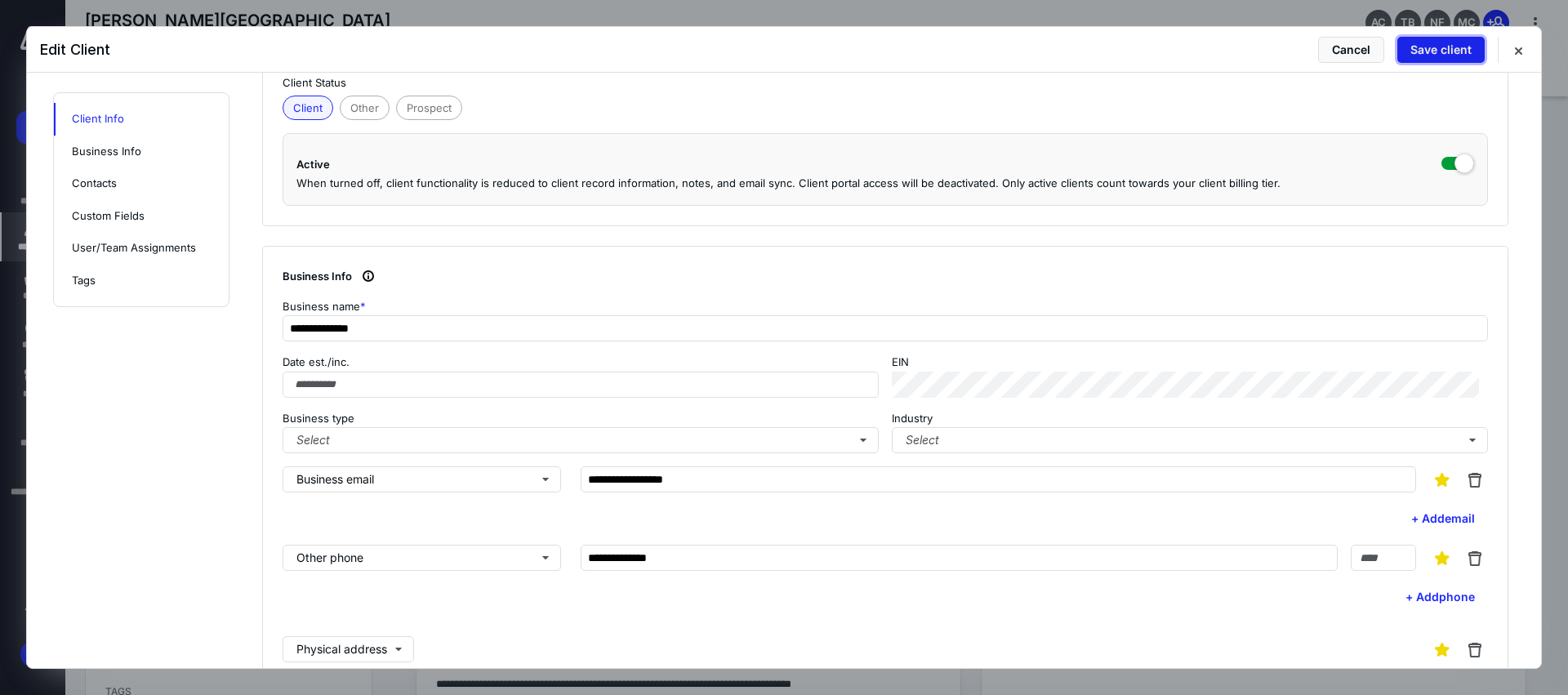 click on "Save client" at bounding box center [1441, 50] 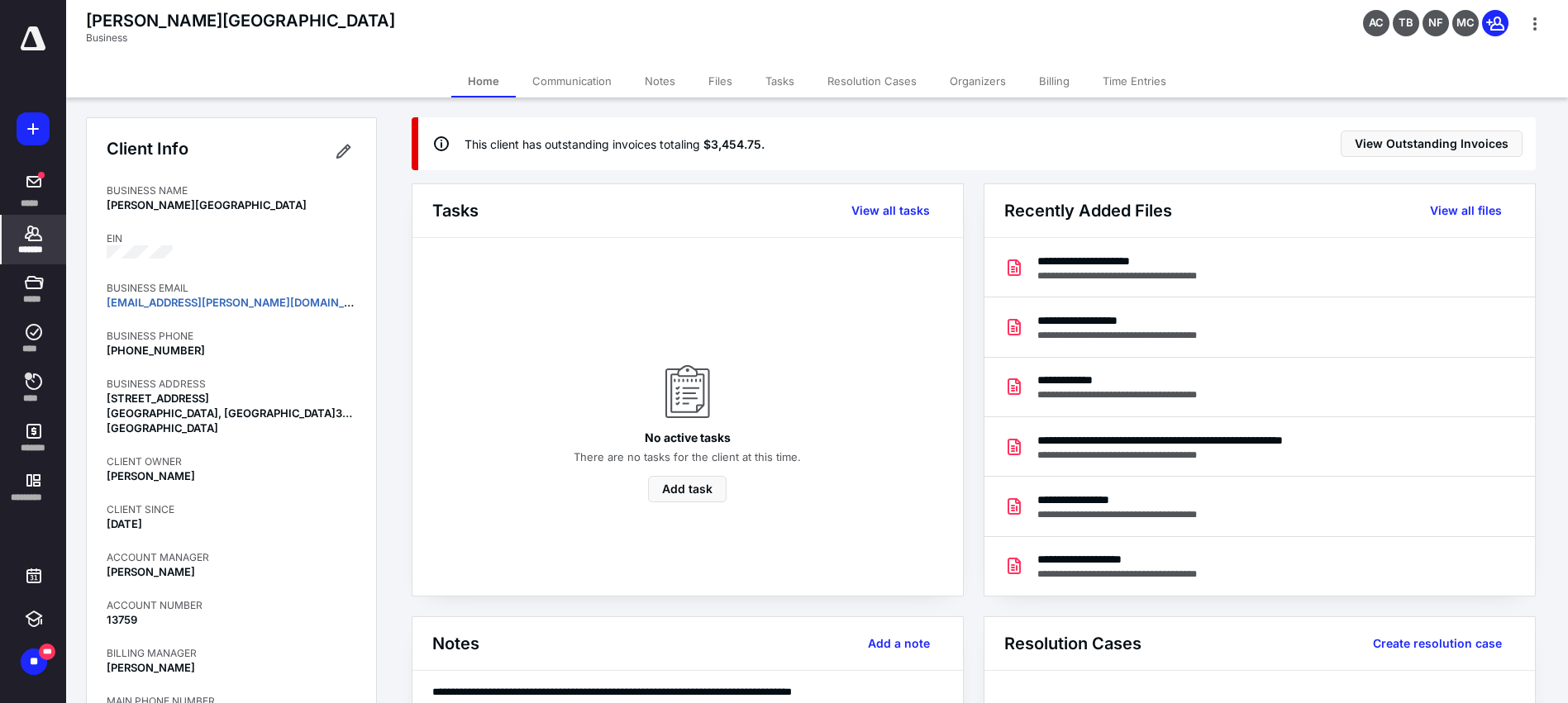 click 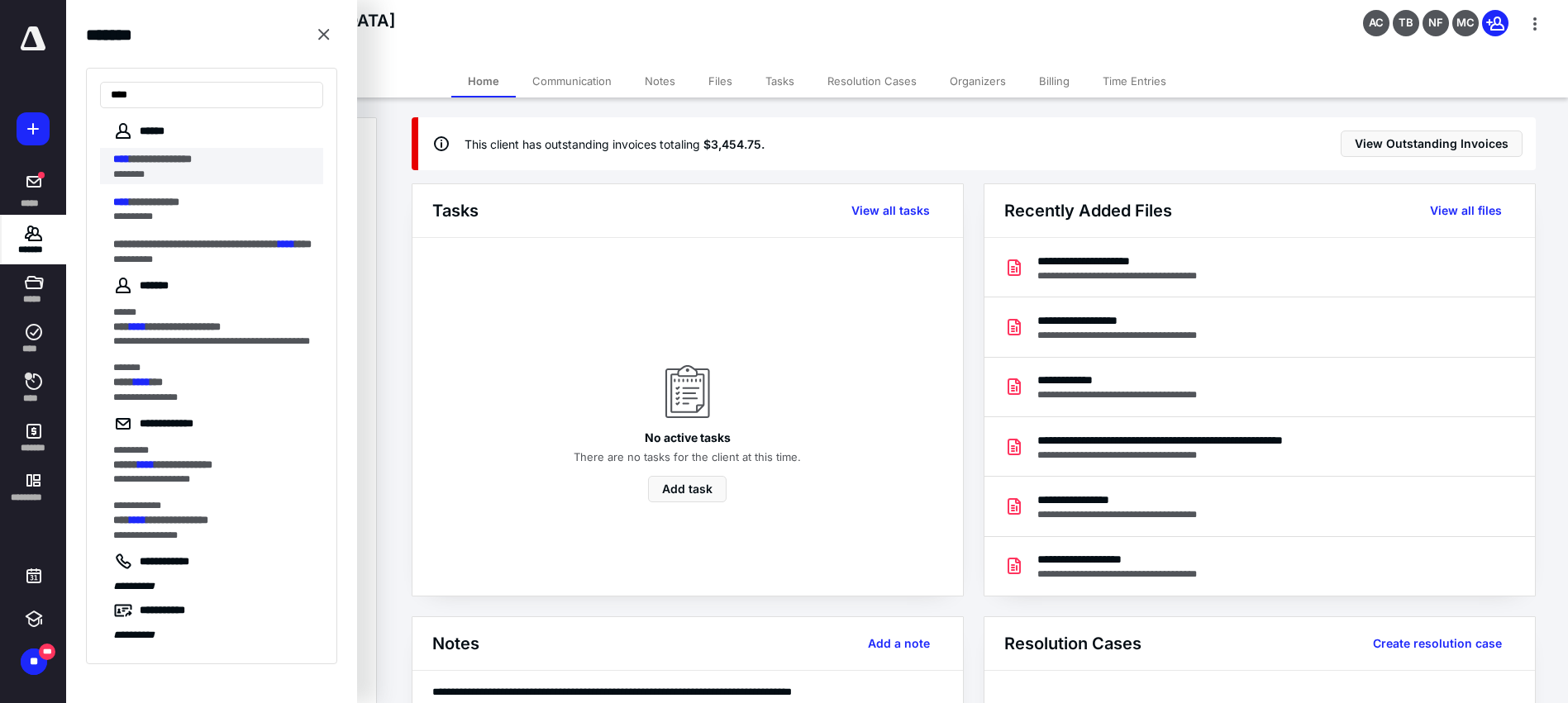 type on "****" 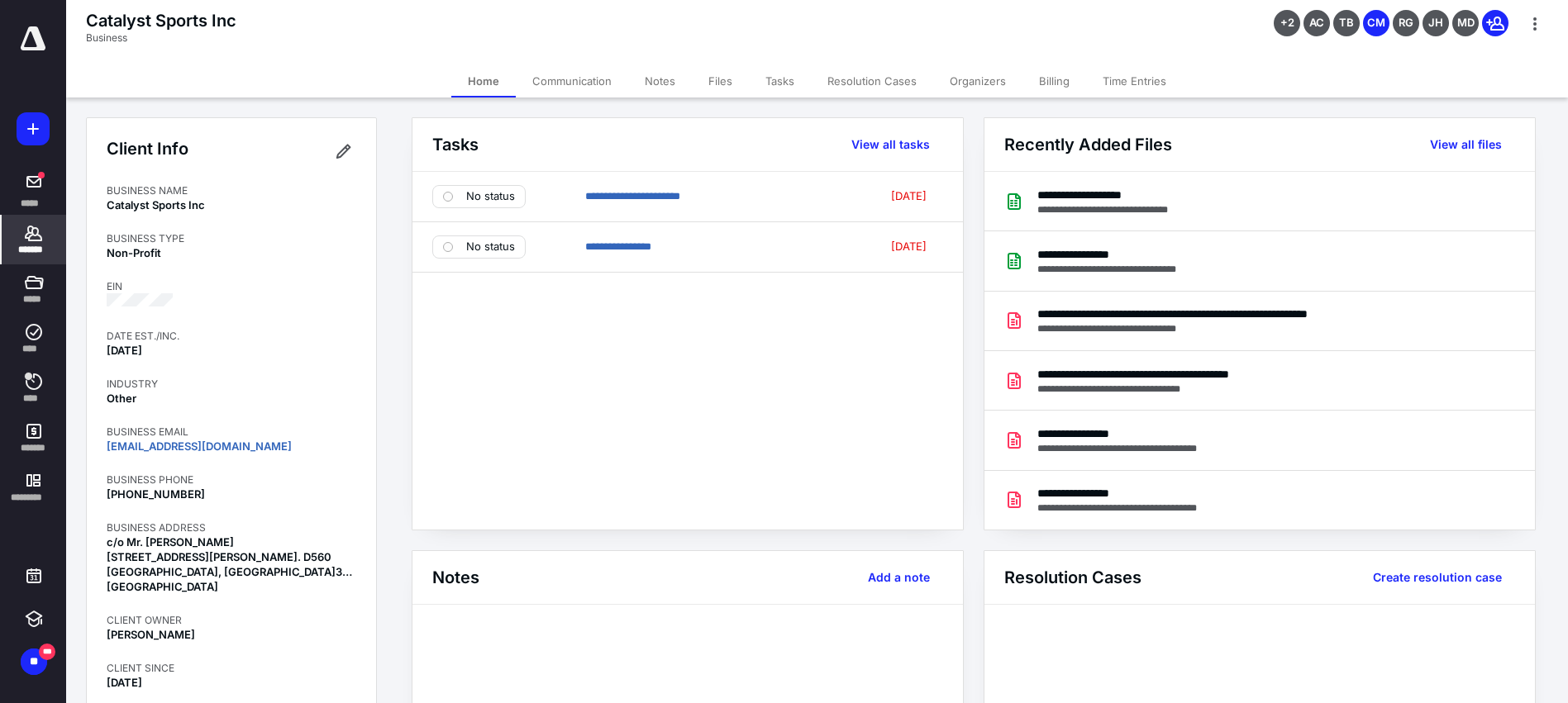 click 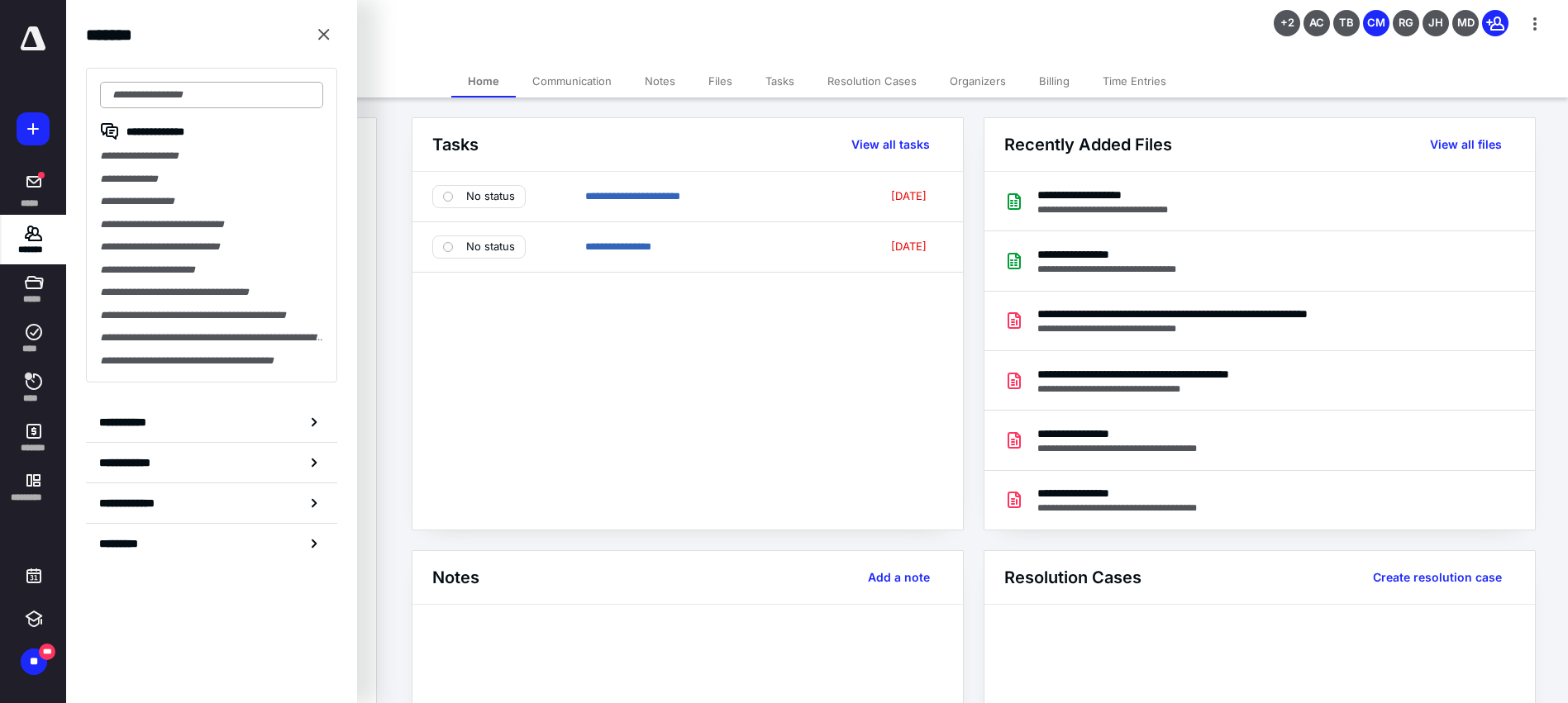 click at bounding box center [212, 95] 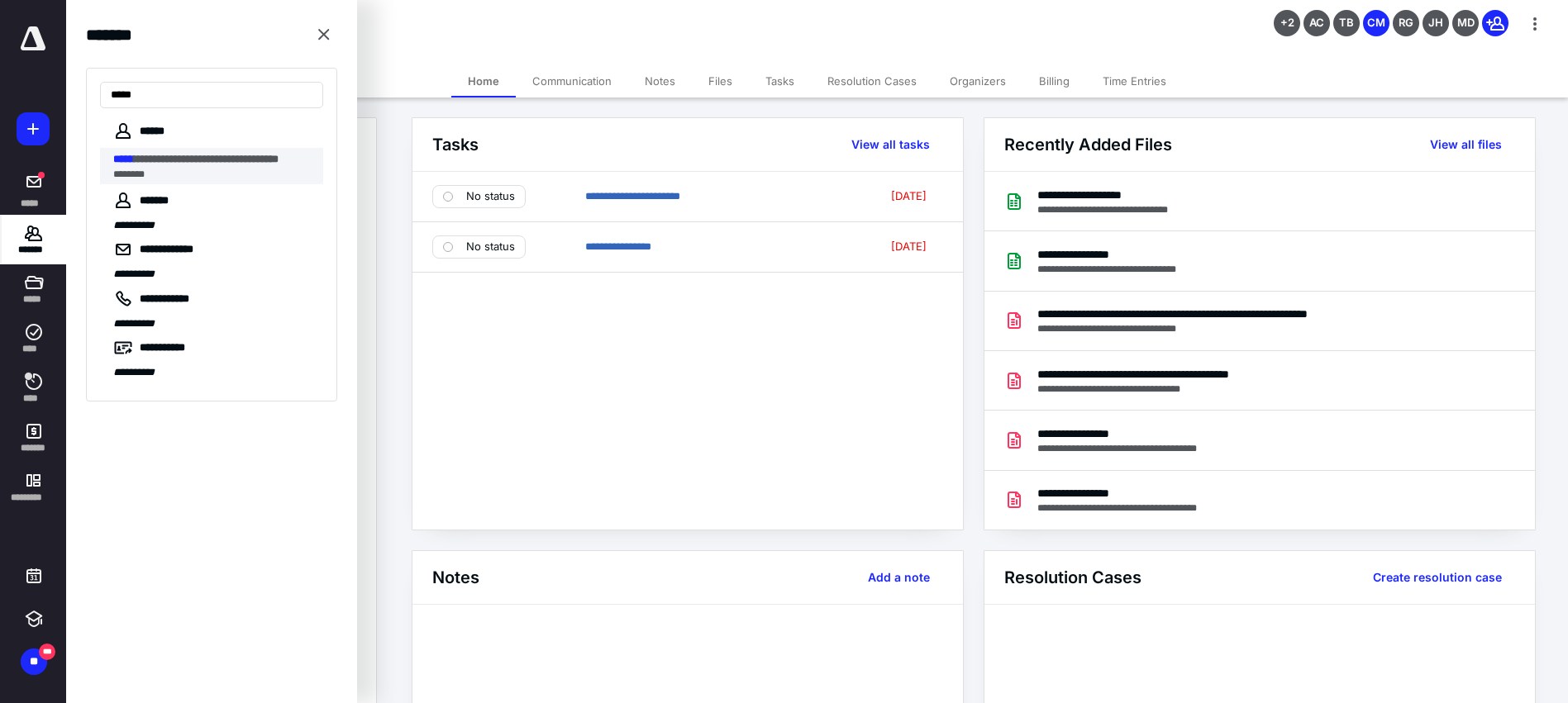 type on "*****" 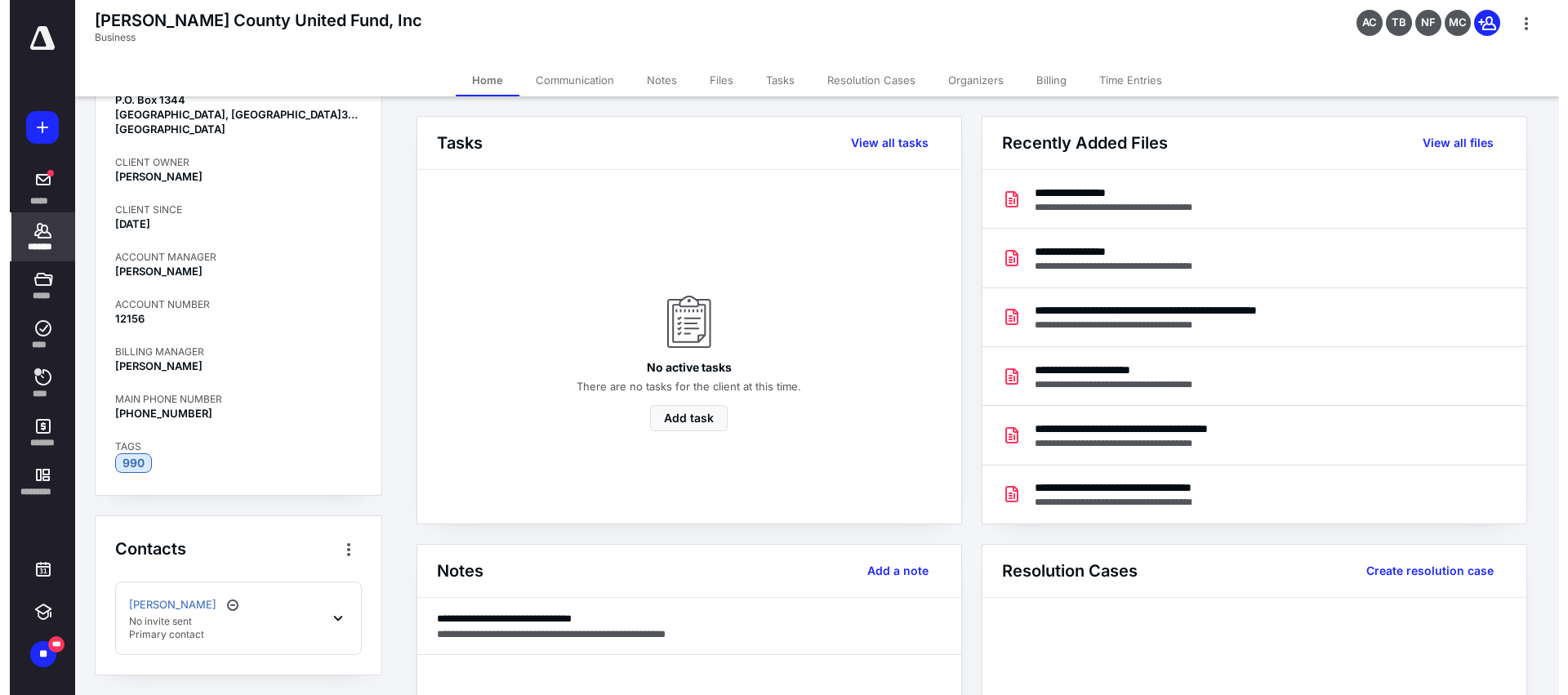 scroll, scrollTop: 0, scrollLeft: 0, axis: both 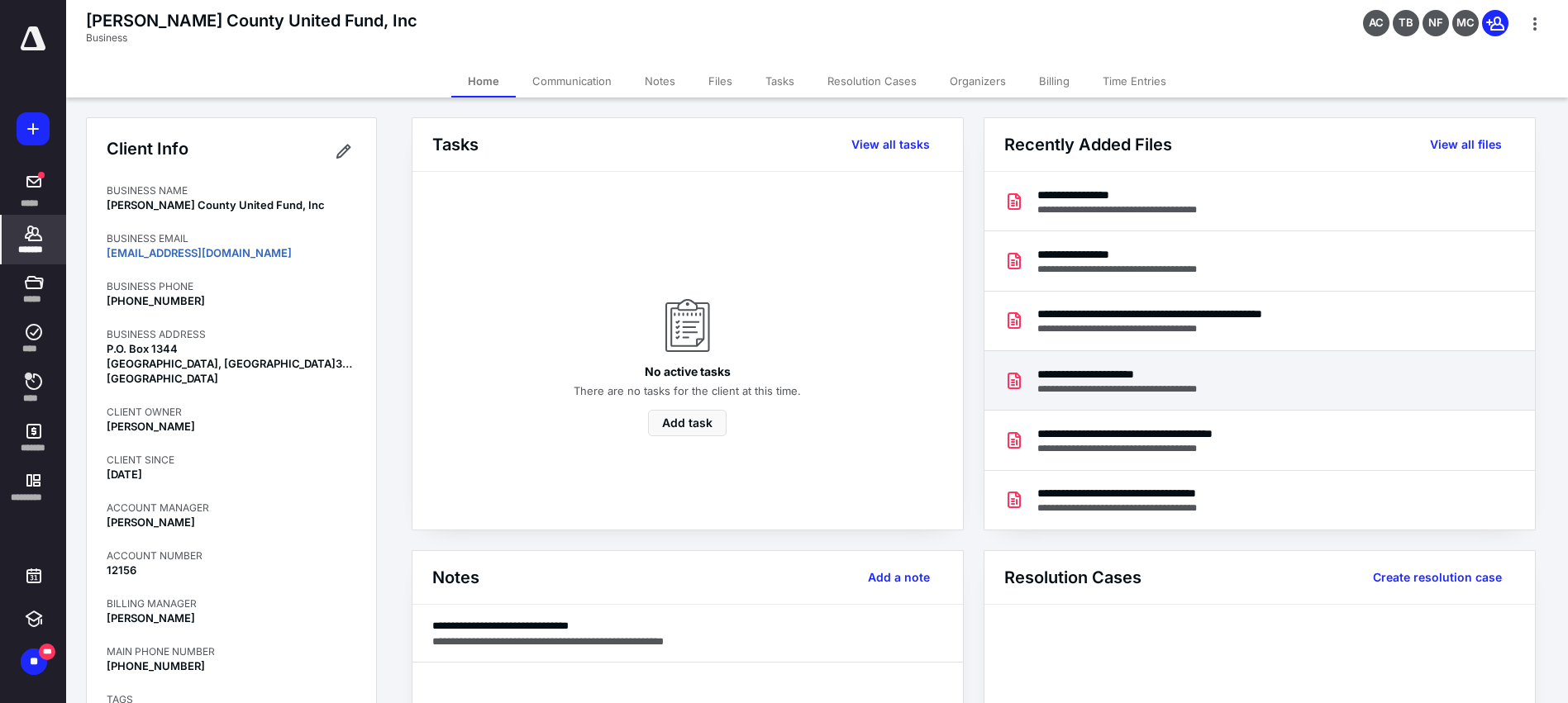 click on "**********" at bounding box center [1132, 389] 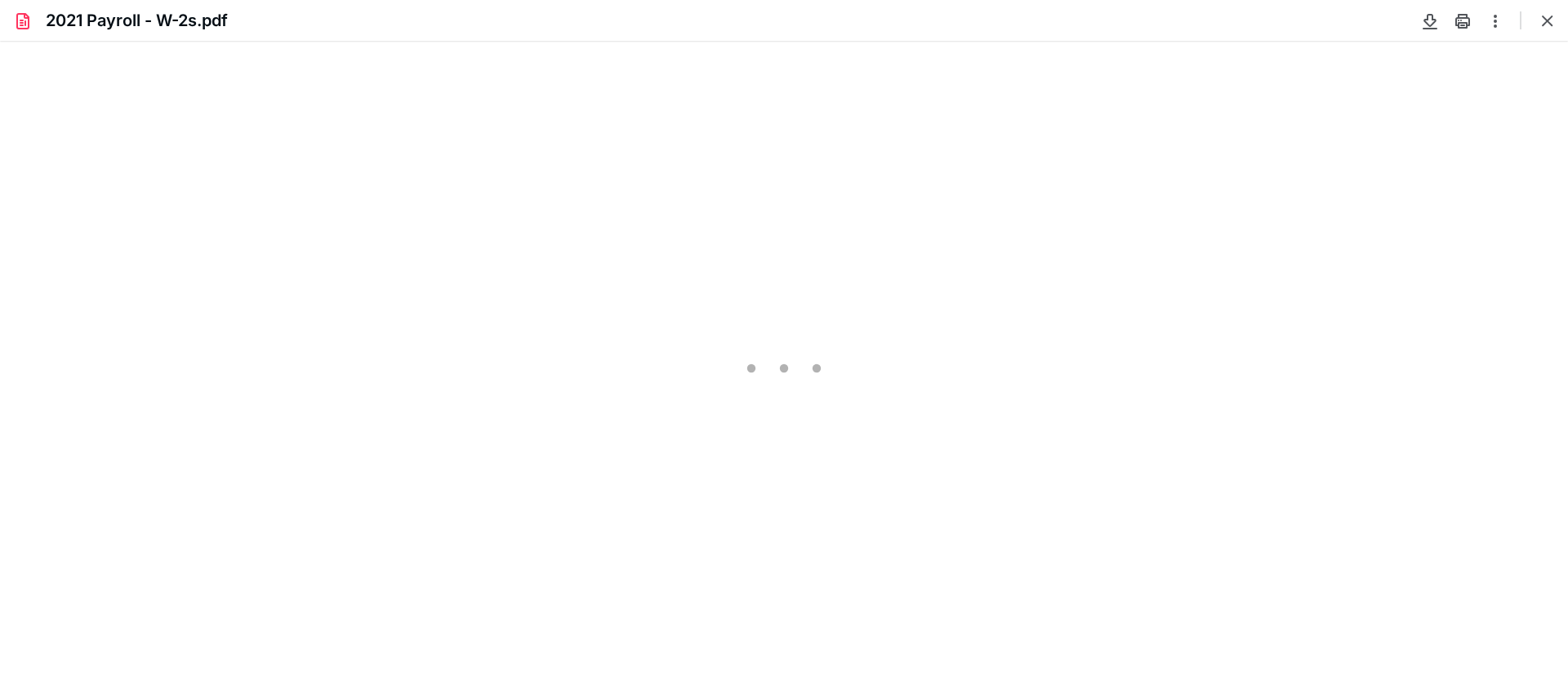 scroll, scrollTop: 0, scrollLeft: 0, axis: both 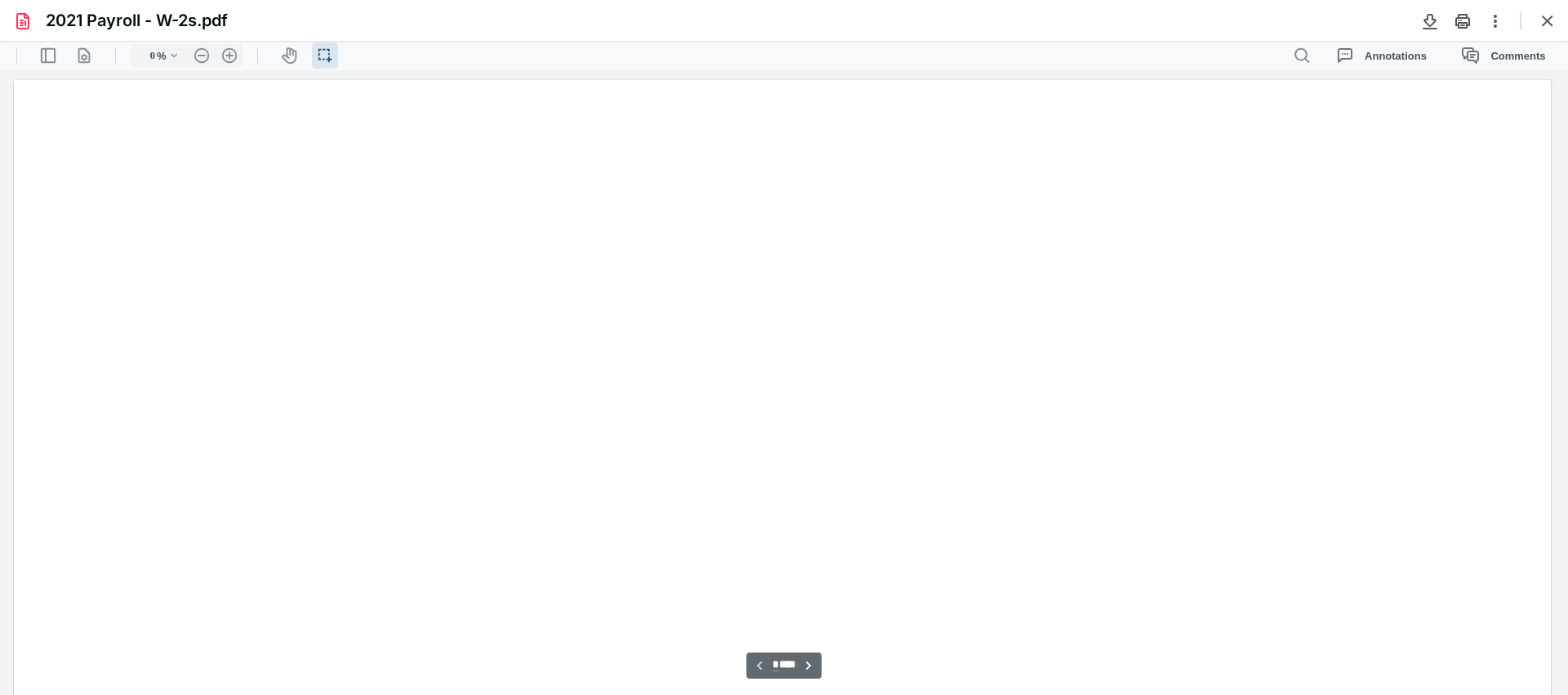 type on "308" 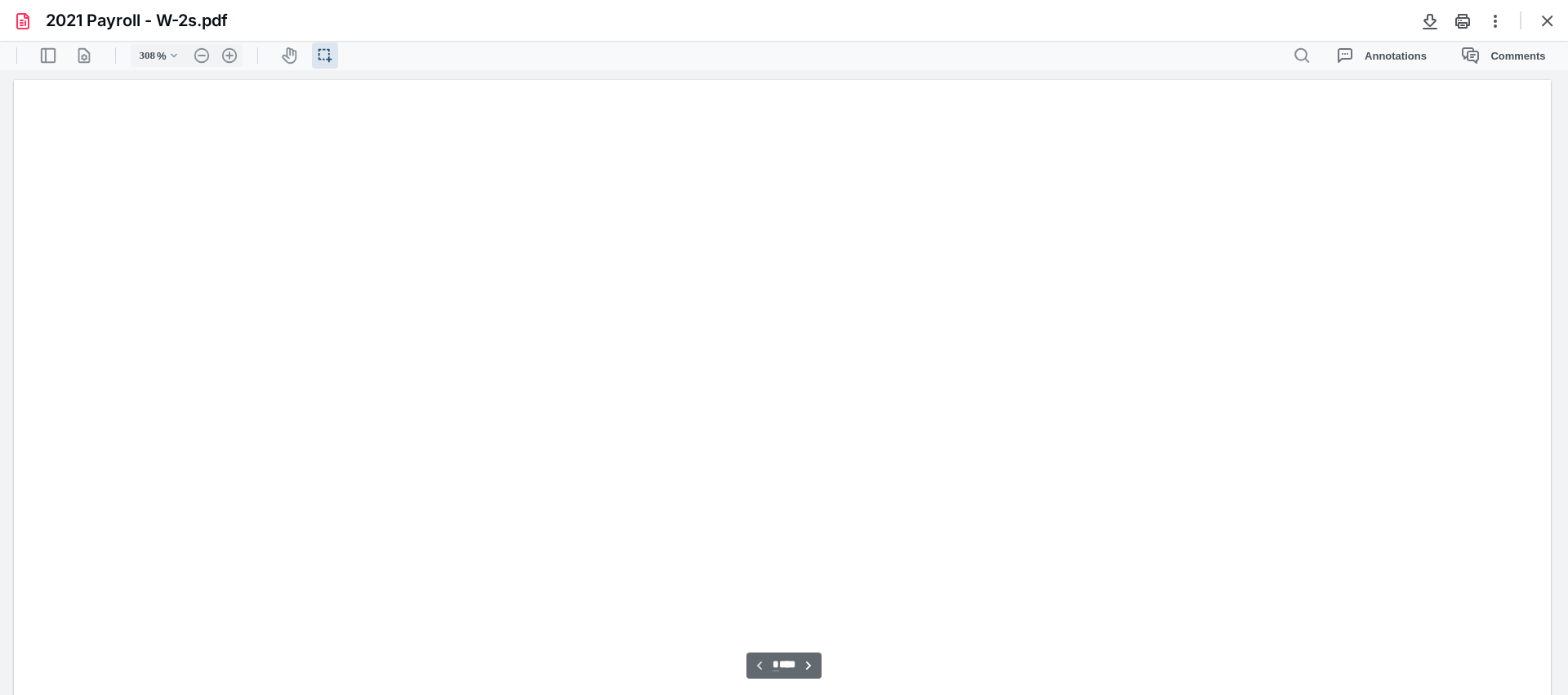 scroll, scrollTop: 39, scrollLeft: 0, axis: vertical 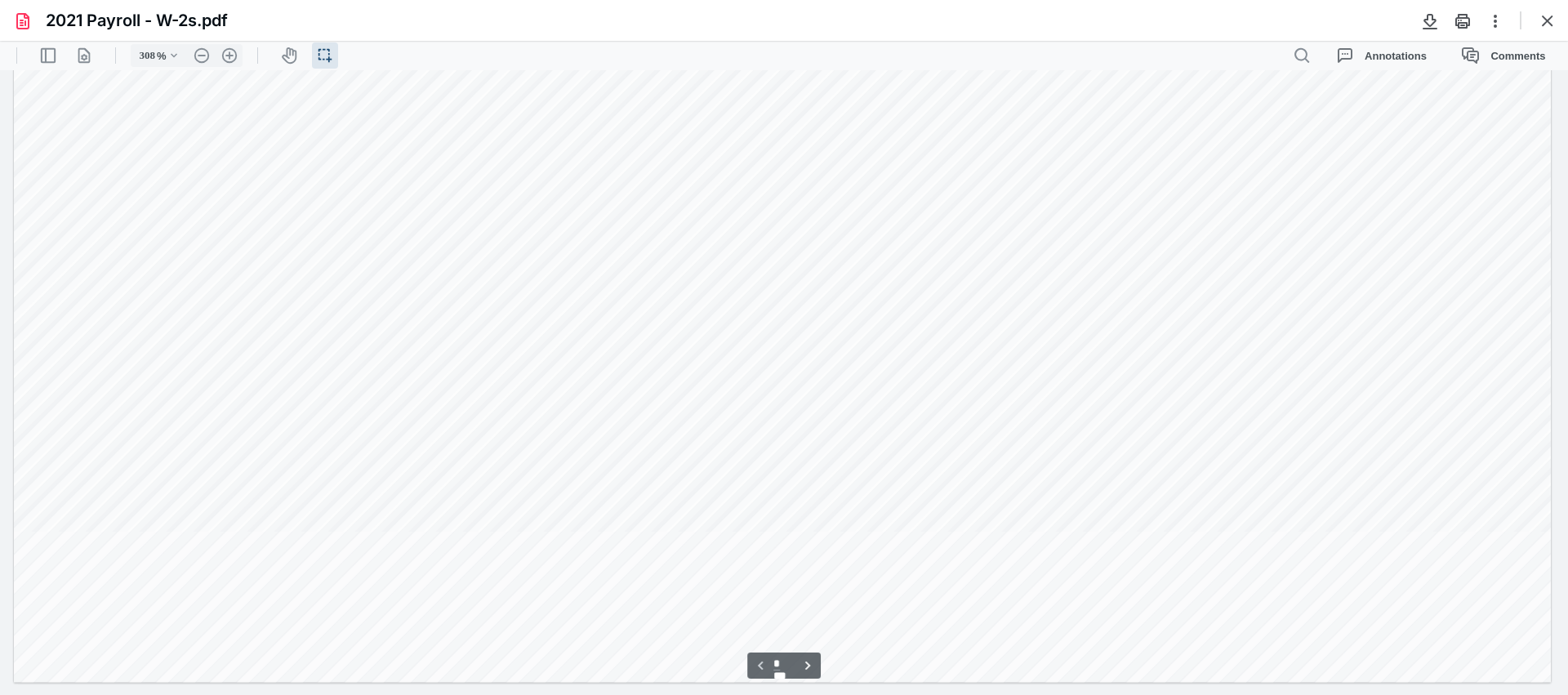 type on "*" 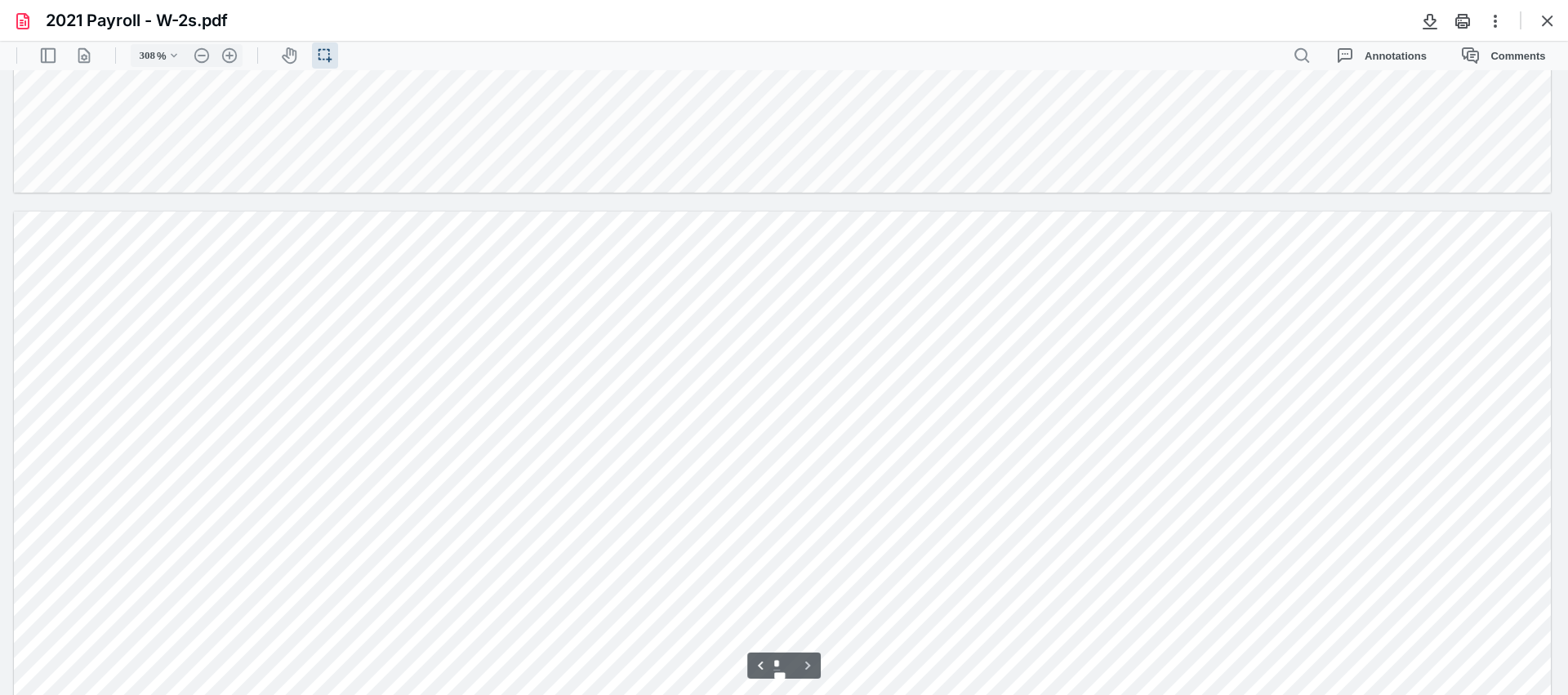scroll, scrollTop: 1999, scrollLeft: 0, axis: vertical 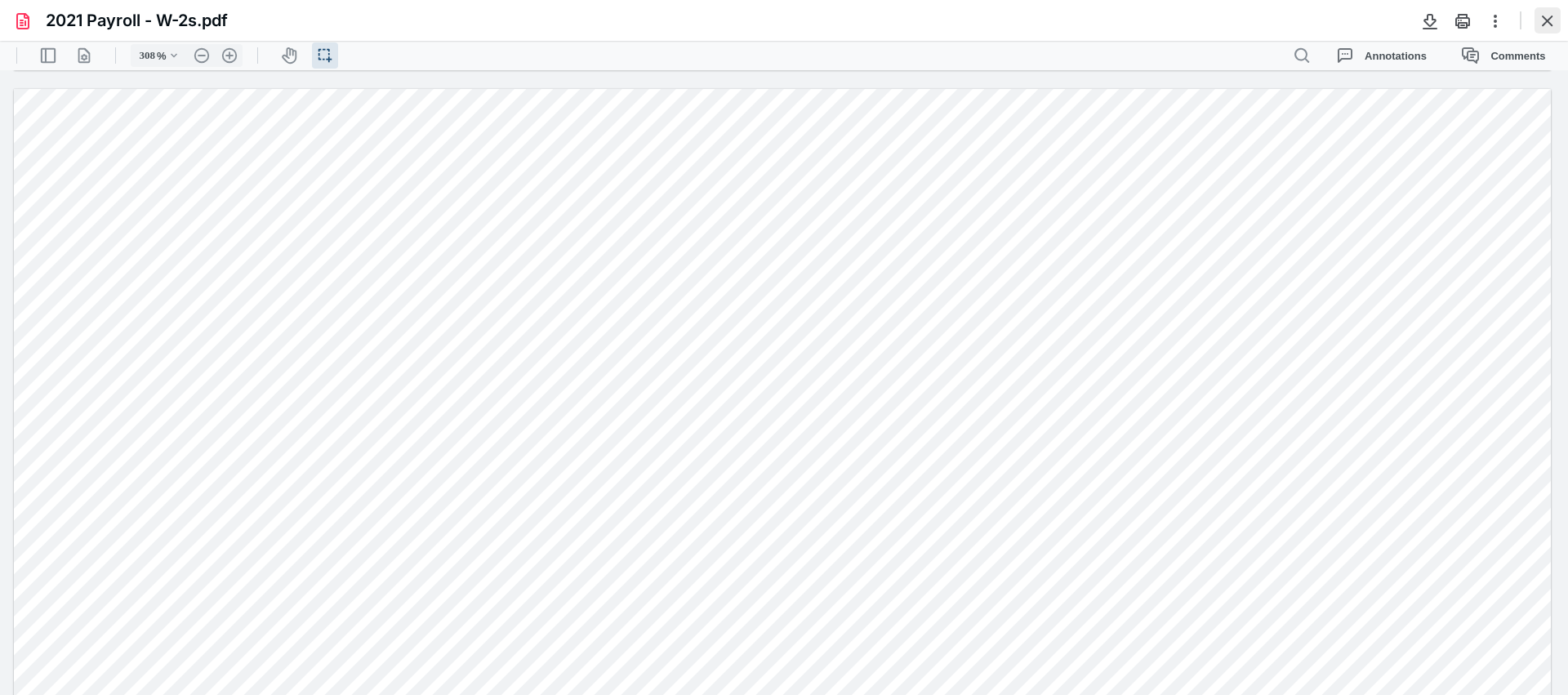 click at bounding box center [1548, 20] 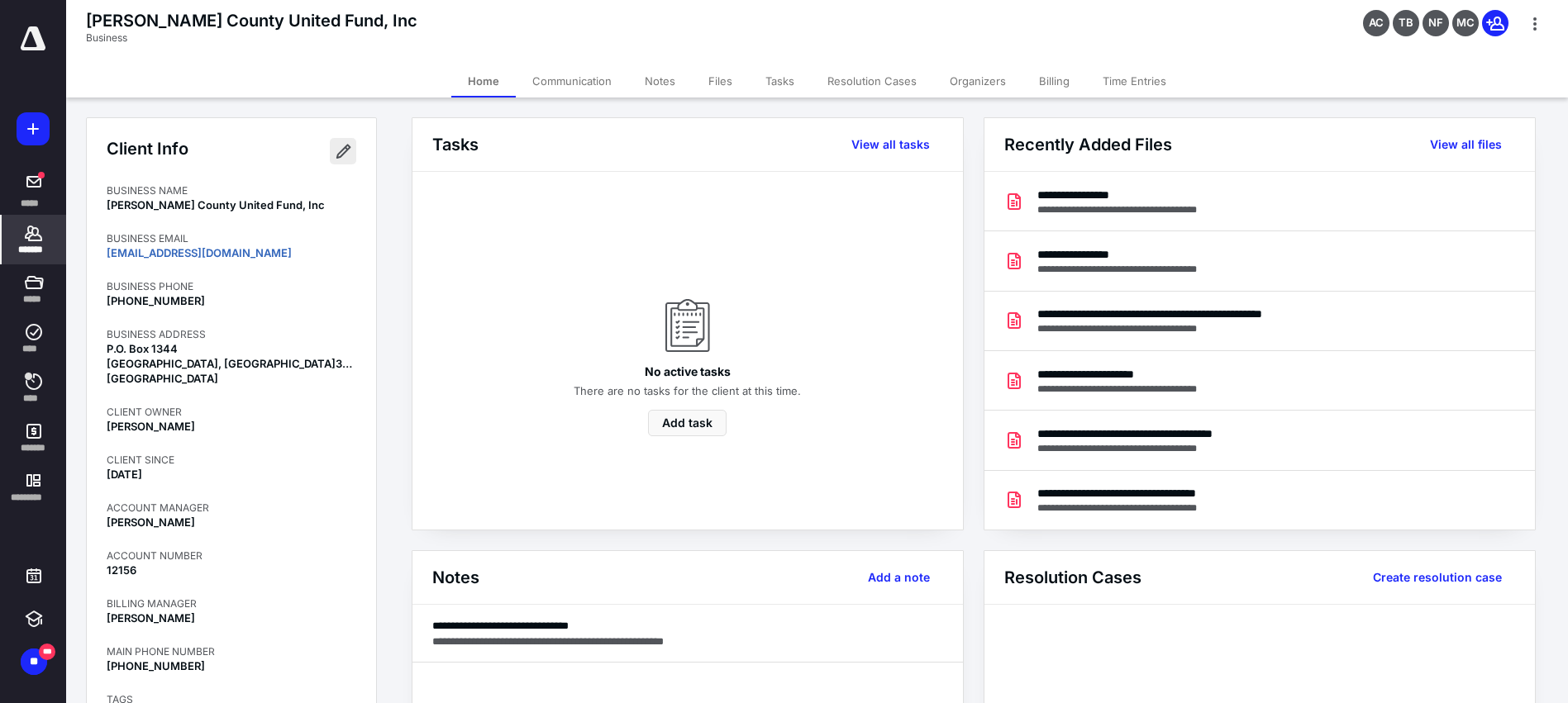 click at bounding box center [343, 151] 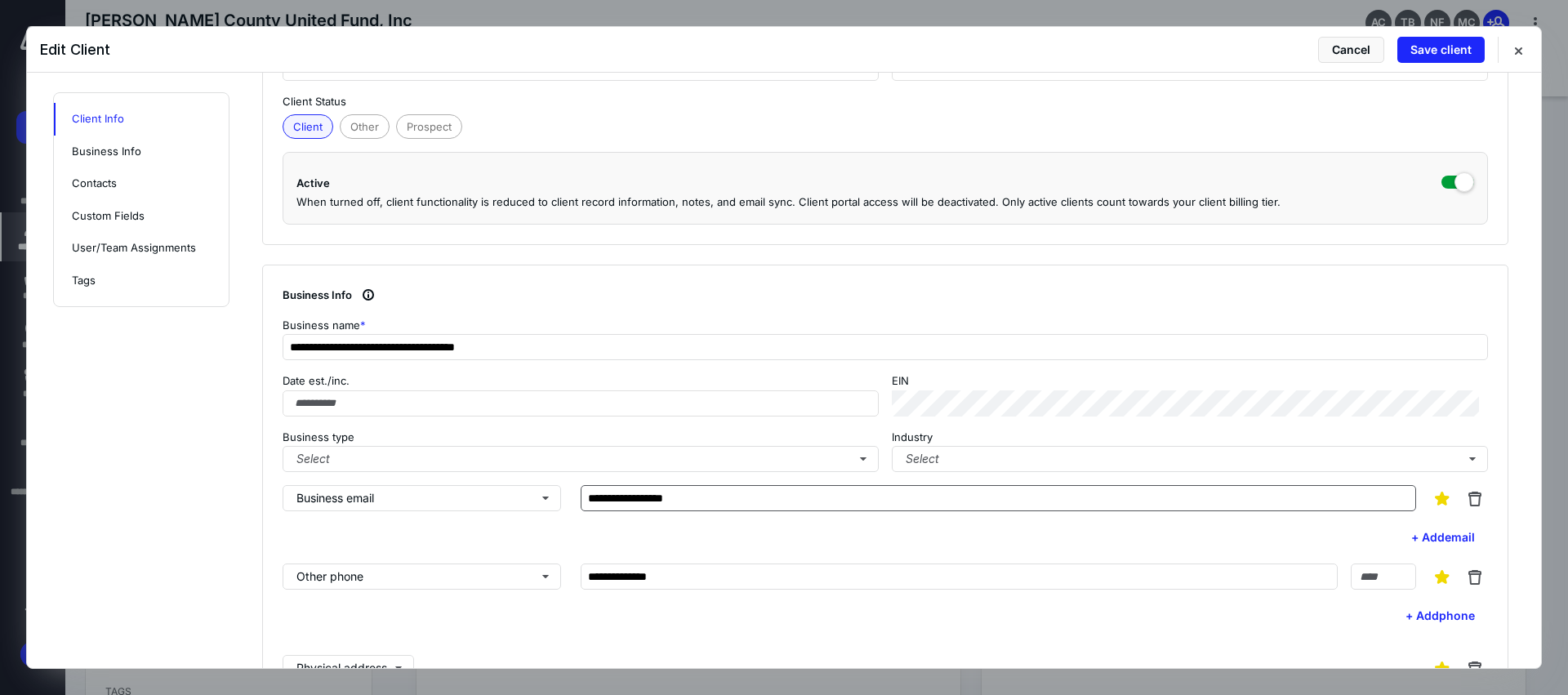 scroll, scrollTop: 368, scrollLeft: 0, axis: vertical 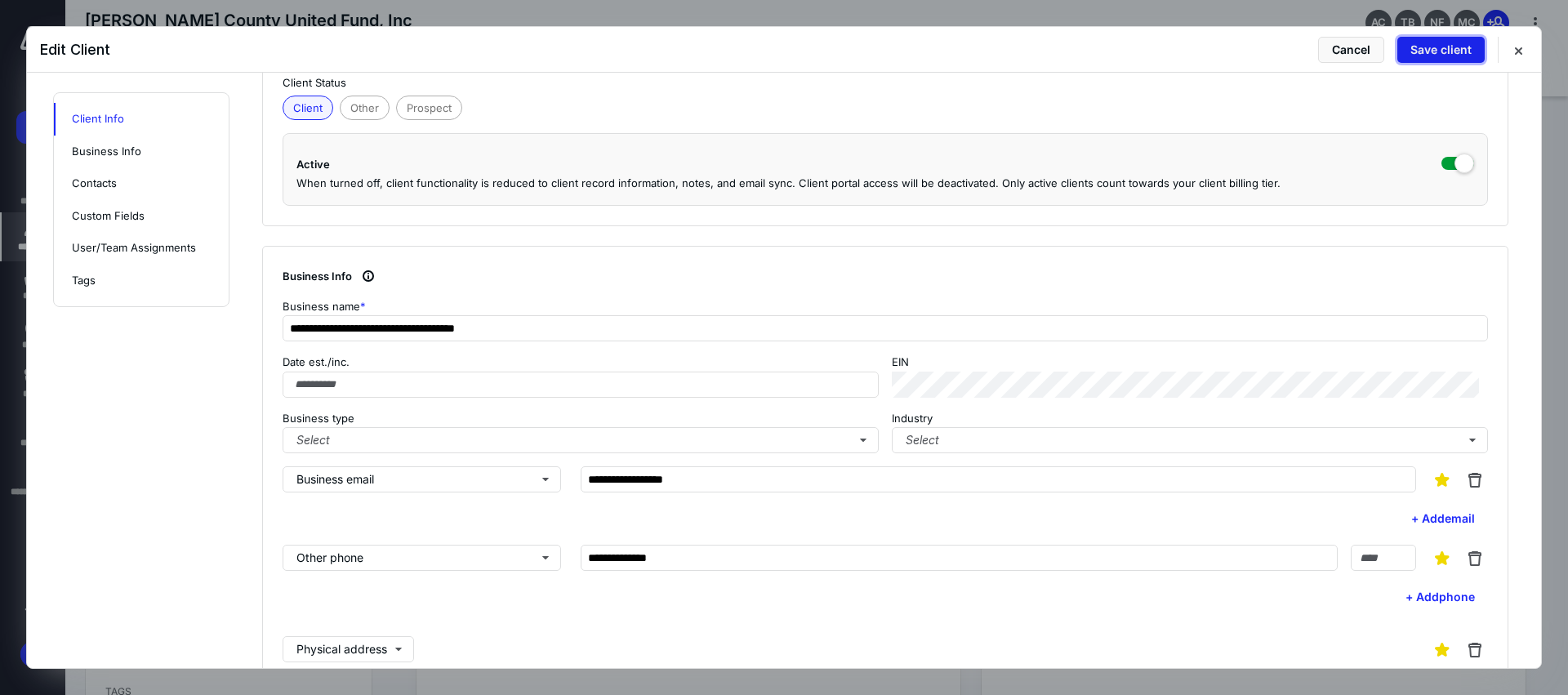 click on "Save client" at bounding box center [1441, 50] 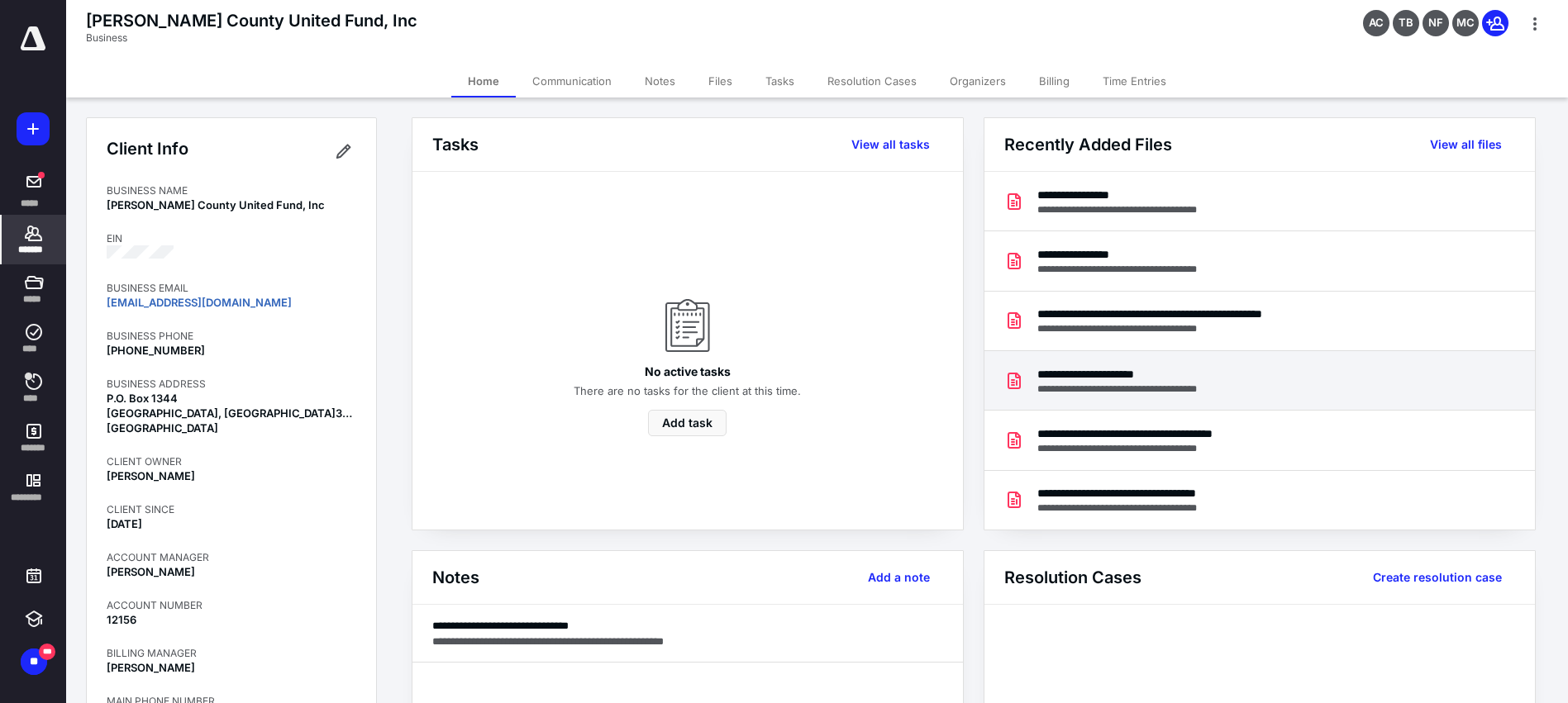 click on "**********" at bounding box center [1132, 374] 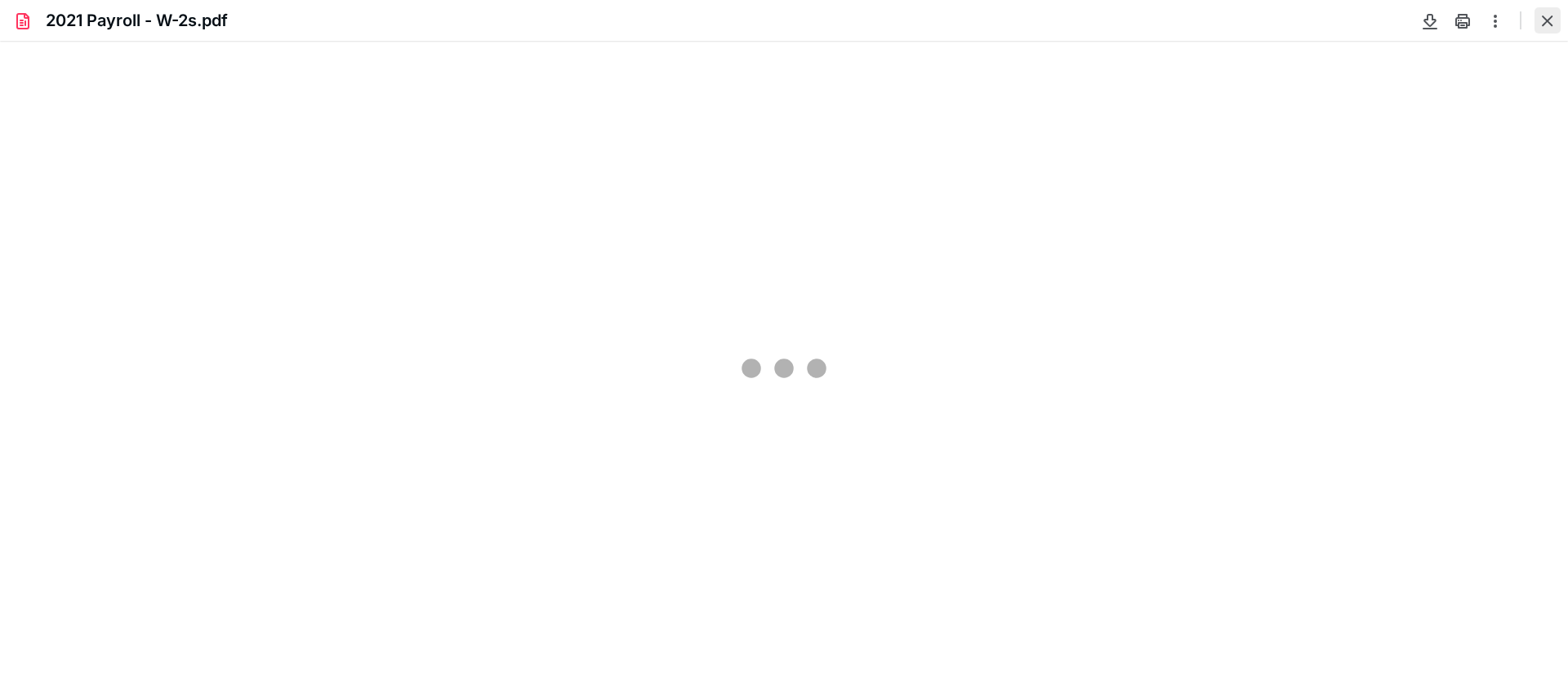 scroll, scrollTop: 0, scrollLeft: 0, axis: both 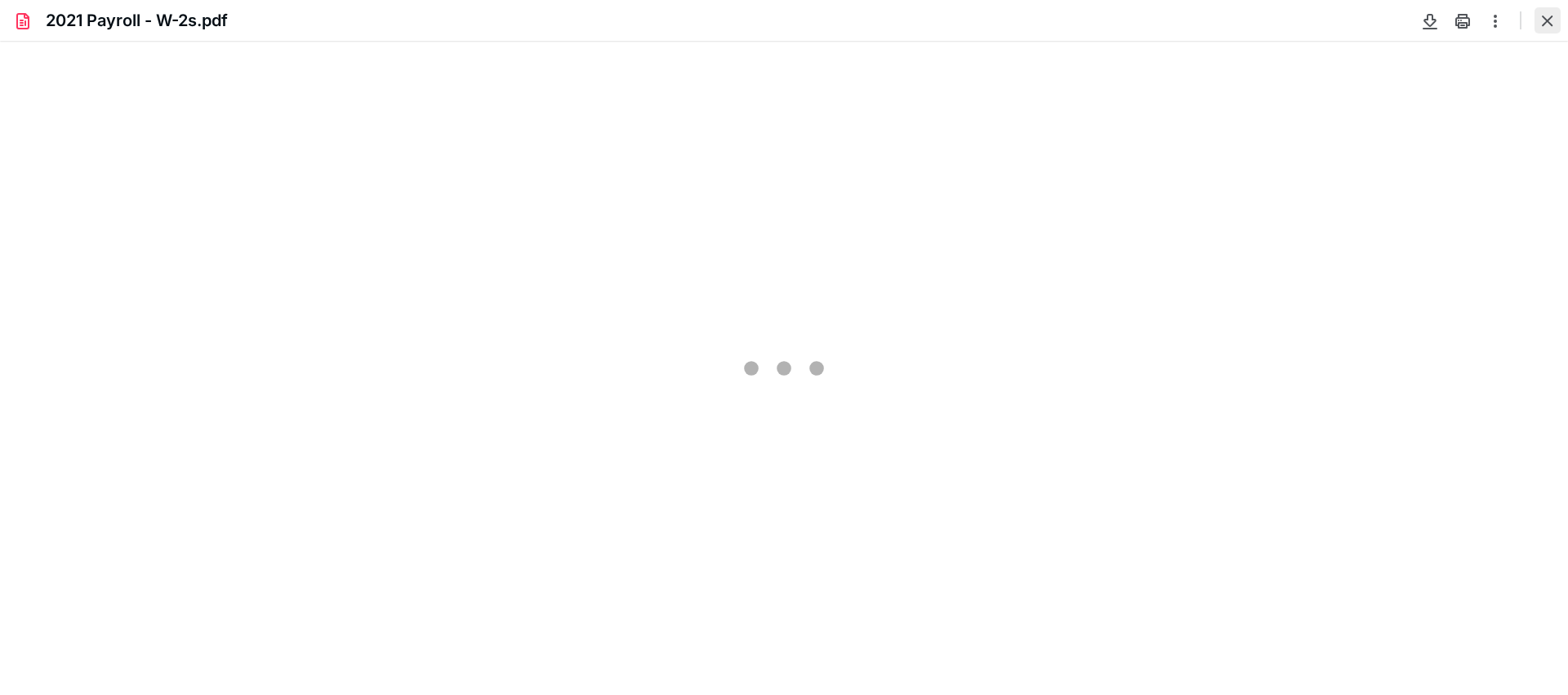 click at bounding box center [1548, 20] 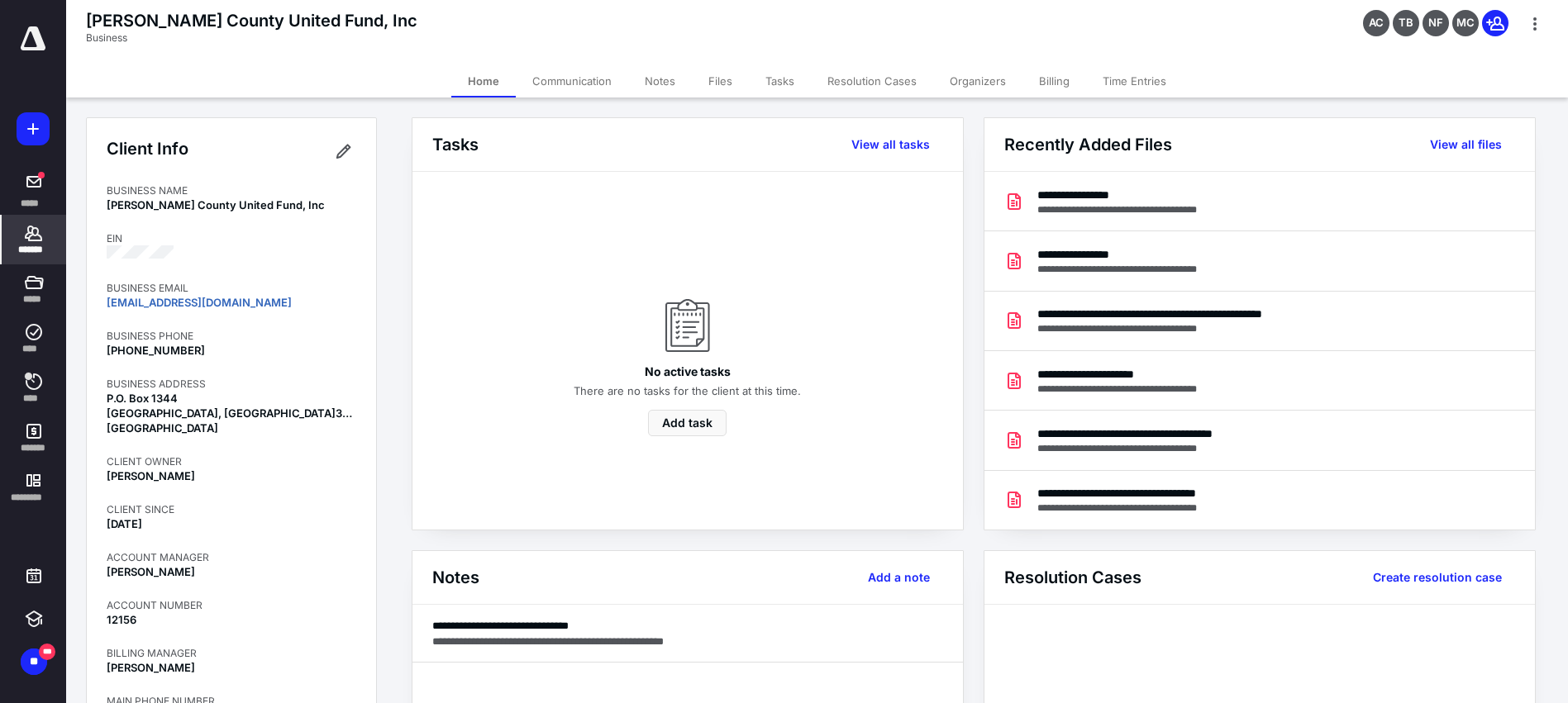 click on "*******" at bounding box center (34, 240) 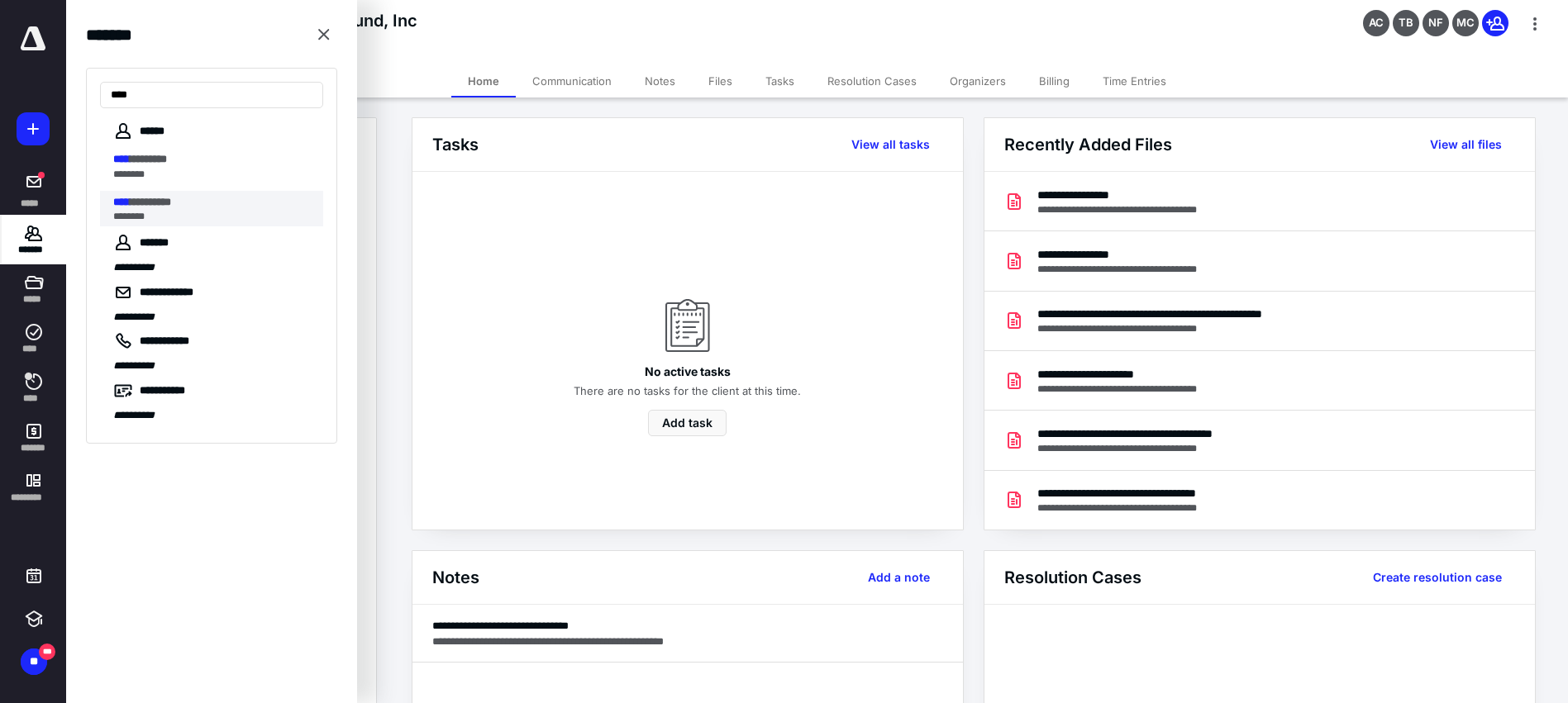 type on "****" 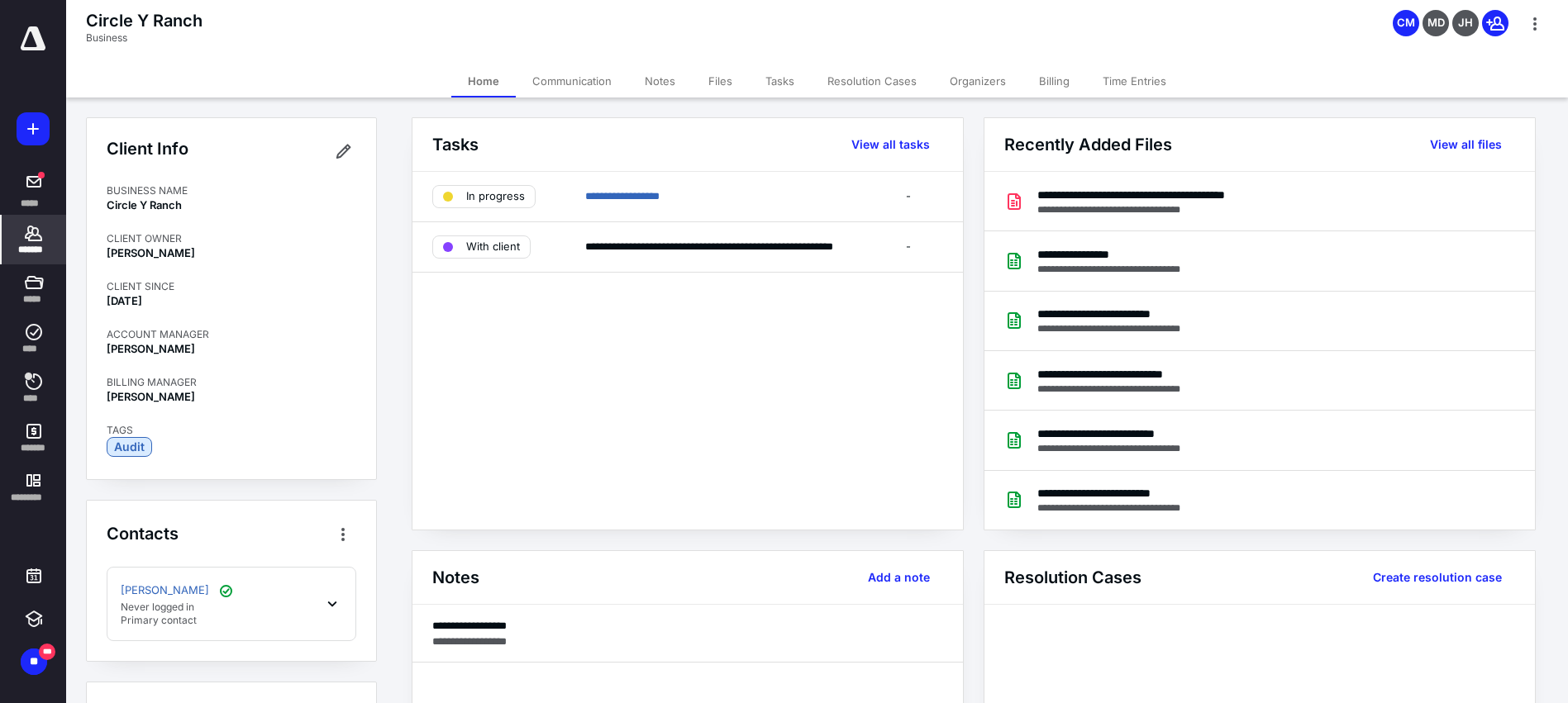click on "Files" at bounding box center [720, 81] 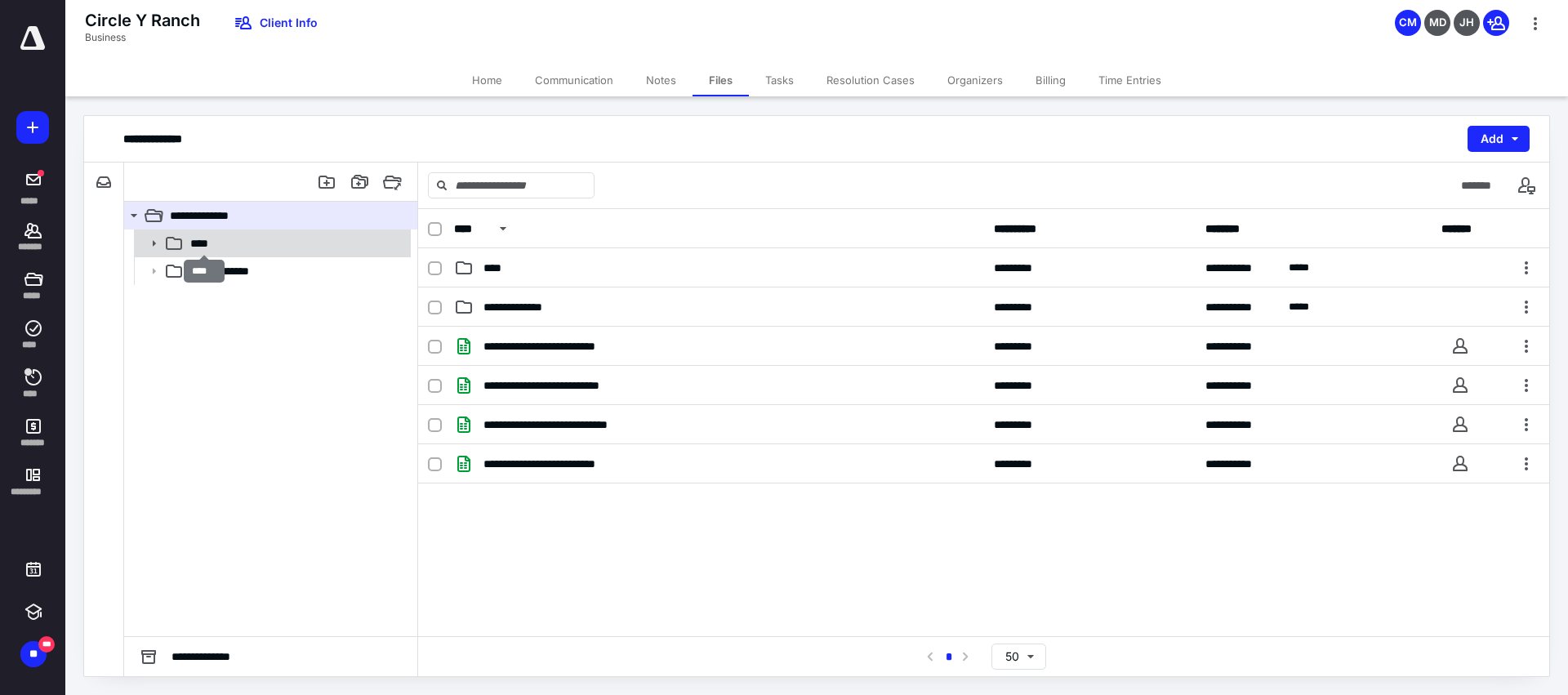 click on "****" at bounding box center (204, 243) 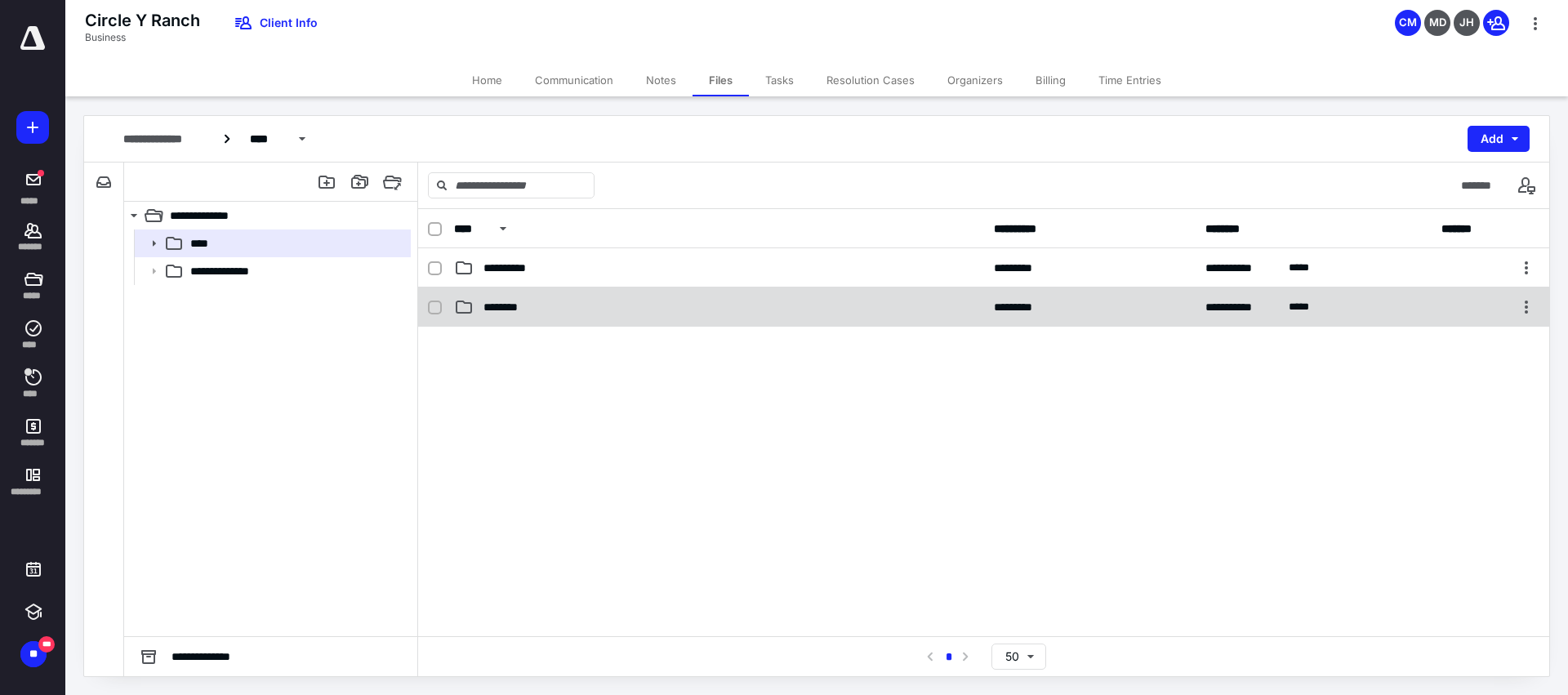 click on "********" at bounding box center [509, 307] 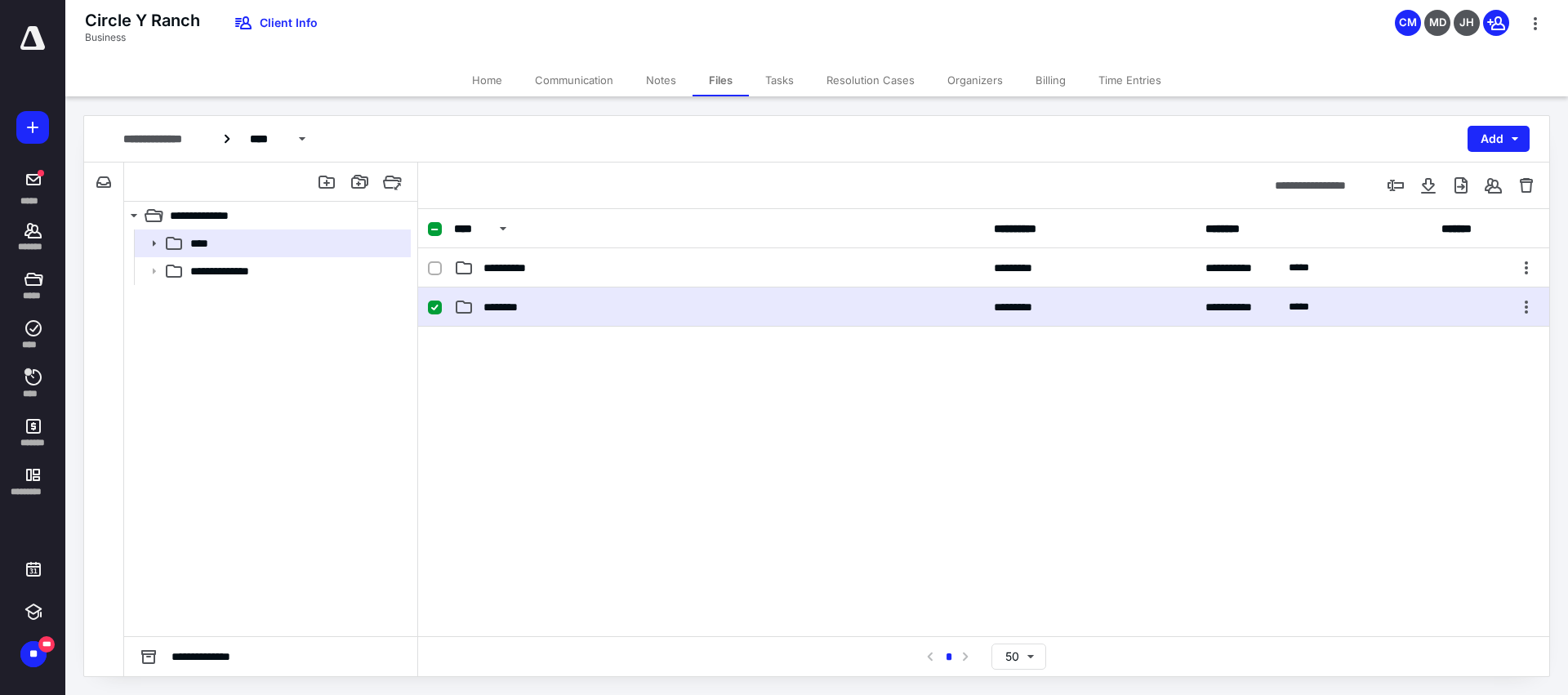 click on "********" at bounding box center [509, 307] 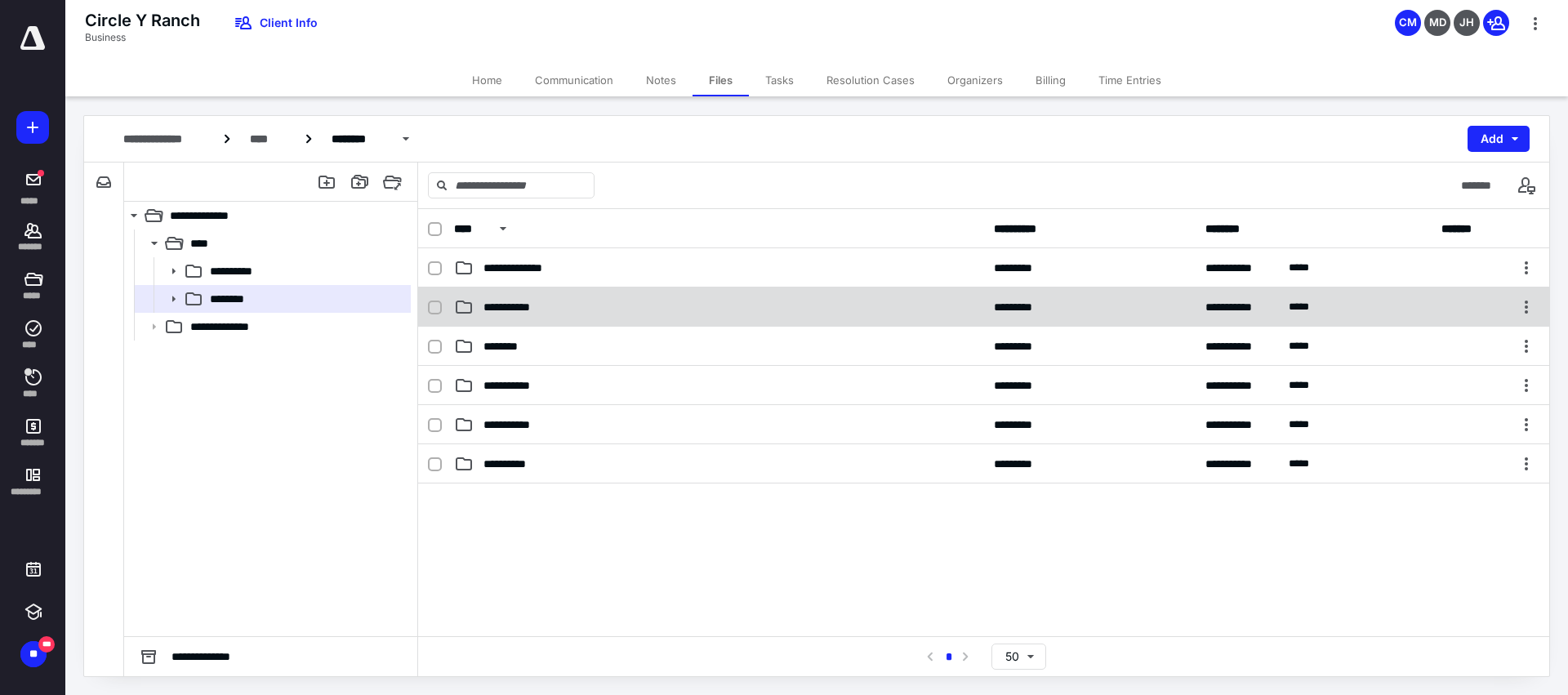 click on "**********" at bounding box center [719, 307] 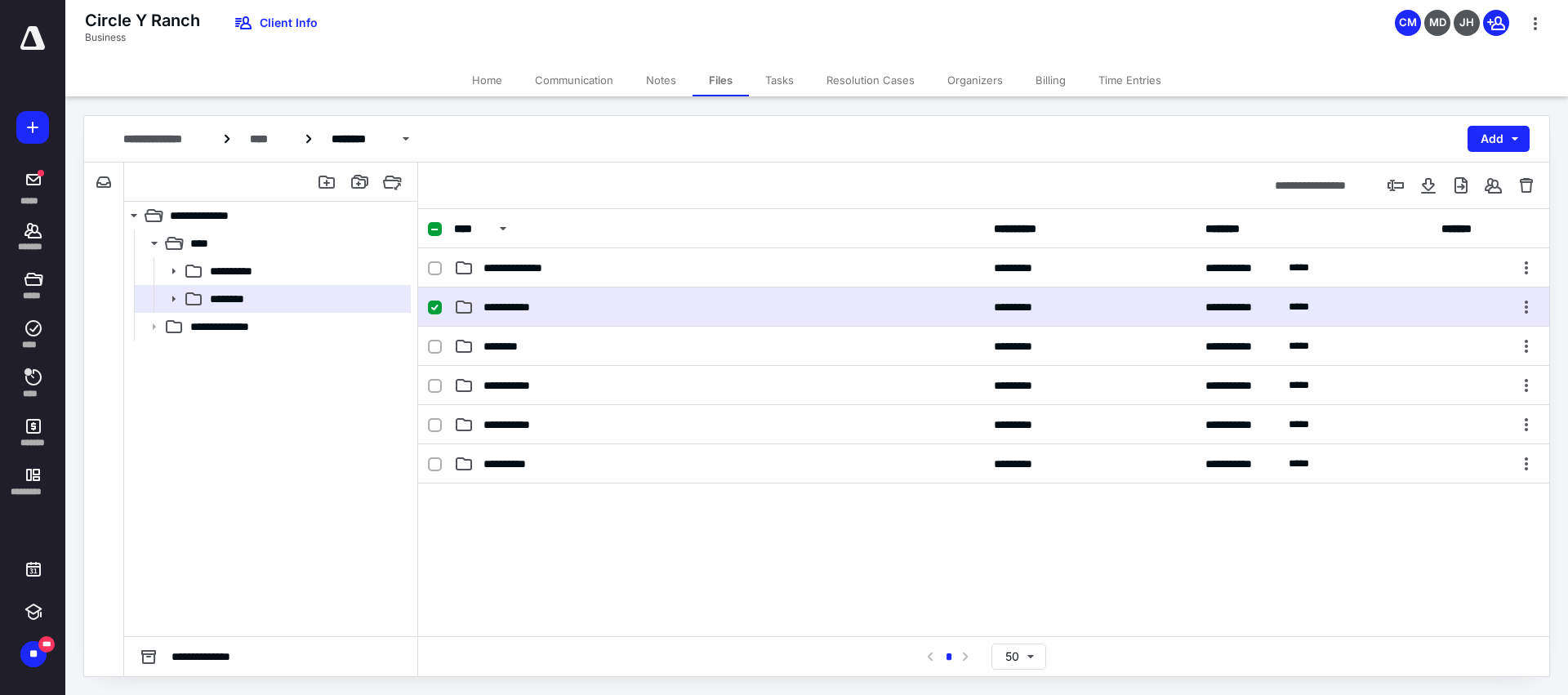 click on "**********" at bounding box center (719, 307) 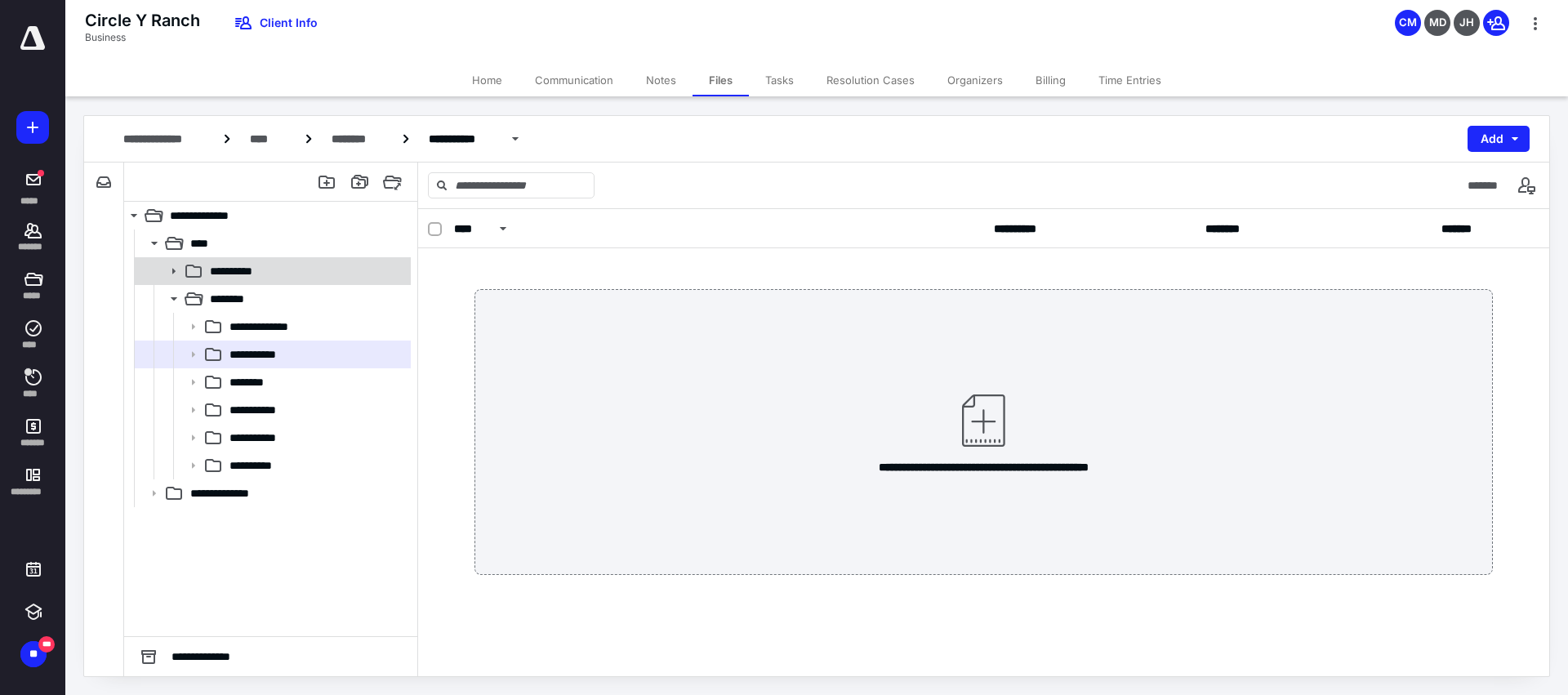 click on "**********" at bounding box center [239, 271] 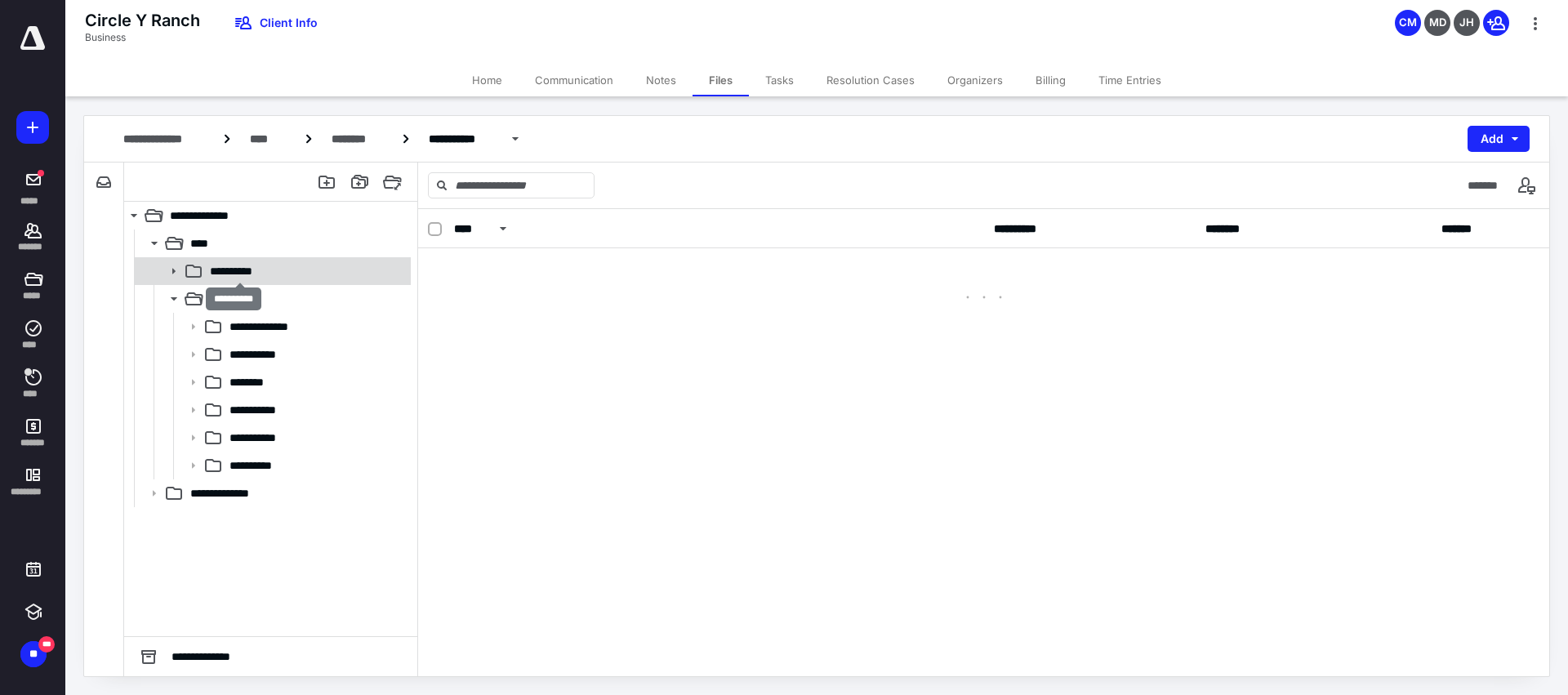 click on "**********" at bounding box center [239, 271] 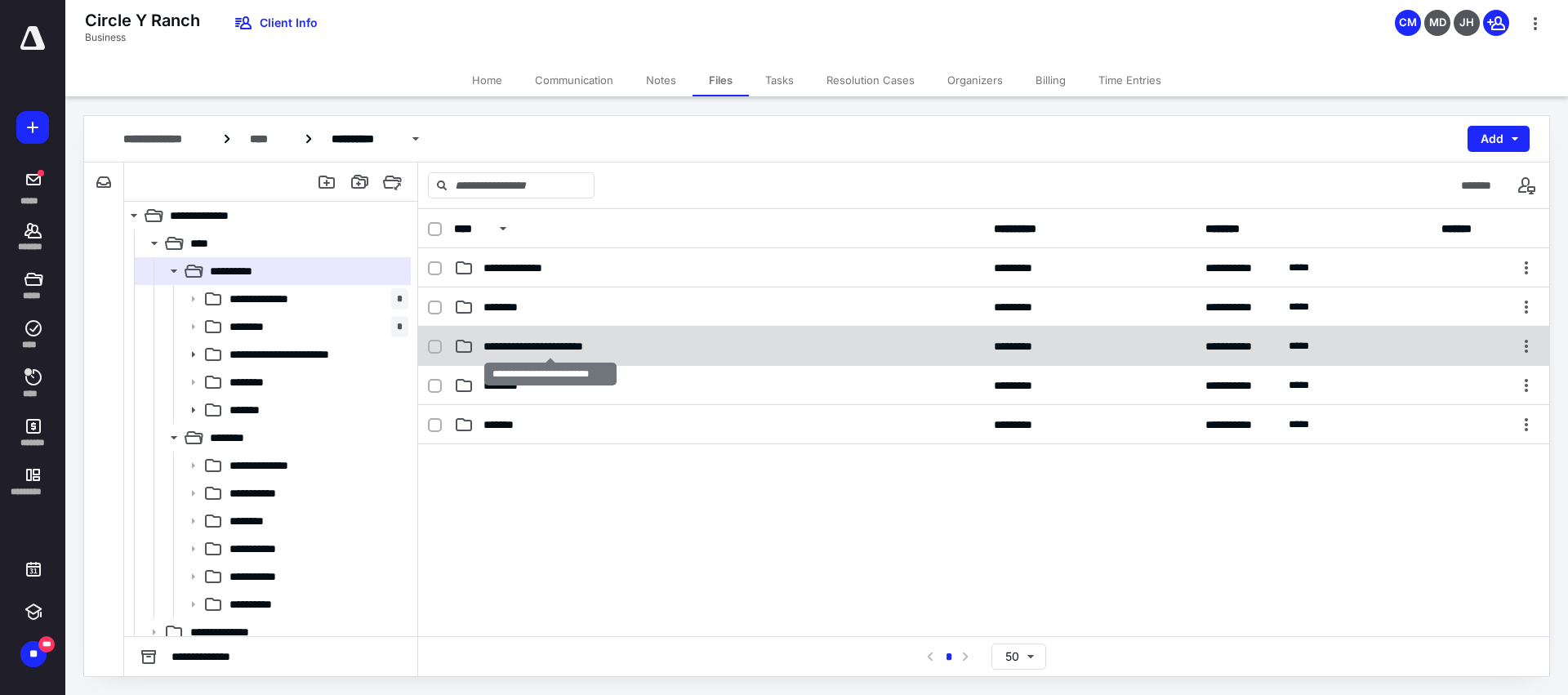 click on "**********" at bounding box center (550, 346) 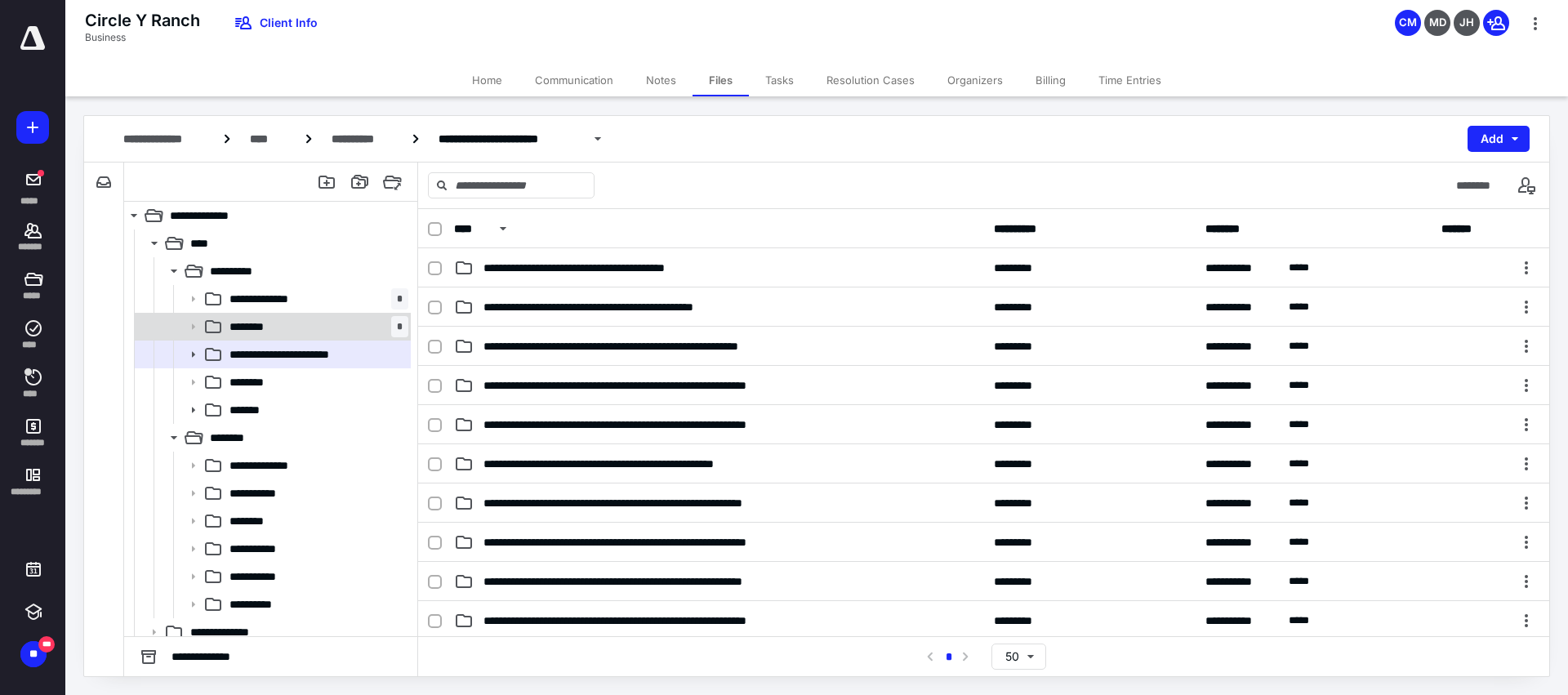 click on "********" at bounding box center (256, 327) 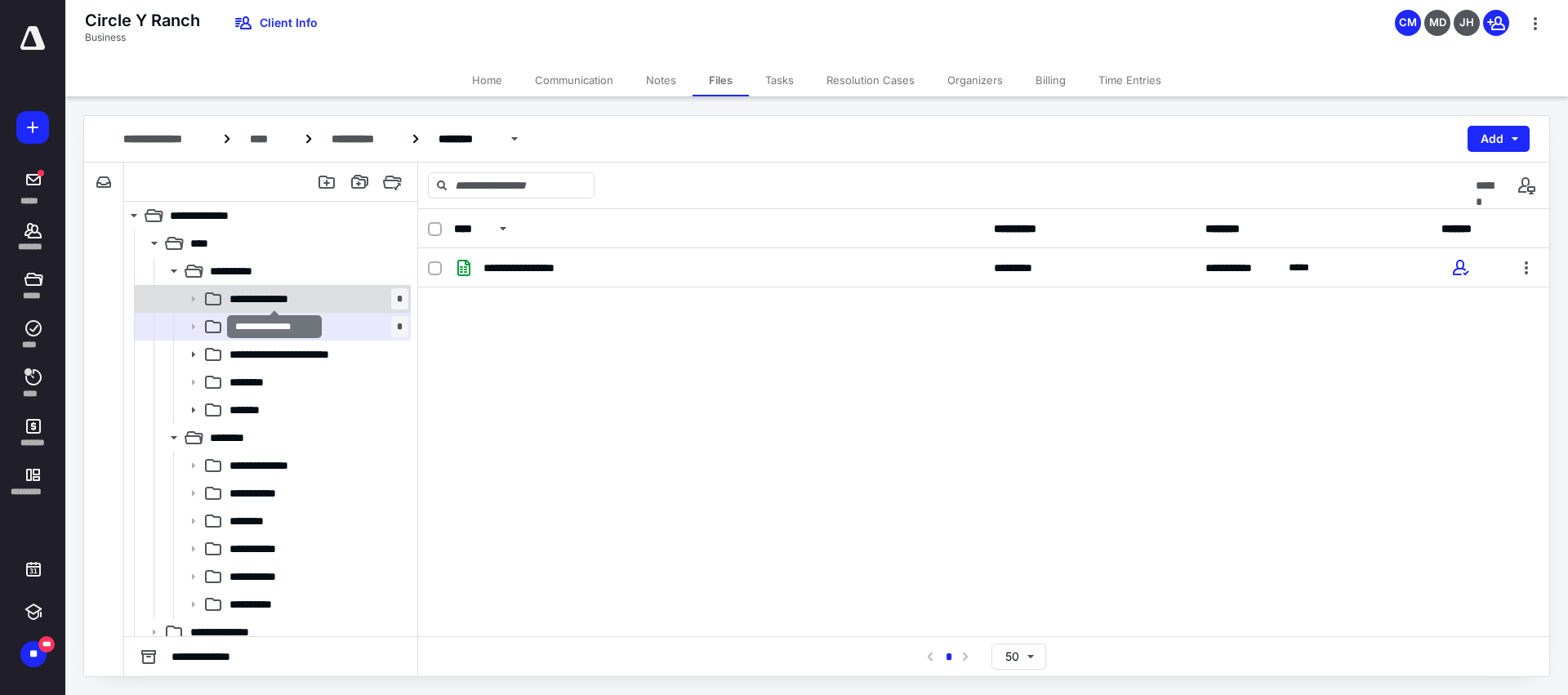 click on "**********" at bounding box center (274, 299) 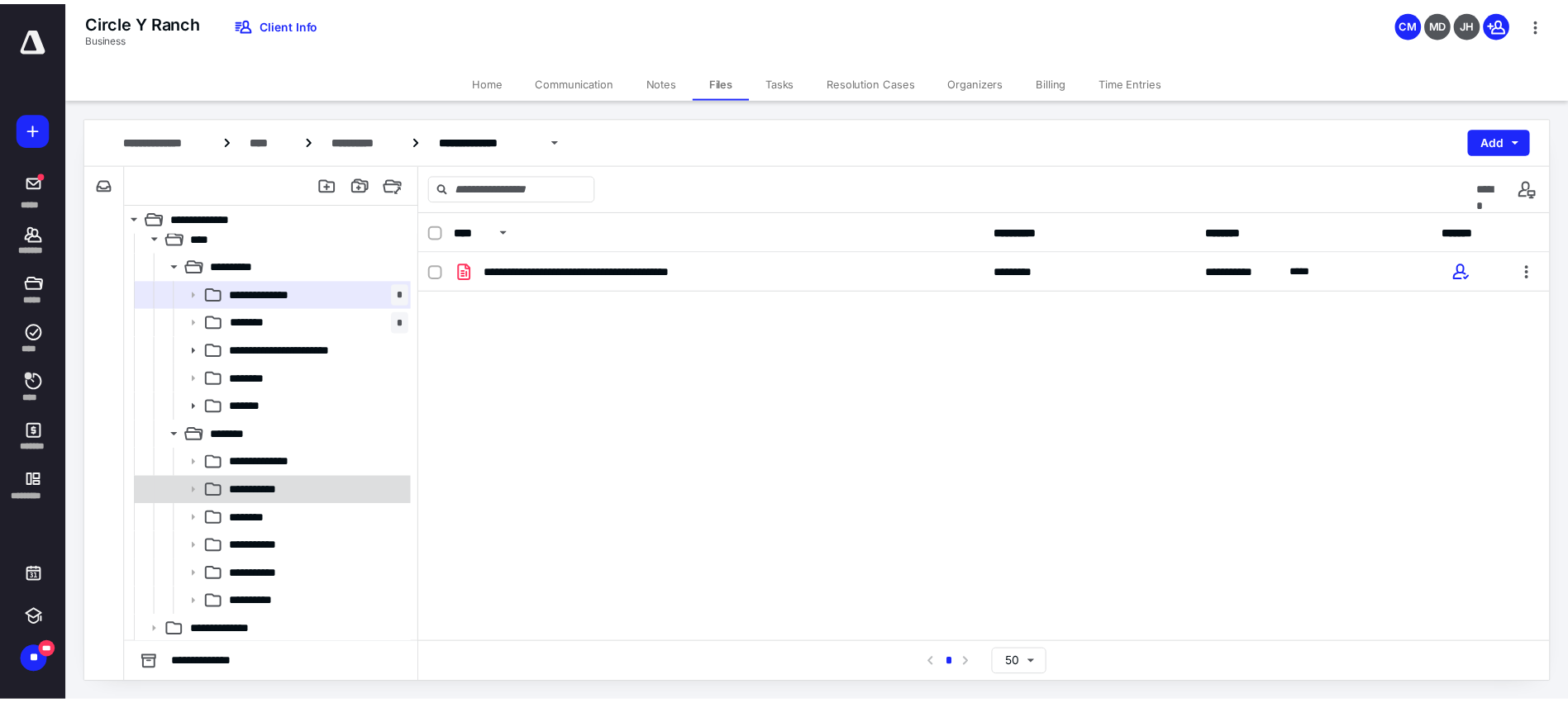 scroll, scrollTop: 10, scrollLeft: 0, axis: vertical 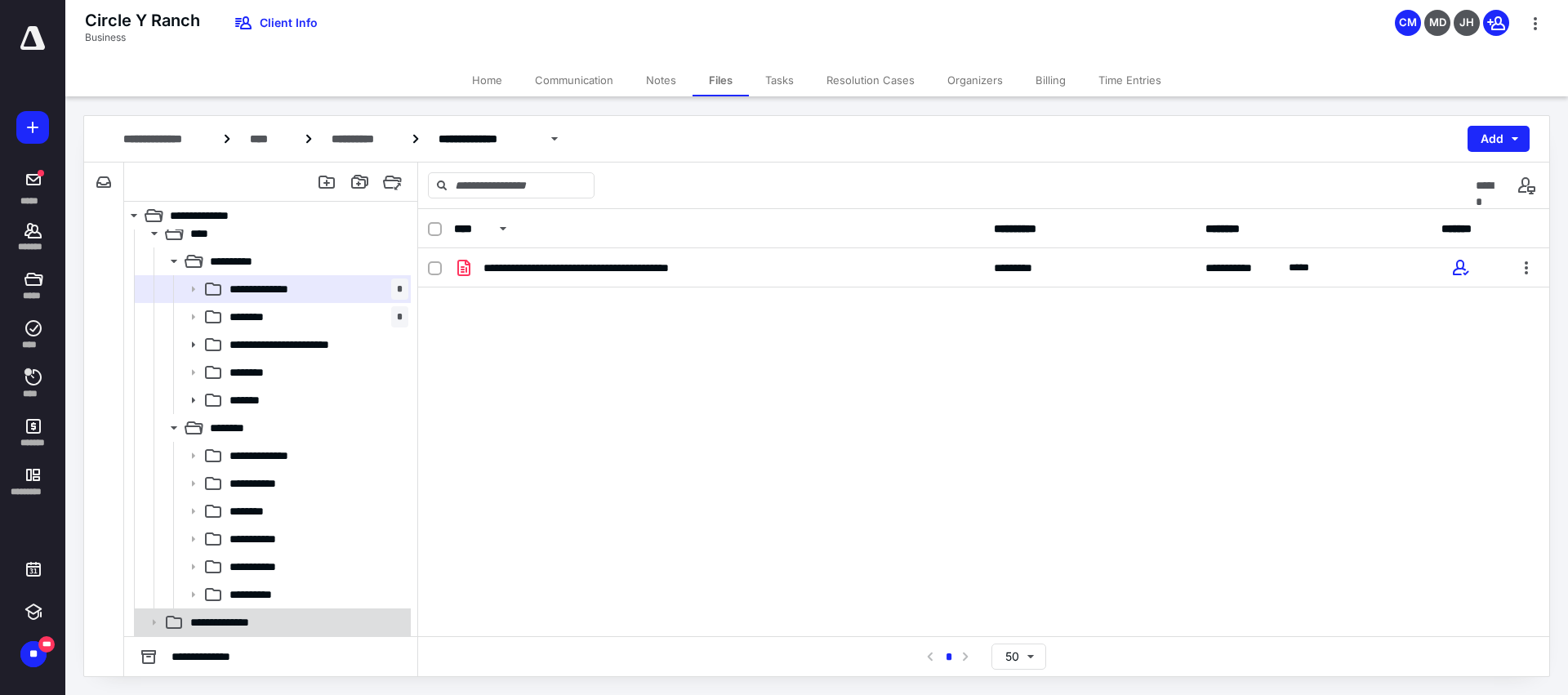 click on "**********" at bounding box center (230, 622) 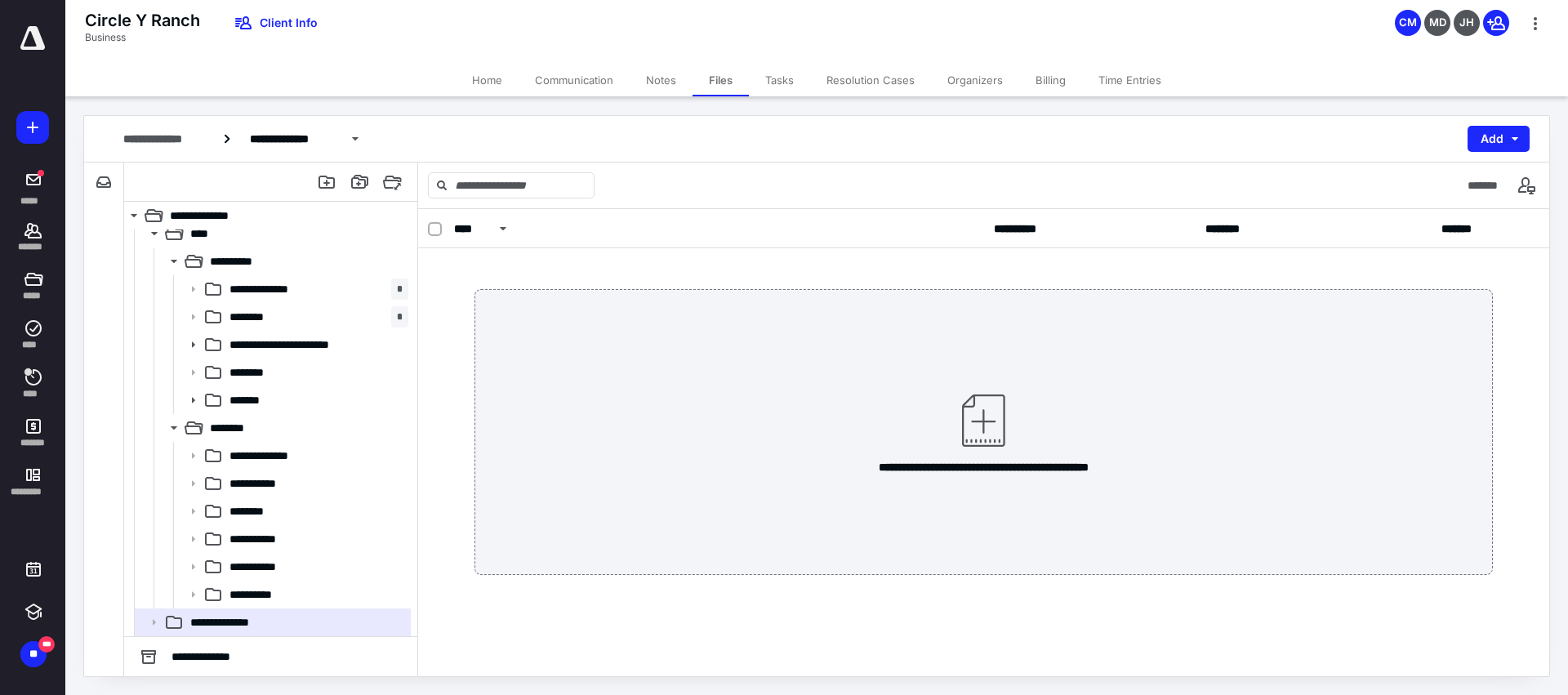 click on "Home" at bounding box center [487, 80] 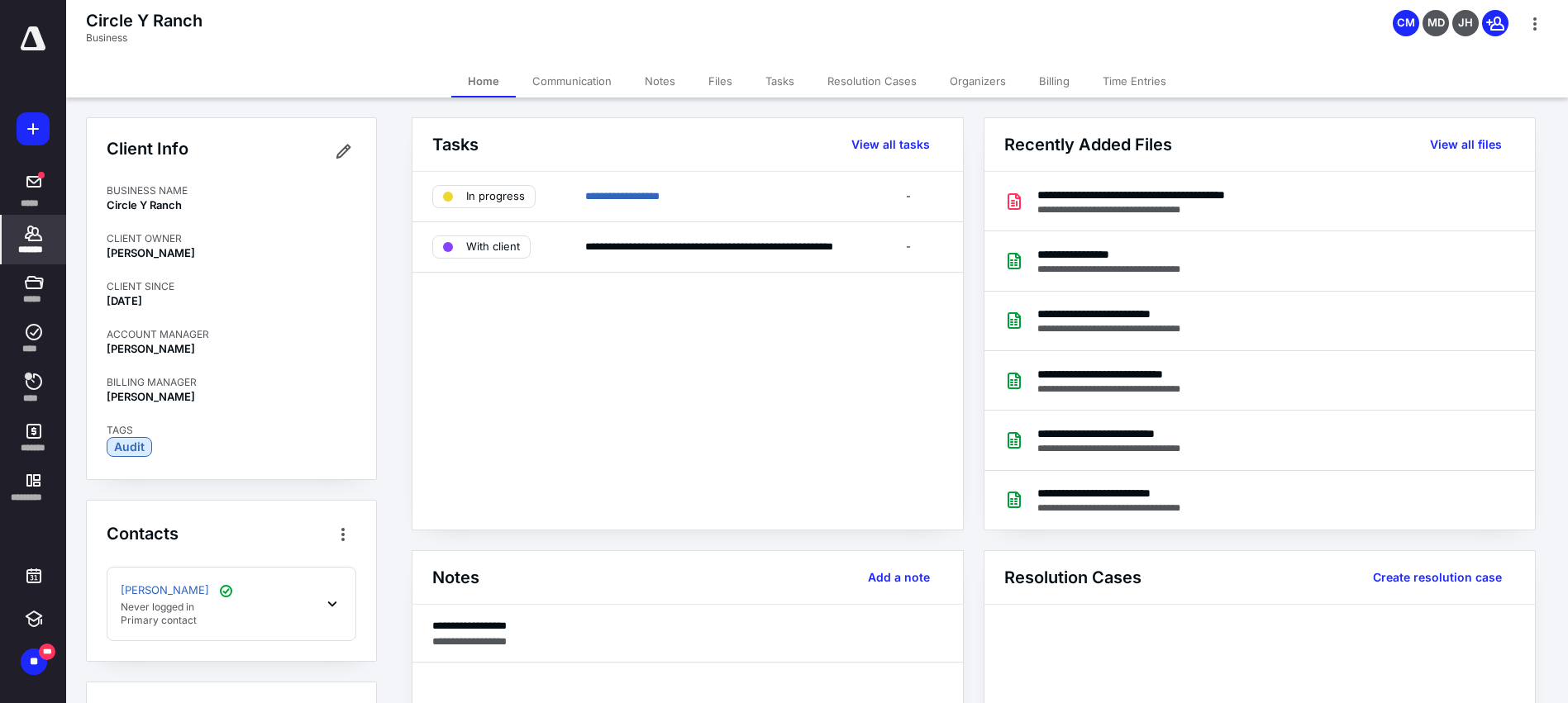 click on "[PERSON_NAME]" at bounding box center (178, 591) 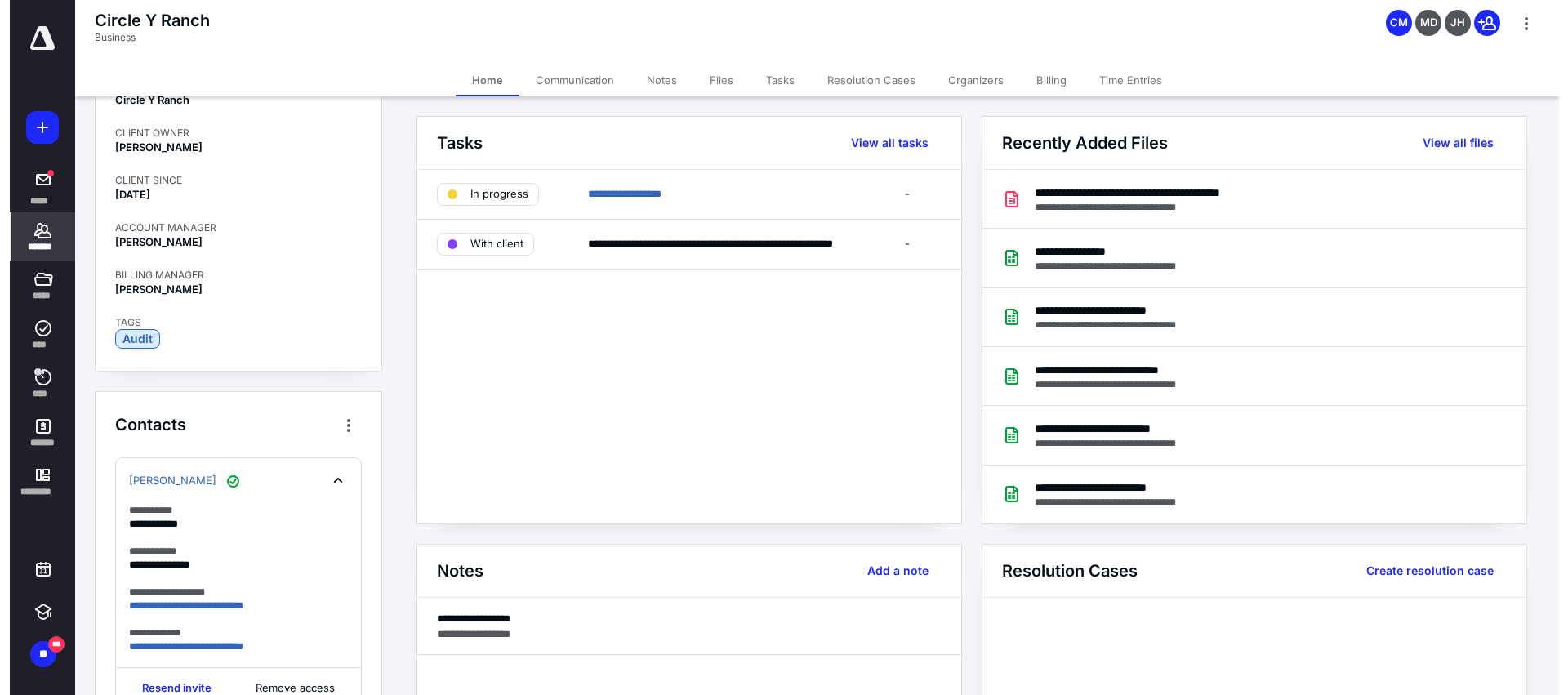 scroll, scrollTop: 243, scrollLeft: 0, axis: vertical 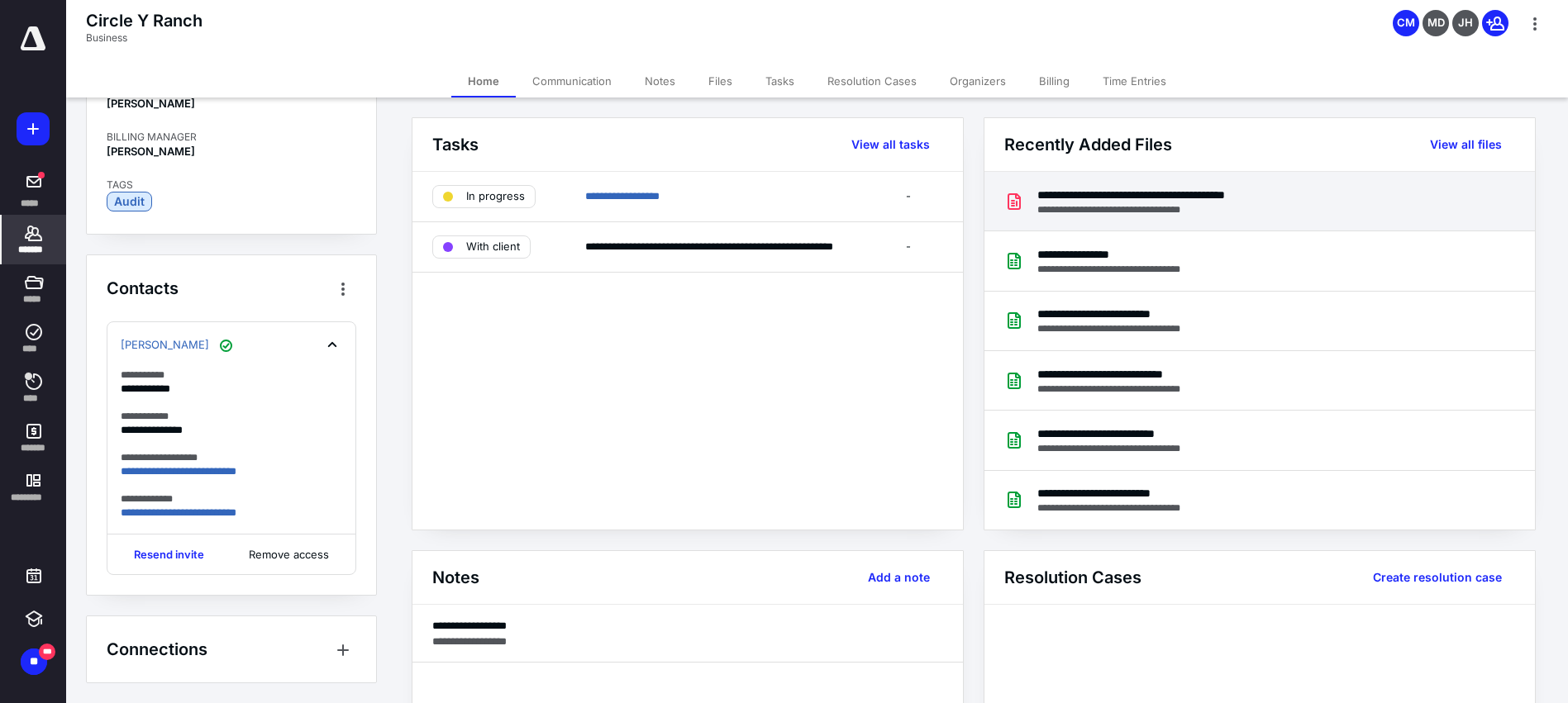 click on "**********" at bounding box center [1165, 195] 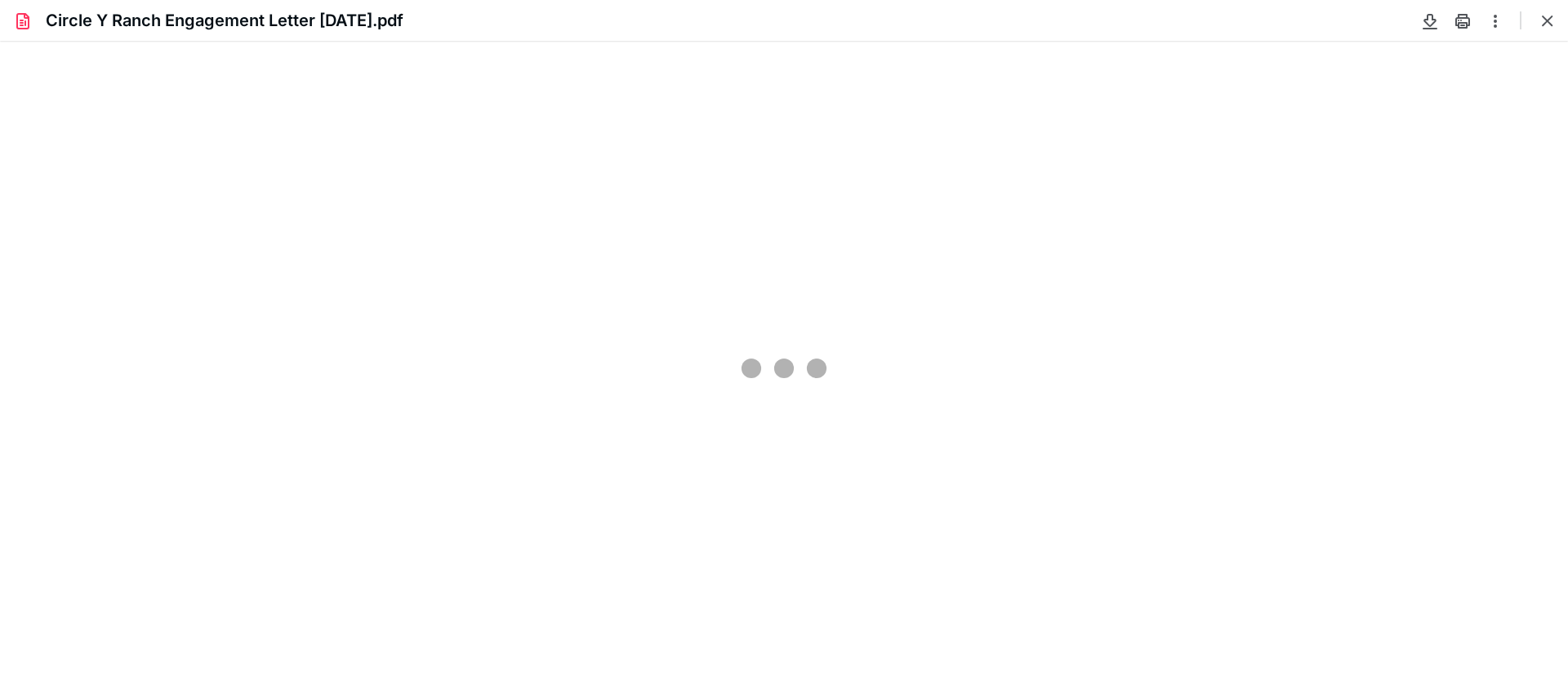 scroll, scrollTop: 0, scrollLeft: 0, axis: both 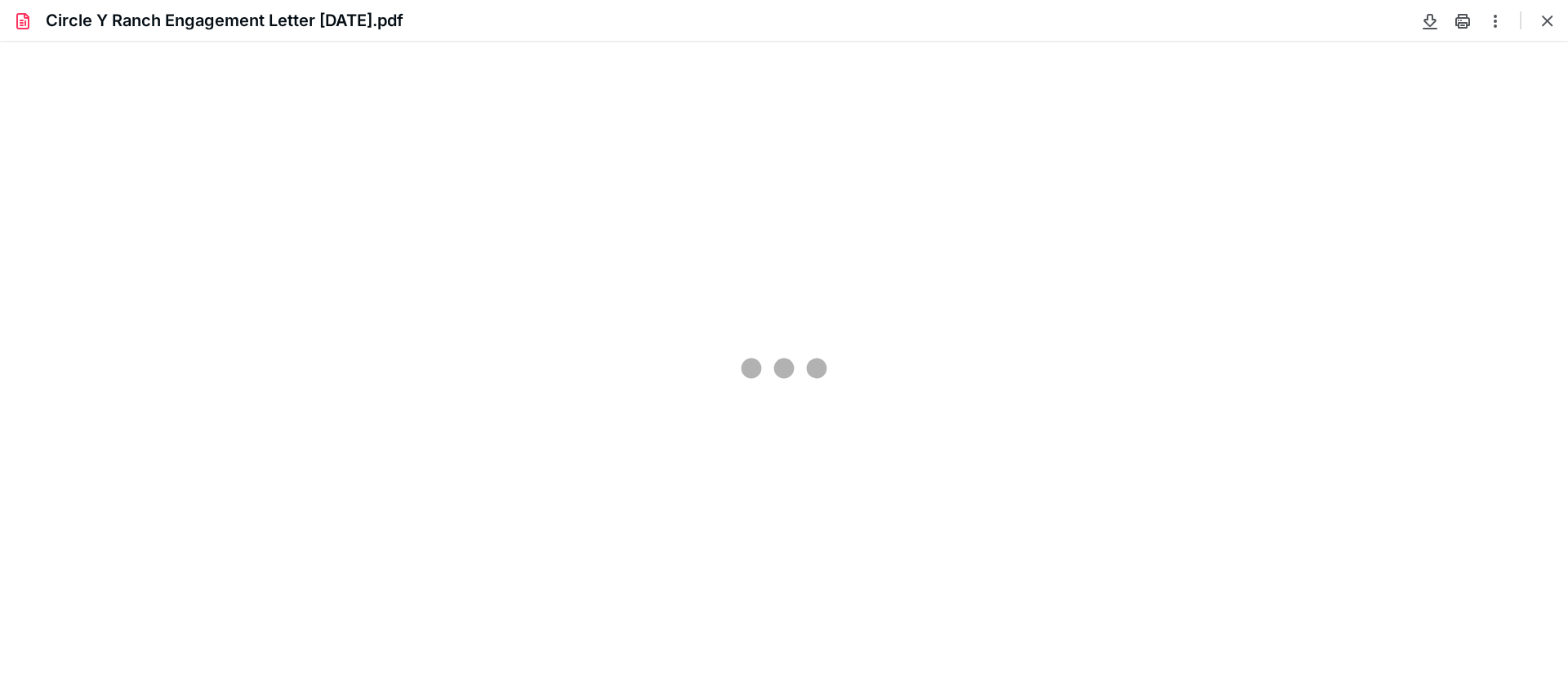 type on "308" 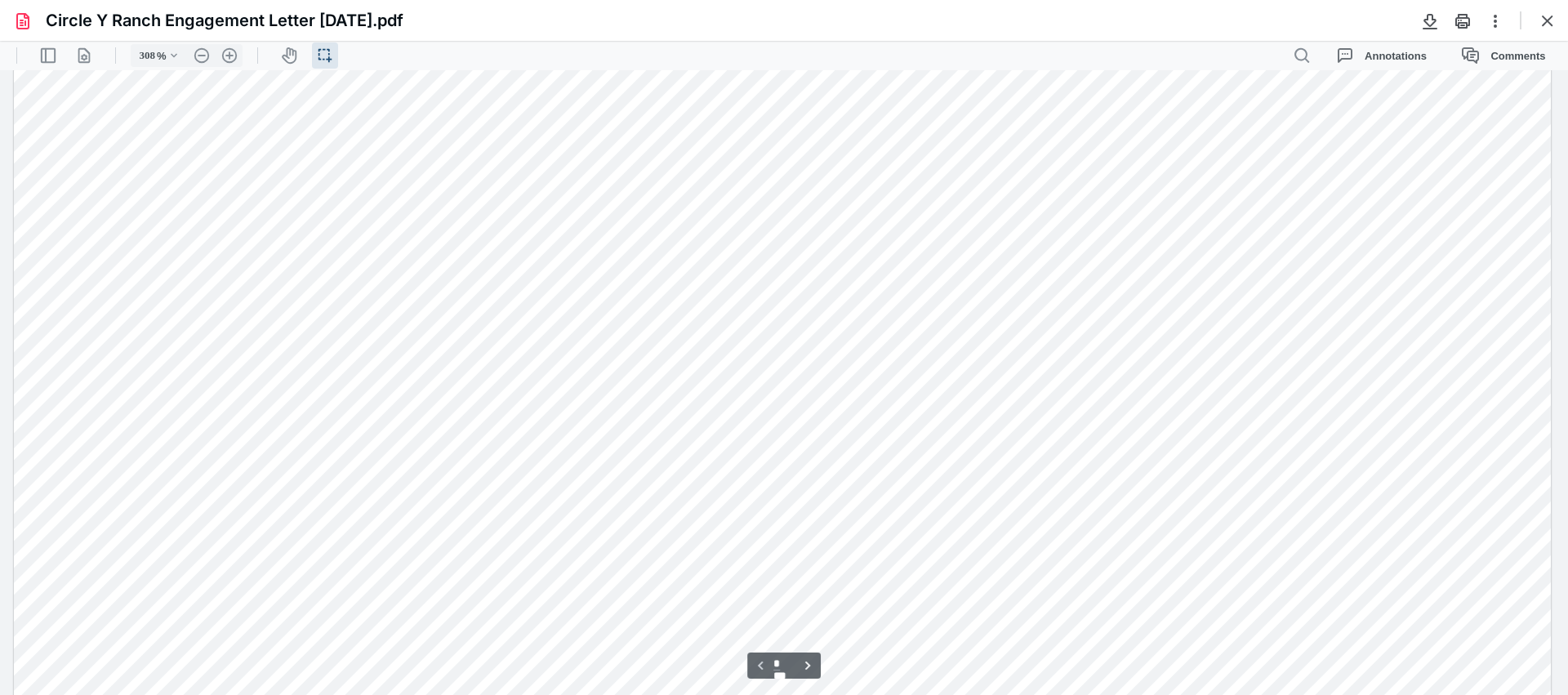 scroll, scrollTop: 284, scrollLeft: 0, axis: vertical 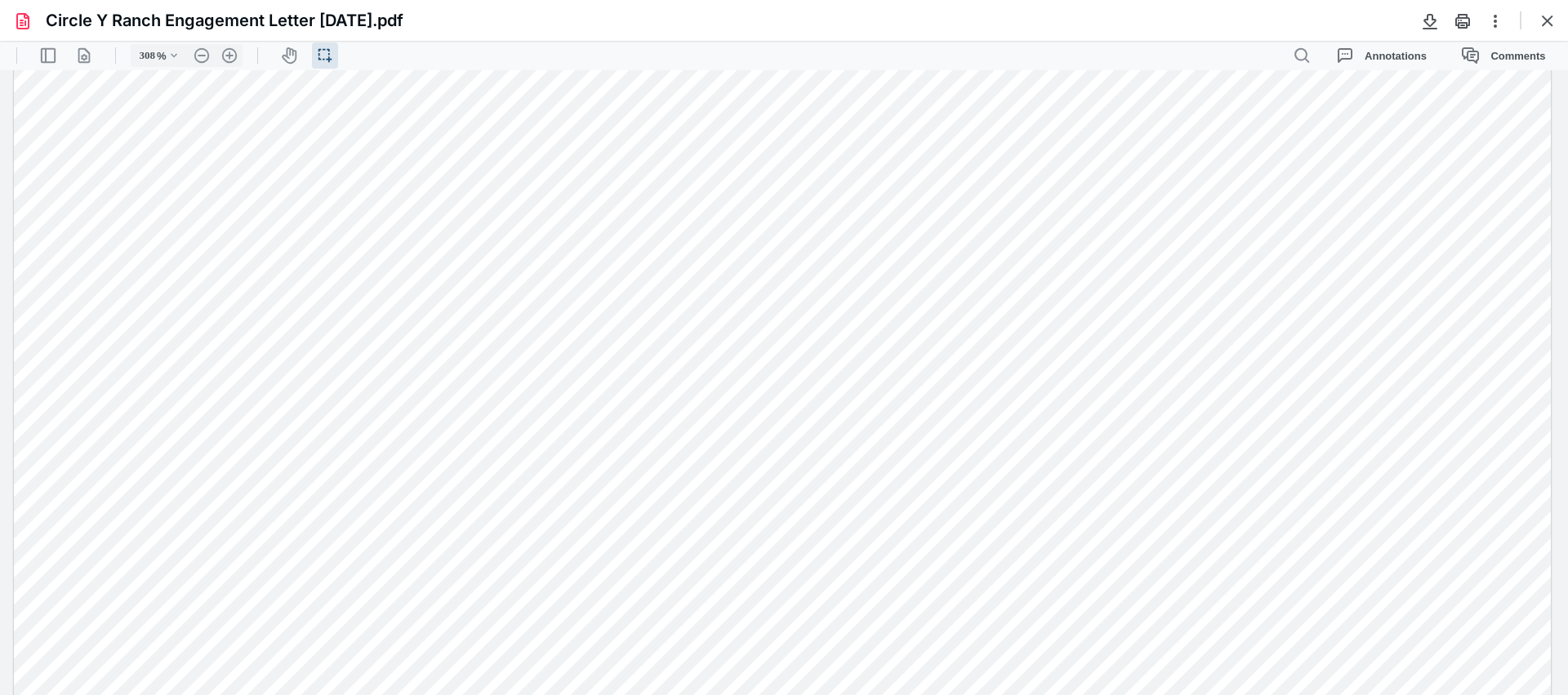 click at bounding box center (1548, 20) 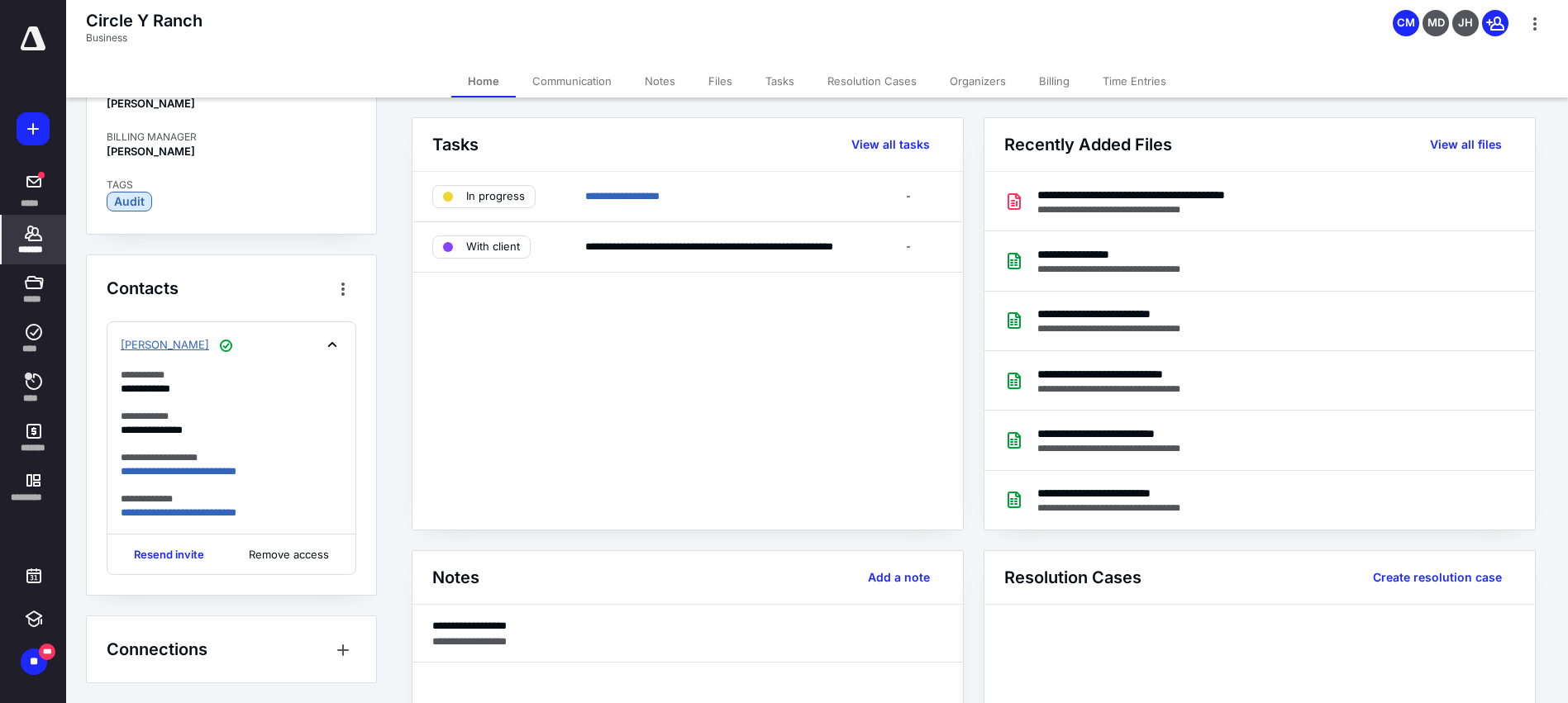 click on "[PERSON_NAME]" at bounding box center [164, 345] 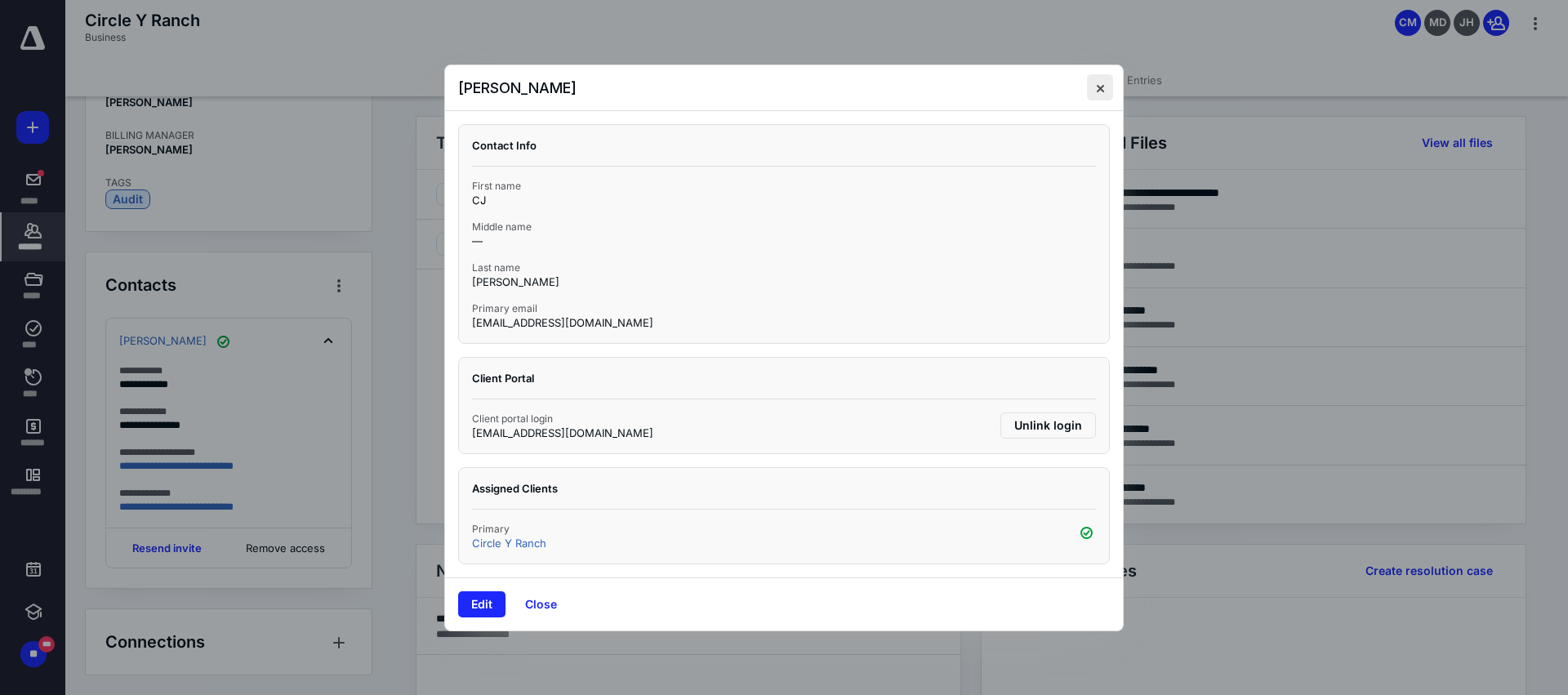 click at bounding box center [1100, 87] 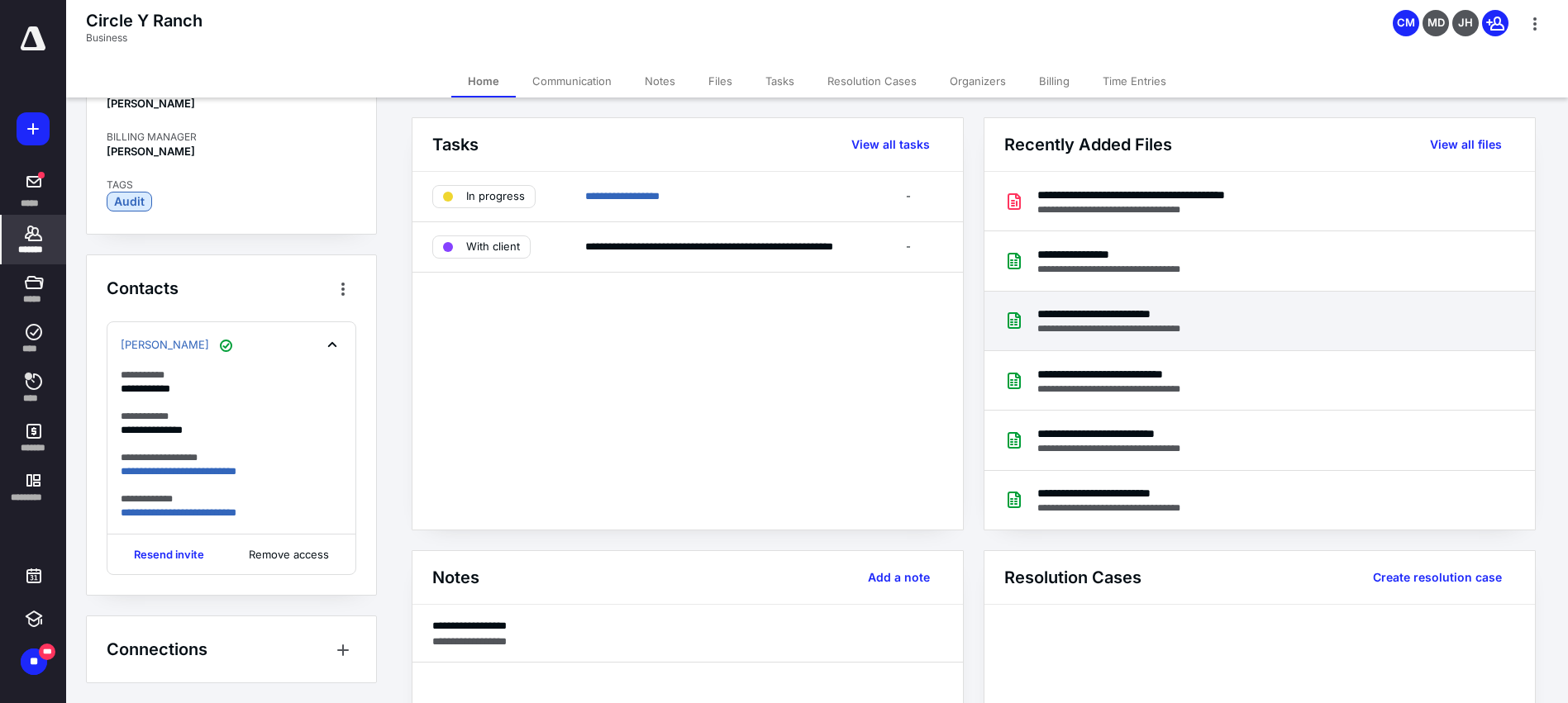 click on "**********" at bounding box center (1127, 314) 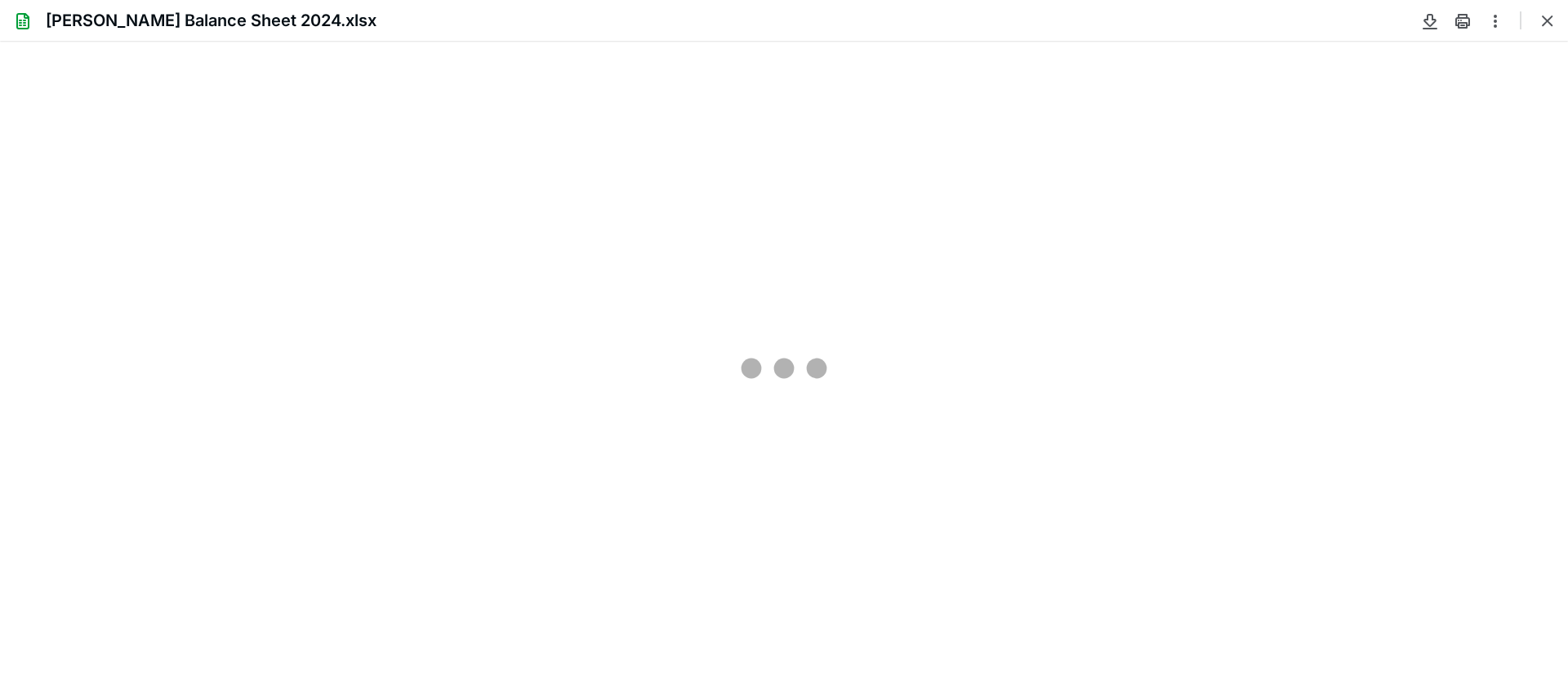 scroll, scrollTop: 0, scrollLeft: 0, axis: both 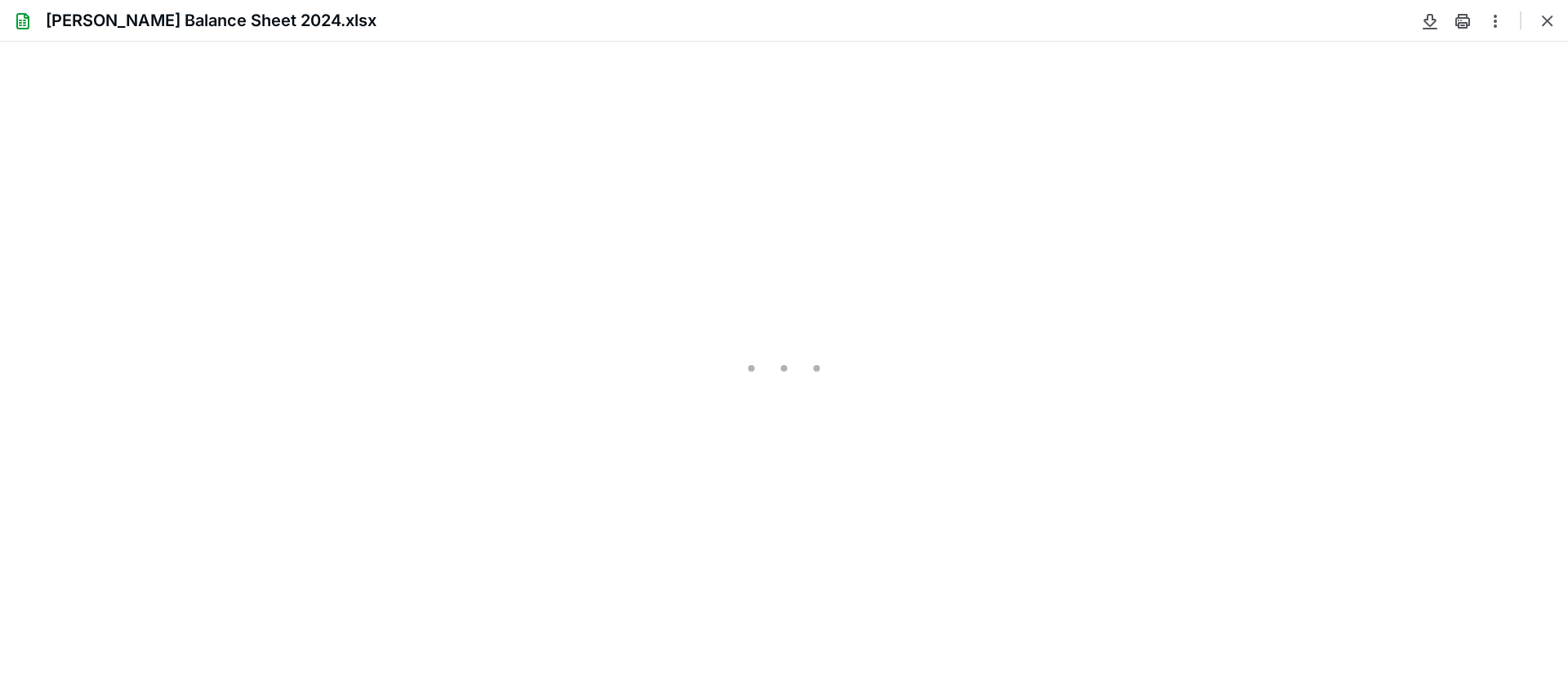 type on "395" 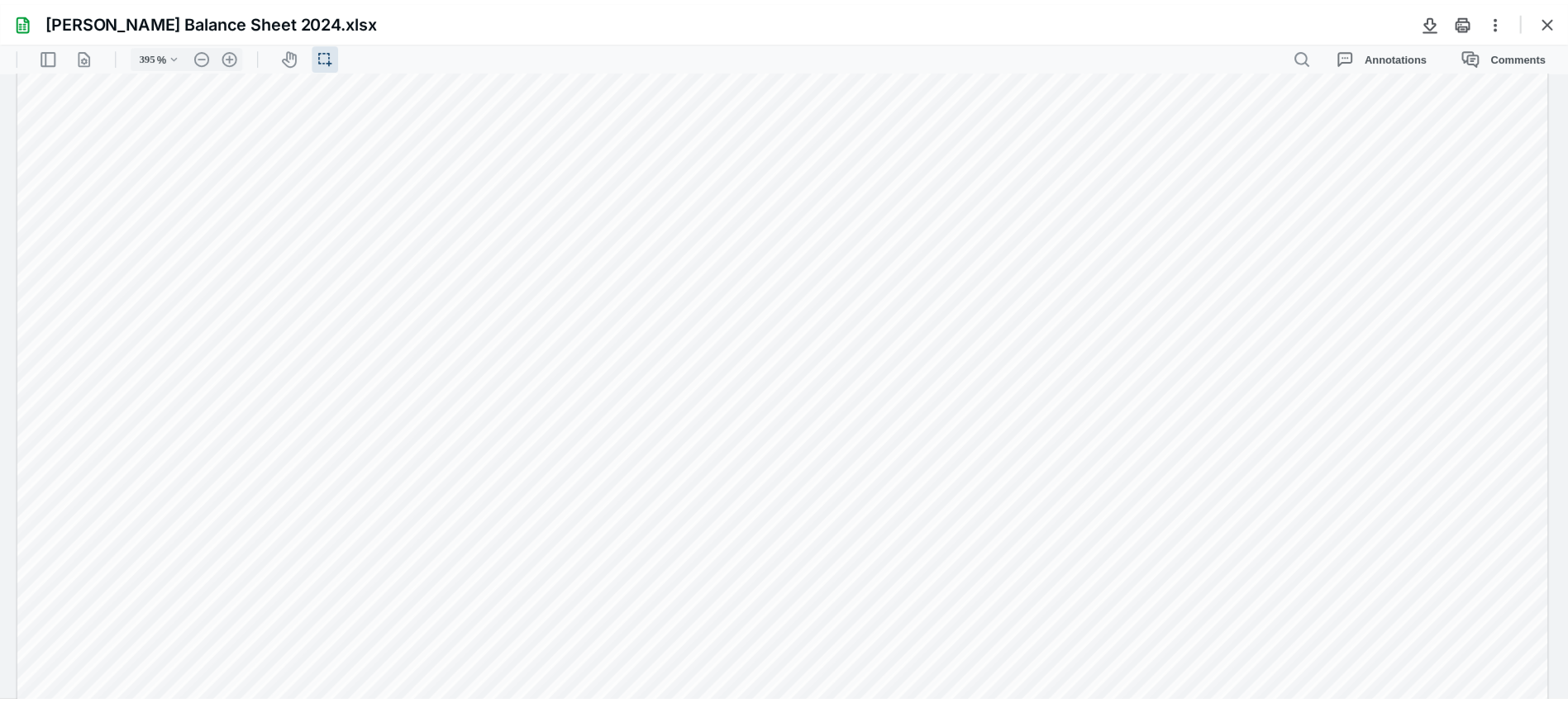 scroll, scrollTop: 1115, scrollLeft: 0, axis: vertical 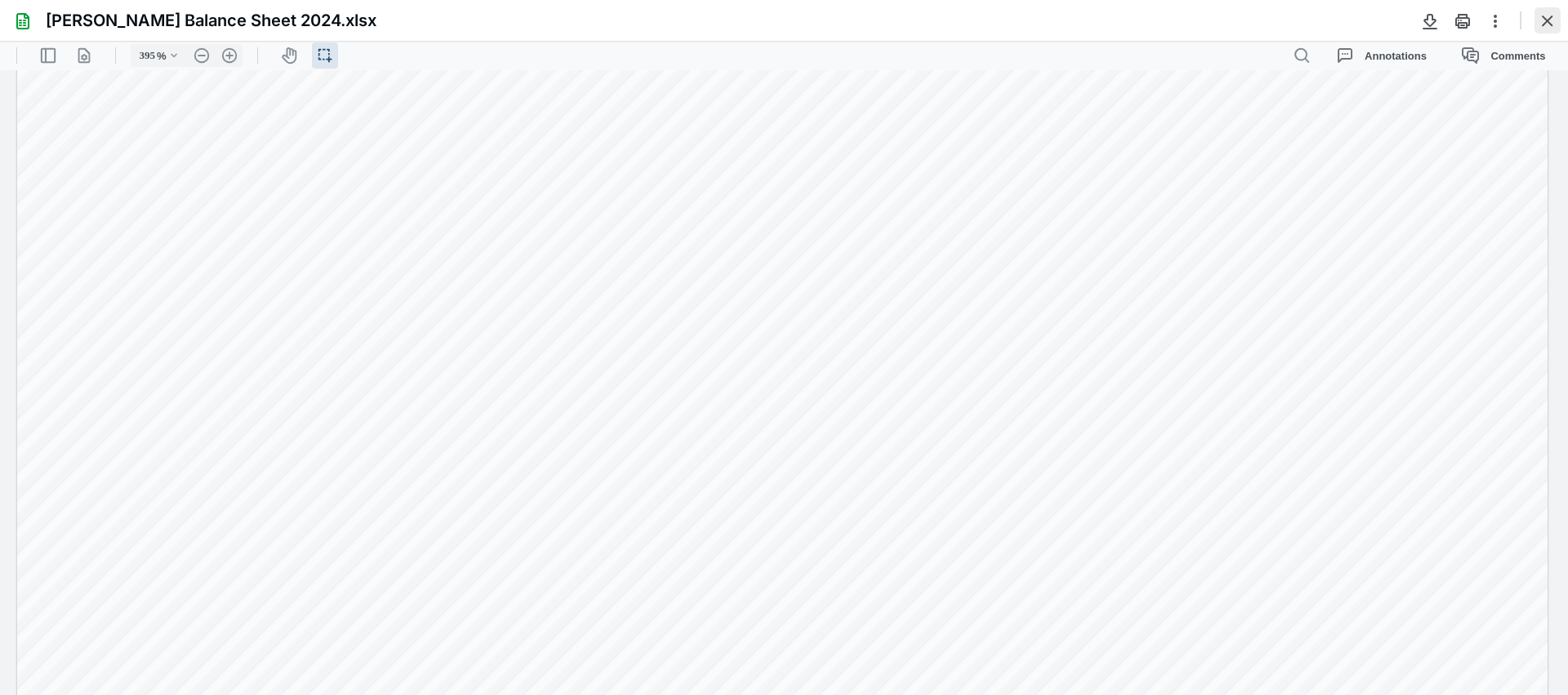 click at bounding box center [1548, 20] 